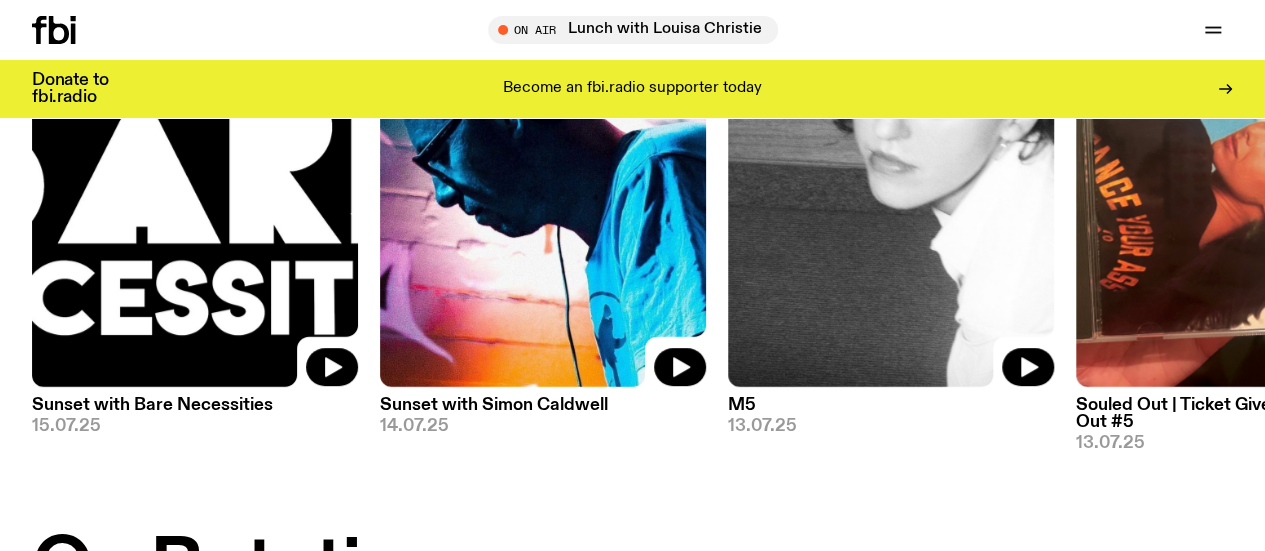 scroll, scrollTop: 318, scrollLeft: 0, axis: vertical 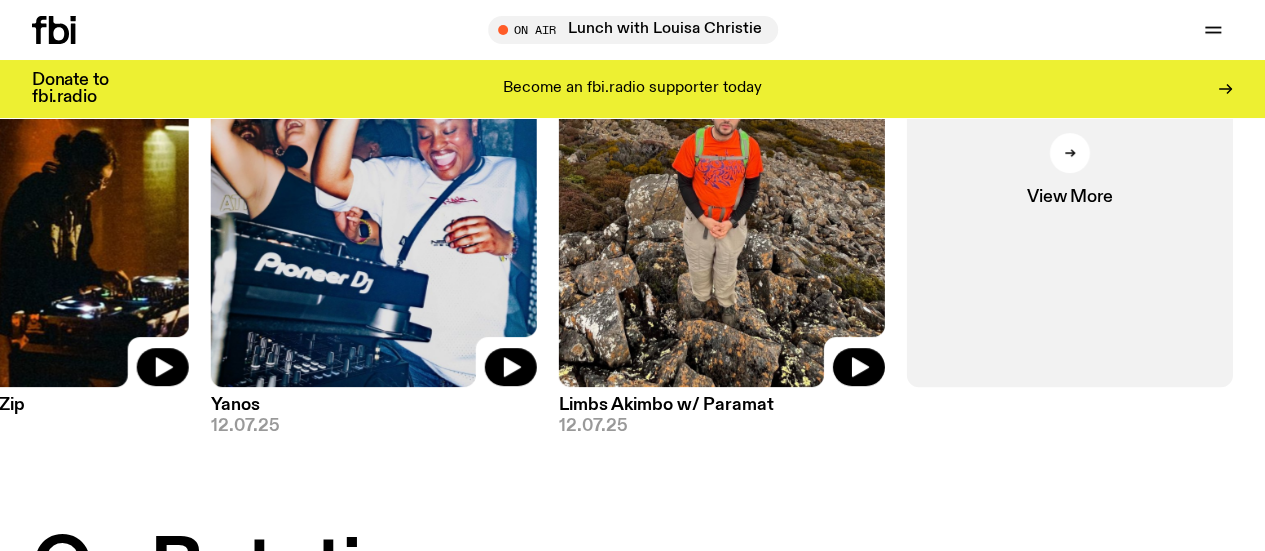 click on "View More" 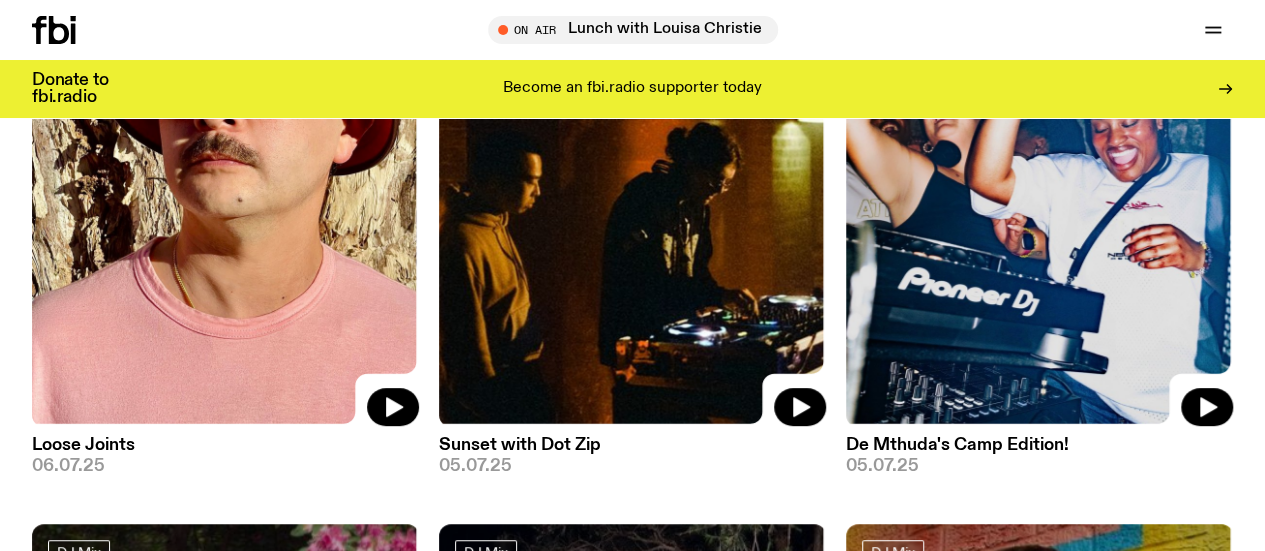 scroll, scrollTop: 4040, scrollLeft: 0, axis: vertical 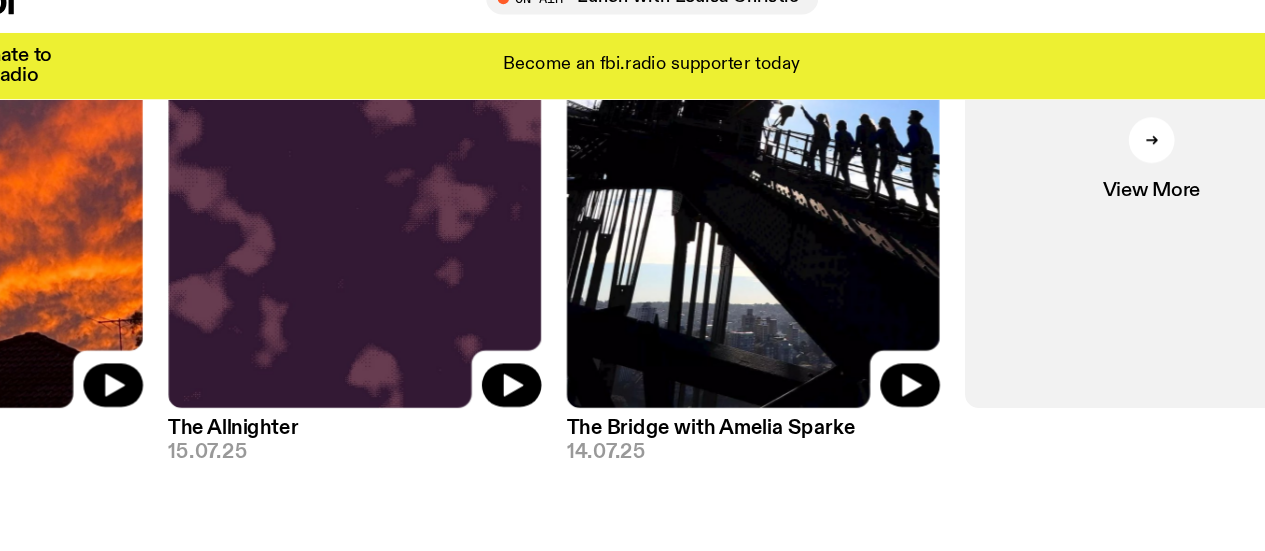 click on "View More" 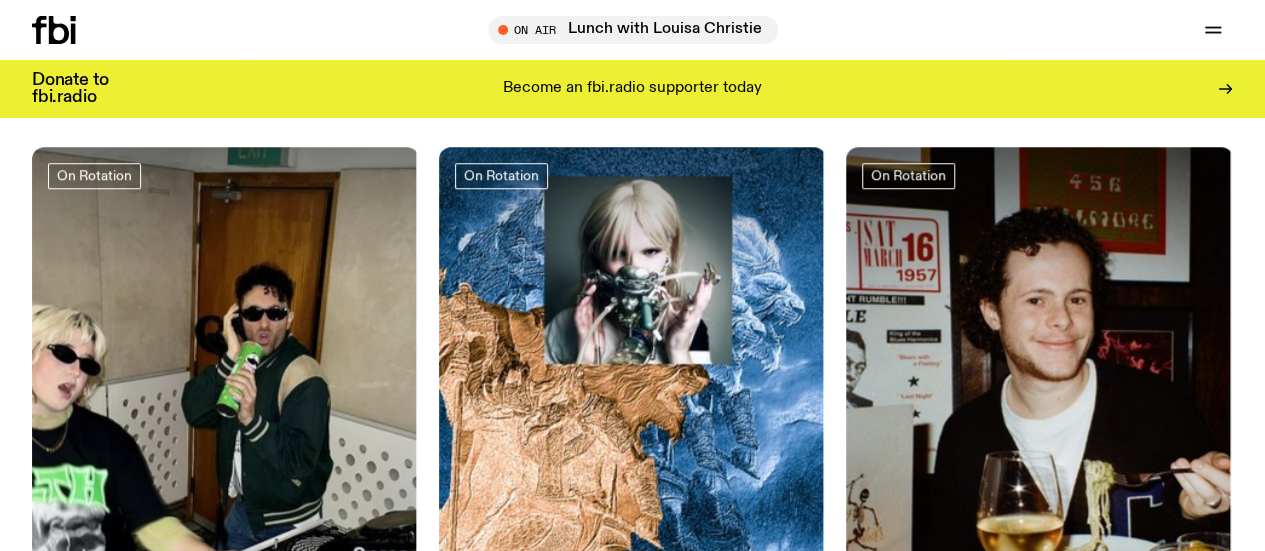 scroll, scrollTop: 4920, scrollLeft: 0, axis: vertical 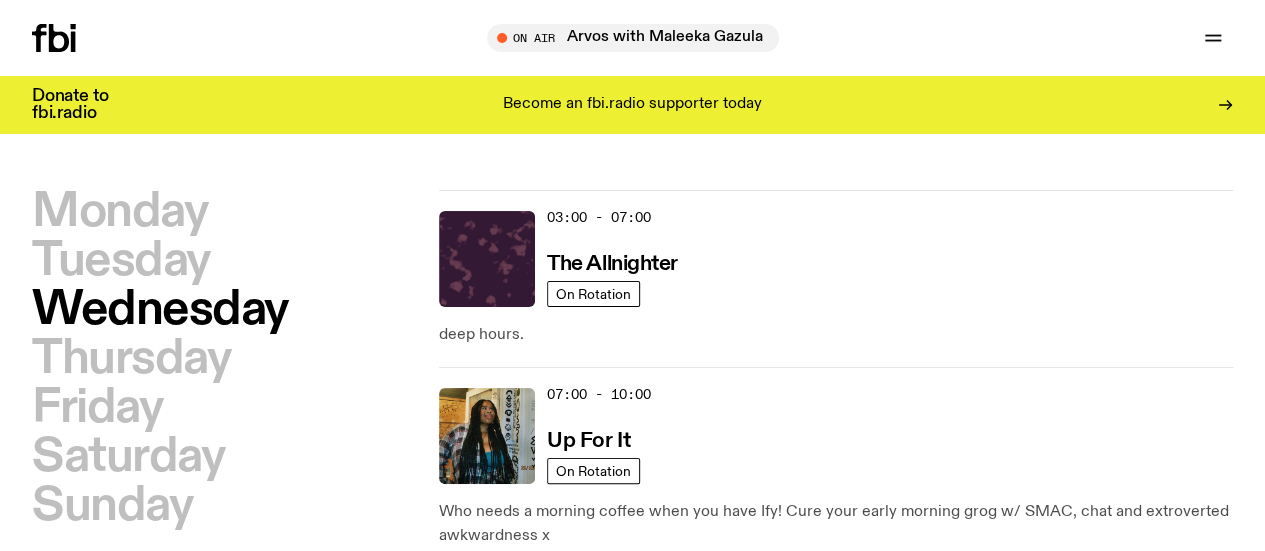 drag, startPoint x: 0, startPoint y: 0, endPoint x: 145, endPoint y: 259, distance: 296.82654 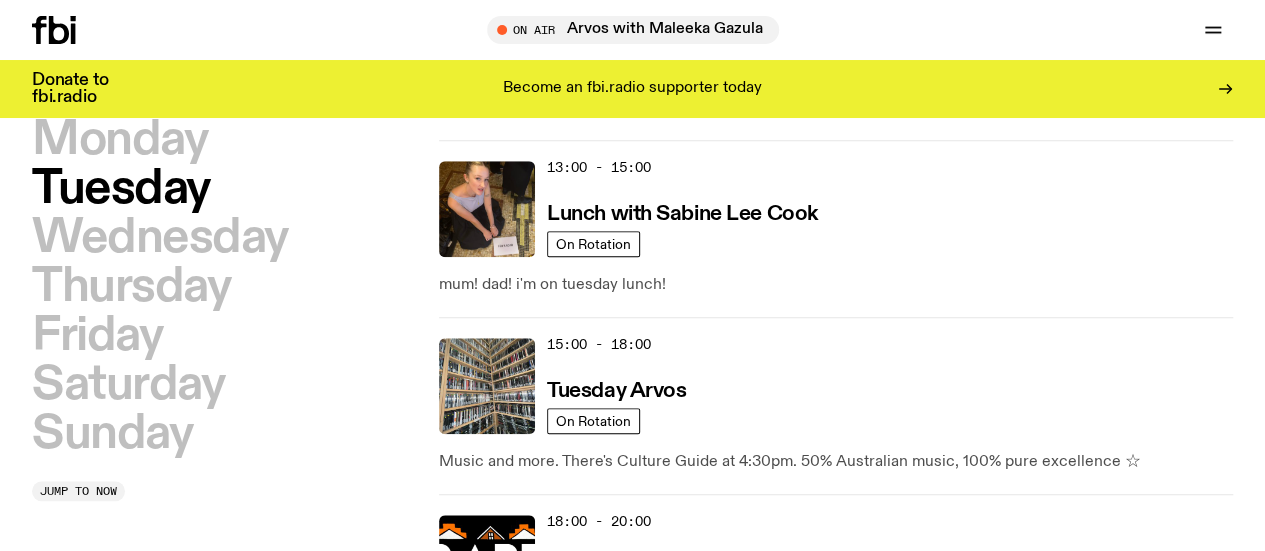 scroll, scrollTop: 856, scrollLeft: 0, axis: vertical 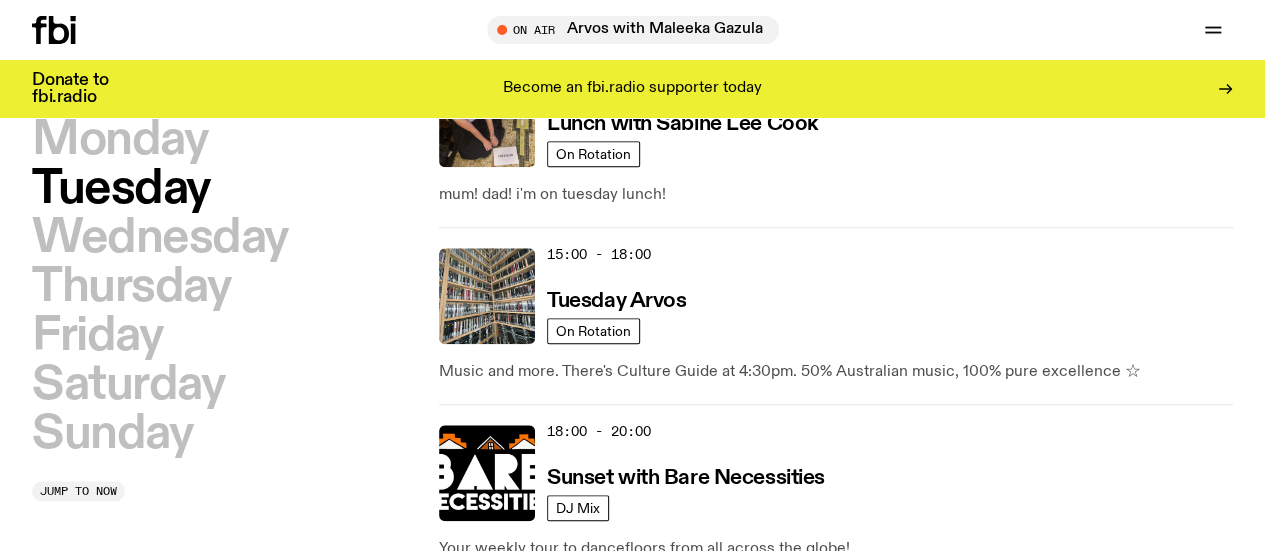 click on "The Bridge with Mara Schwerdtfeger" at bounding box center [724, 655] 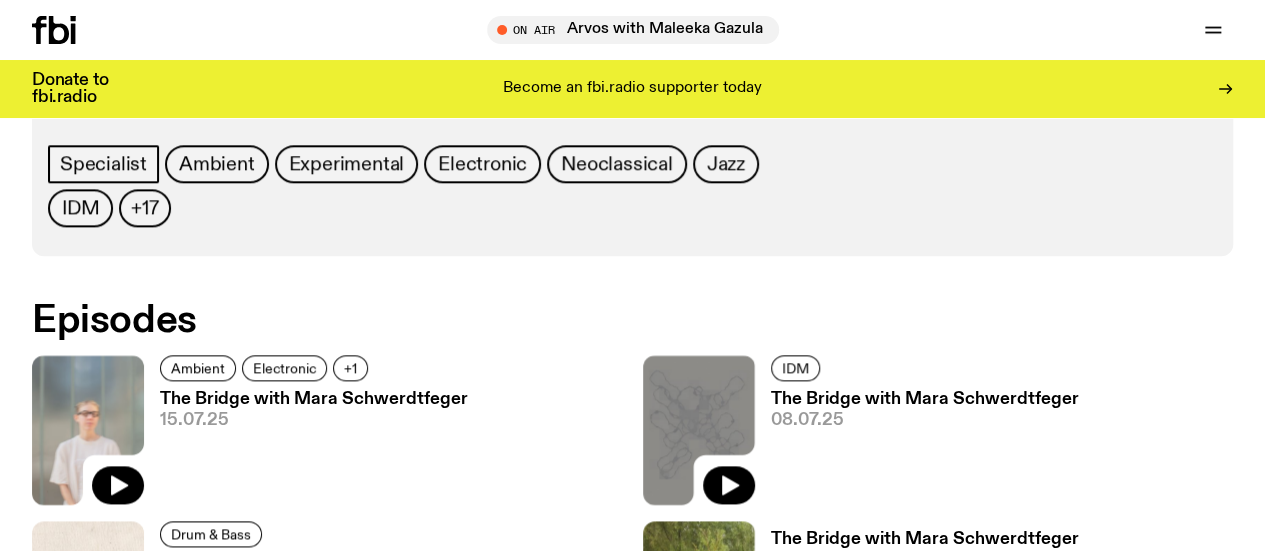 scroll, scrollTop: 996, scrollLeft: 0, axis: vertical 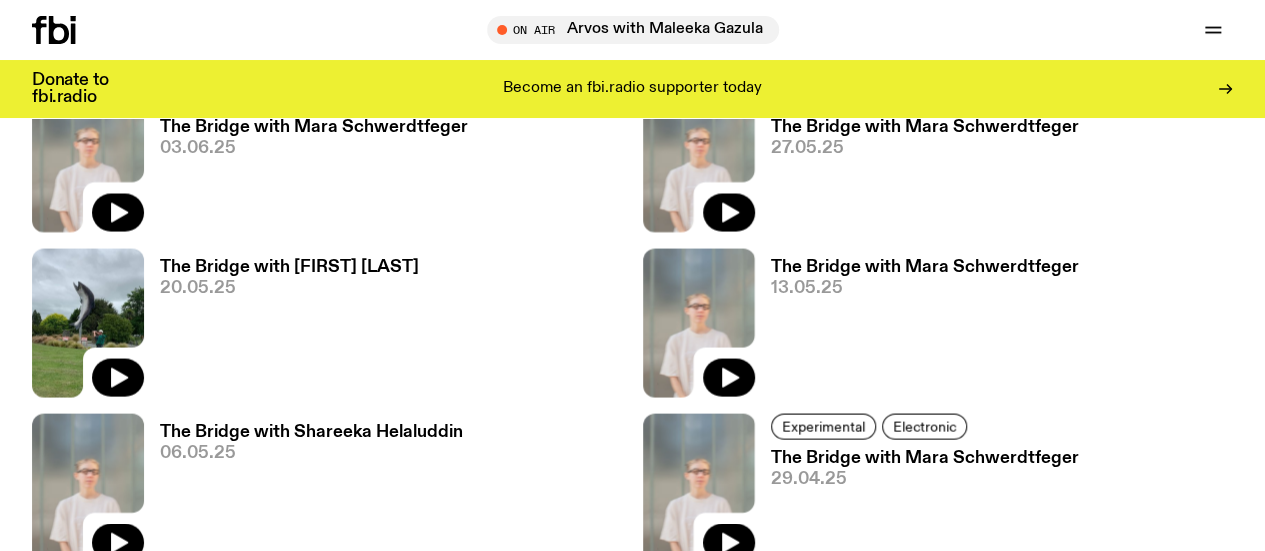 drag, startPoint x: 274, startPoint y: 179, endPoint x: 648, endPoint y: 217, distance: 375.92554 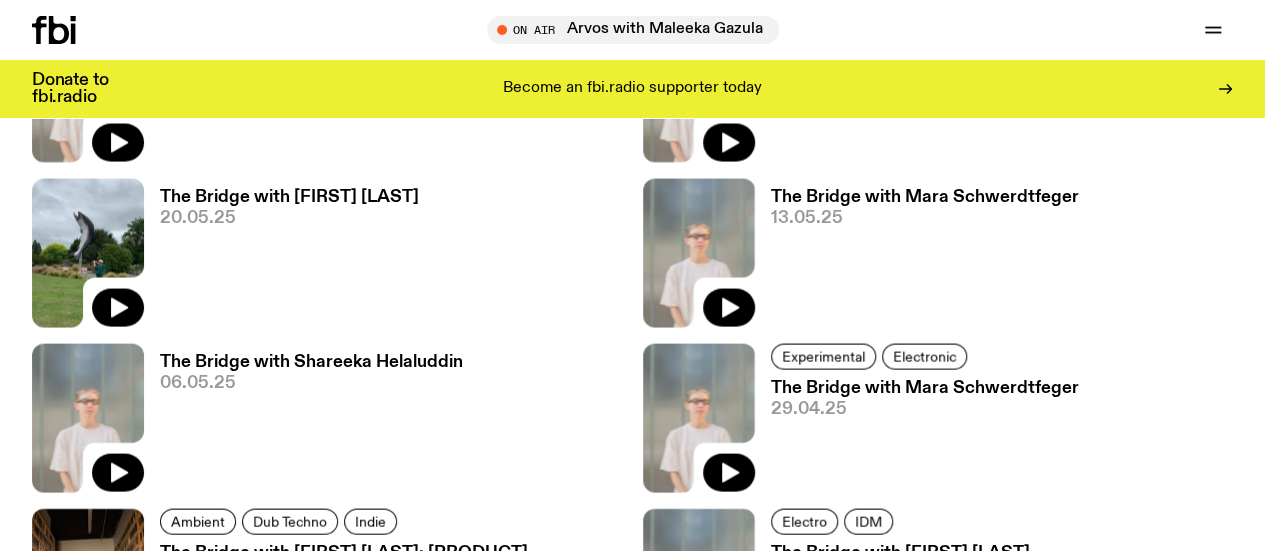 scroll, scrollTop: 1896, scrollLeft: 0, axis: vertical 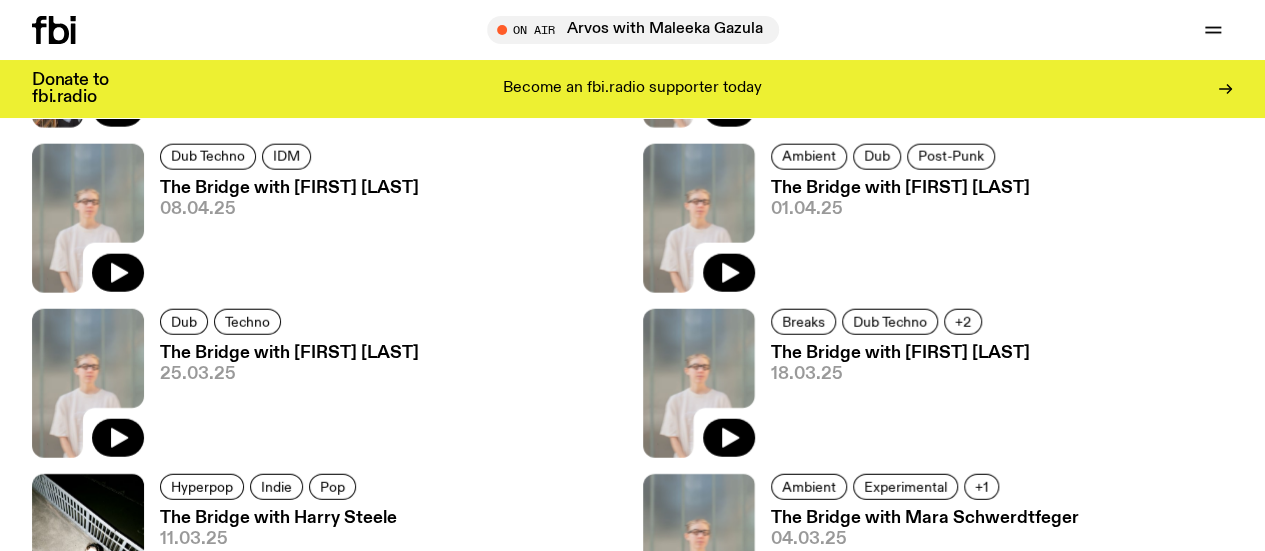click on "The Bridge with Mara Schwerdtfeger" at bounding box center [925, 518] 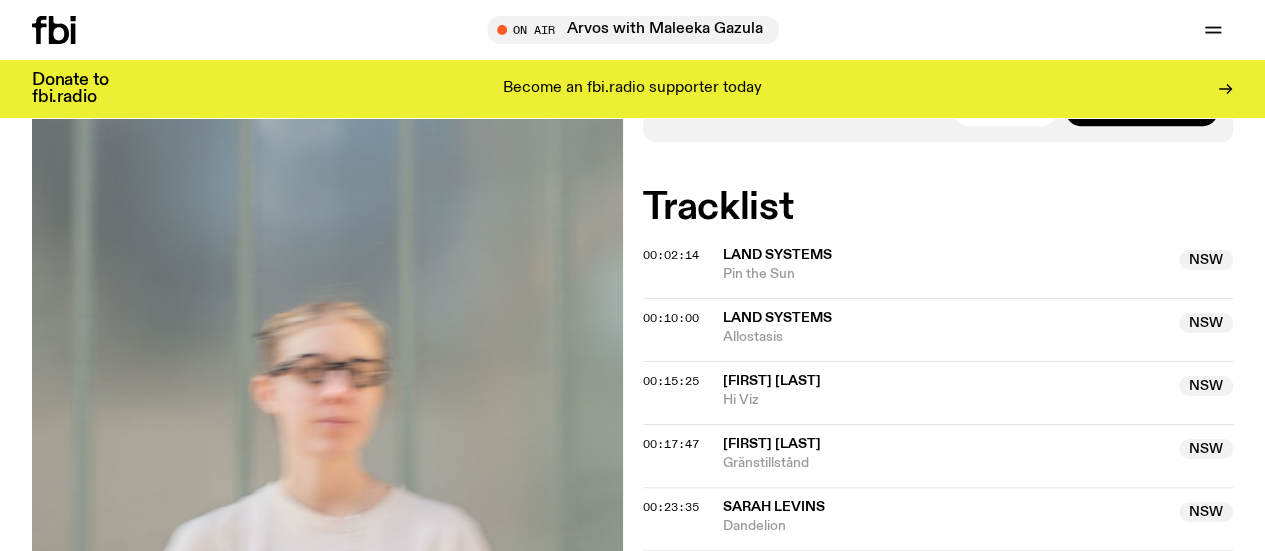 scroll, scrollTop: 292, scrollLeft: 0, axis: vertical 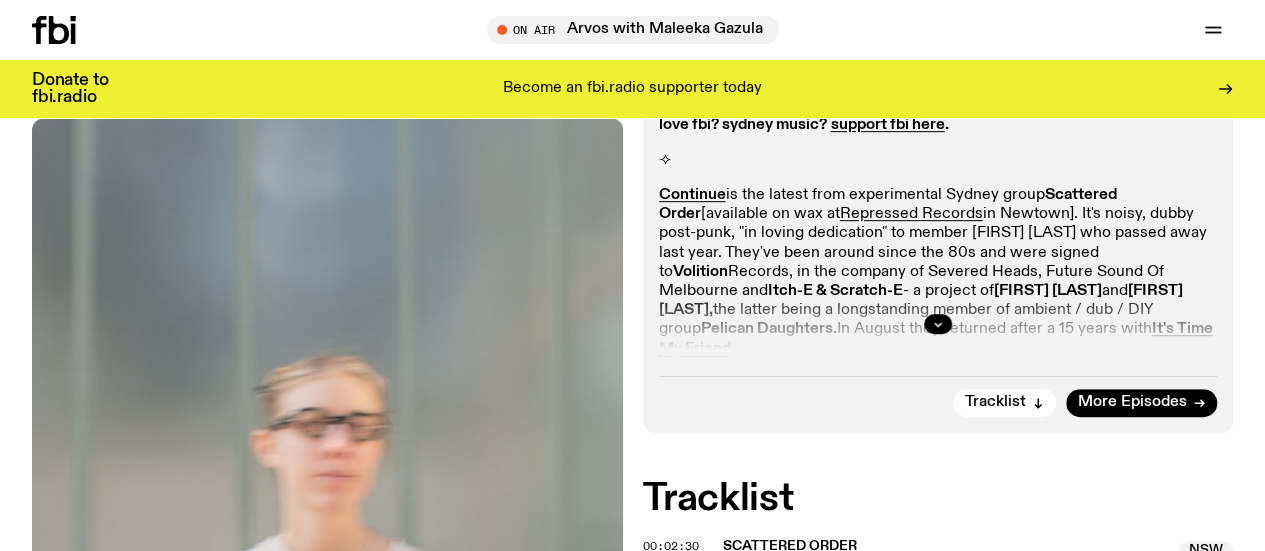 click 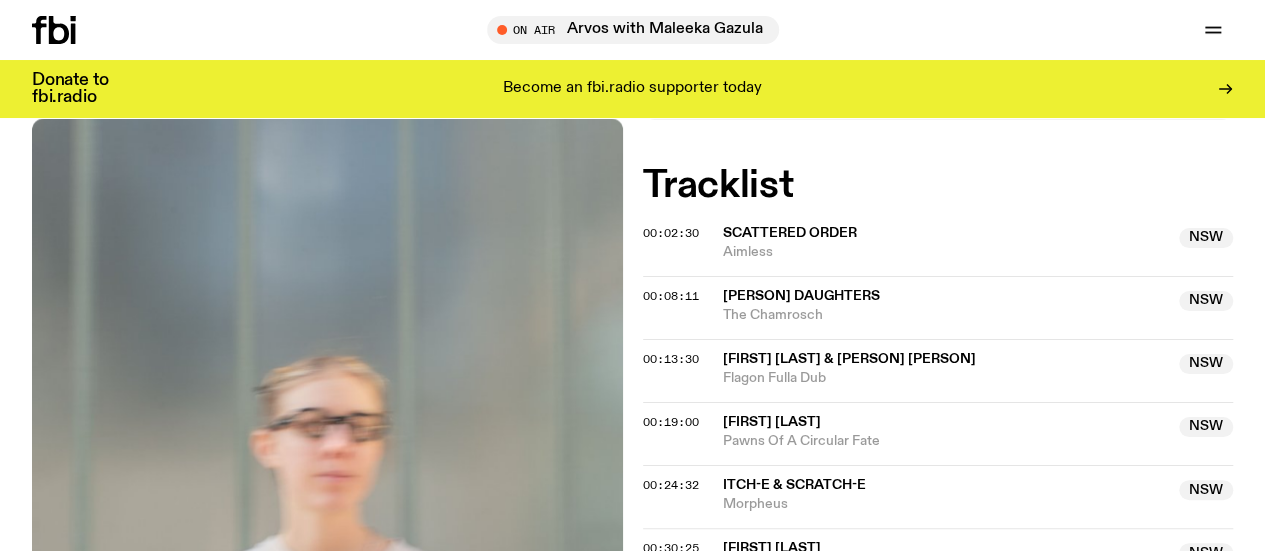 scroll, scrollTop: 1185, scrollLeft: 0, axis: vertical 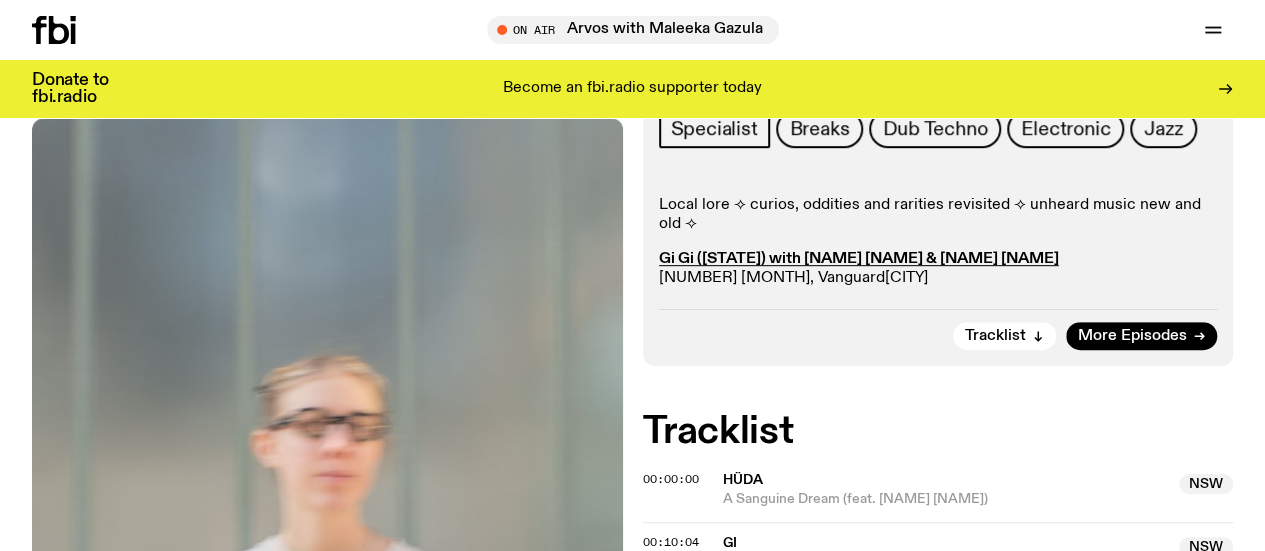 click on "Local lore ⟢ curios, oddities and rarities revisited ⟢ unheard music new and old ⟢" at bounding box center [938, 215] 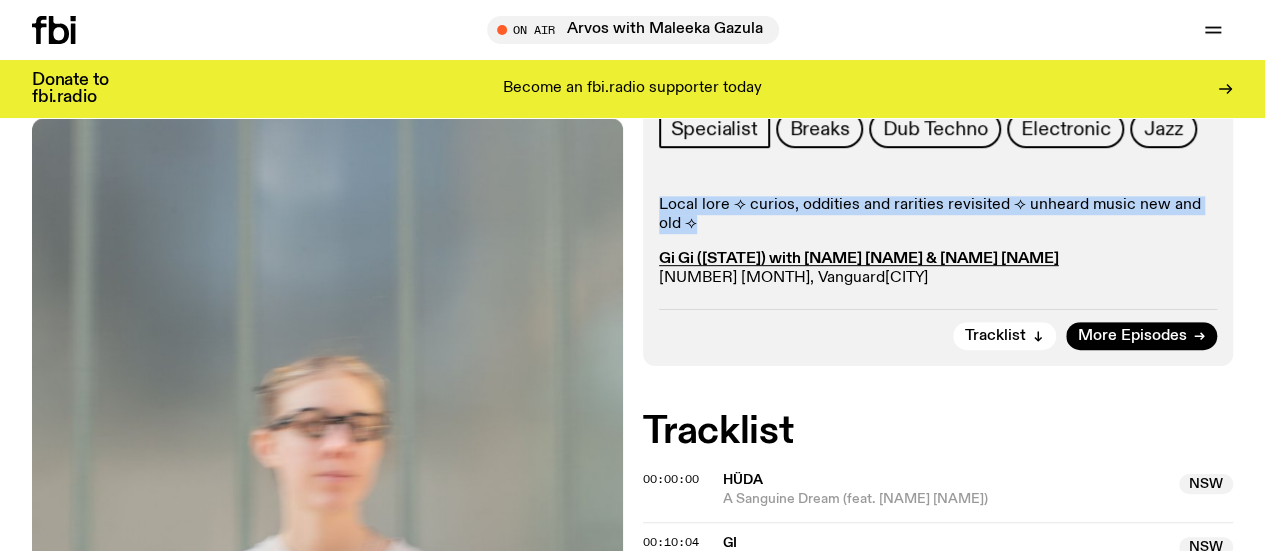 click on "Local lore ⟢ curios, oddities and rarities revisited ⟢ unheard music new and old ⟢" at bounding box center [938, 215] 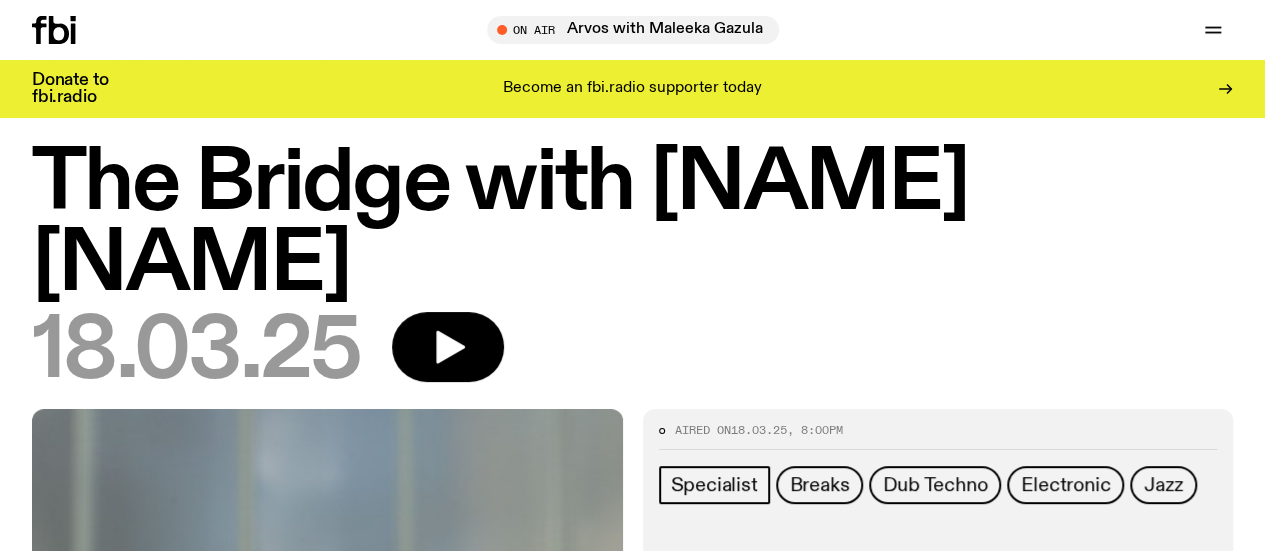 scroll, scrollTop: 0, scrollLeft: 0, axis: both 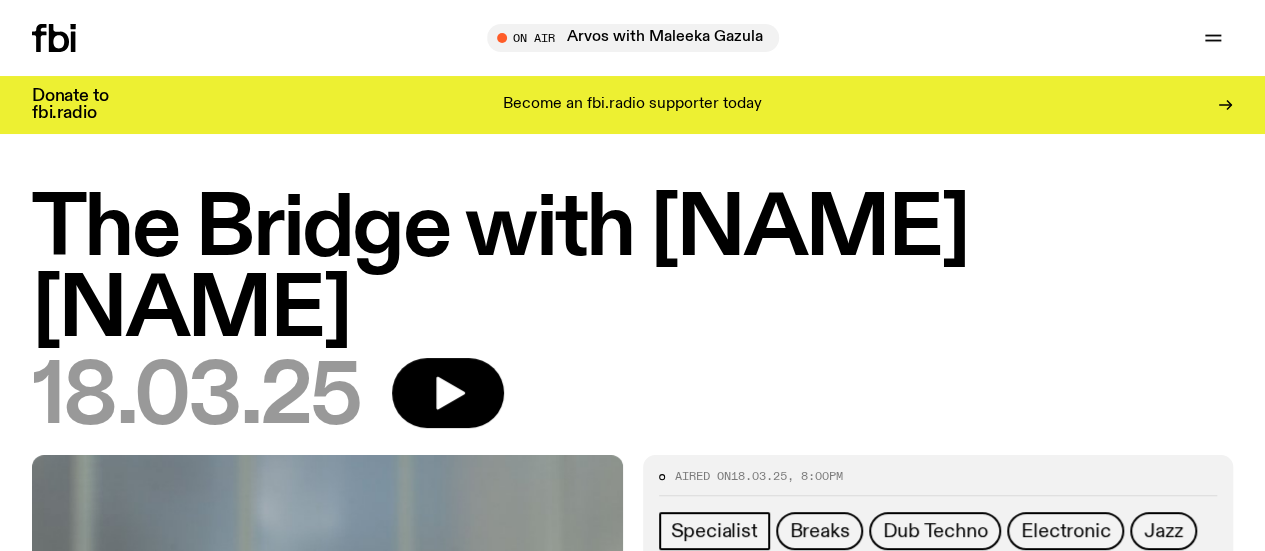 click on "The Bridge with [NAME] [LAST]" at bounding box center [632, 271] 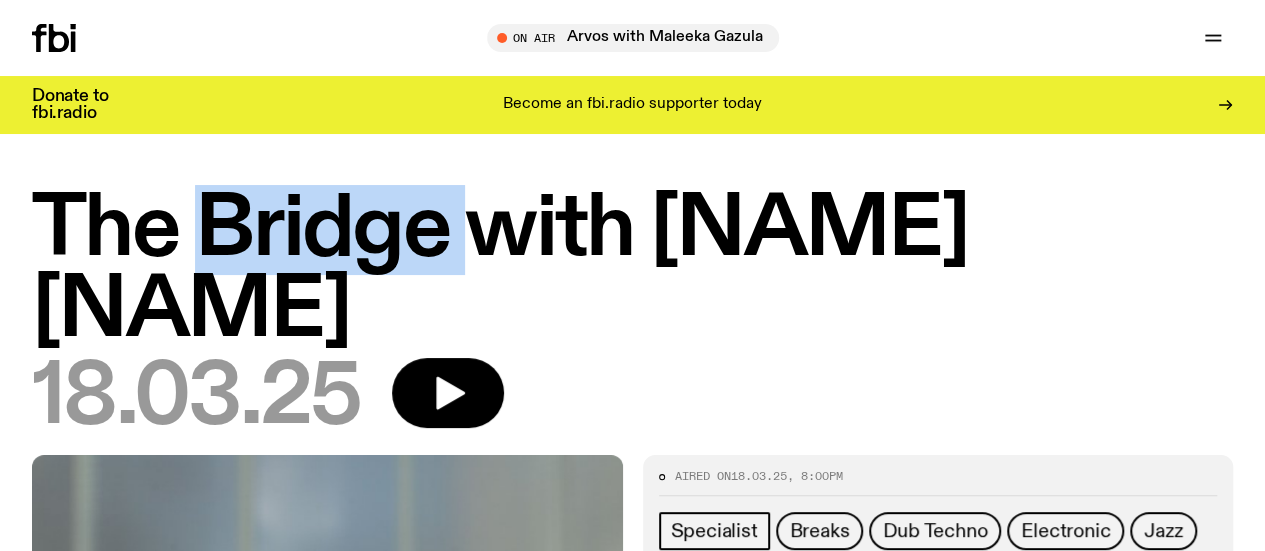 click on "The Bridge with [NAME] [LAST]" at bounding box center (632, 271) 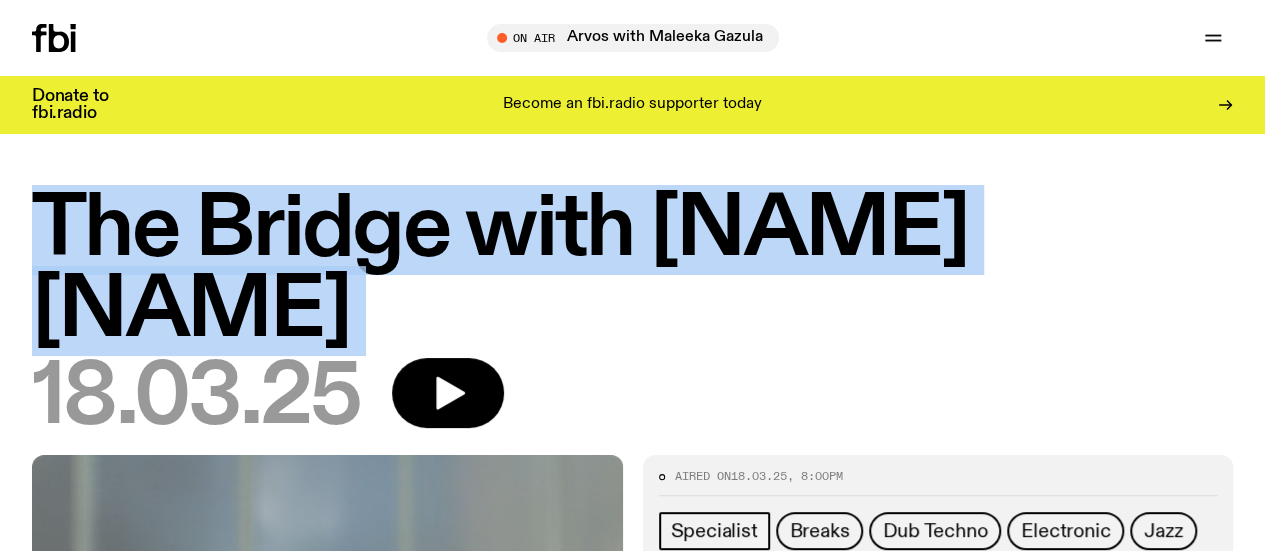 click on "The Bridge with [NAME] [LAST]" at bounding box center [632, 271] 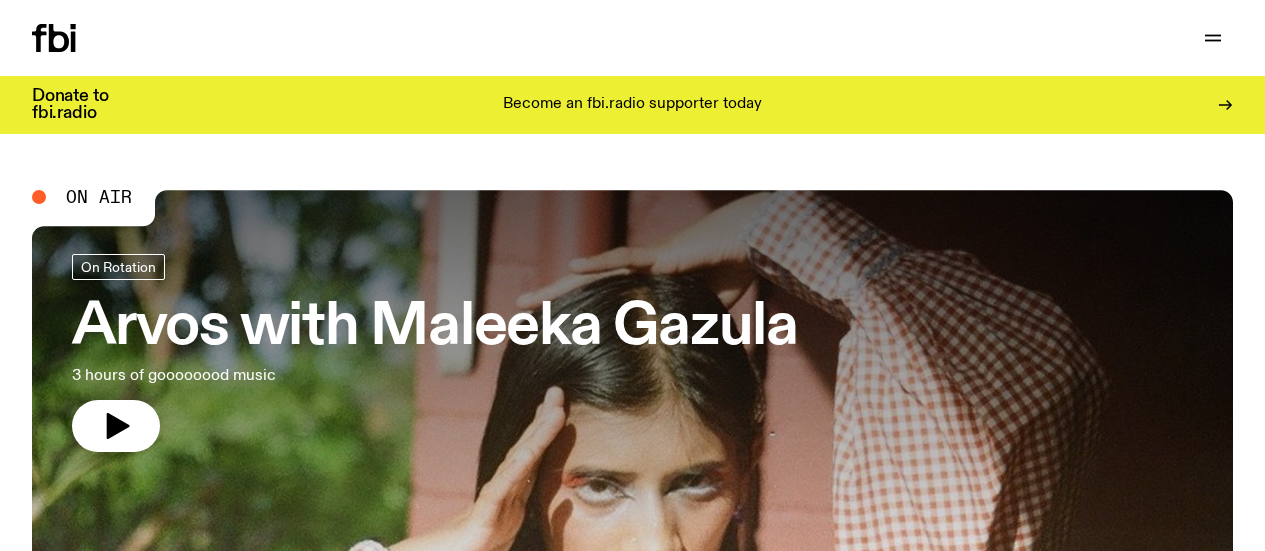 scroll, scrollTop: 0, scrollLeft: 0, axis: both 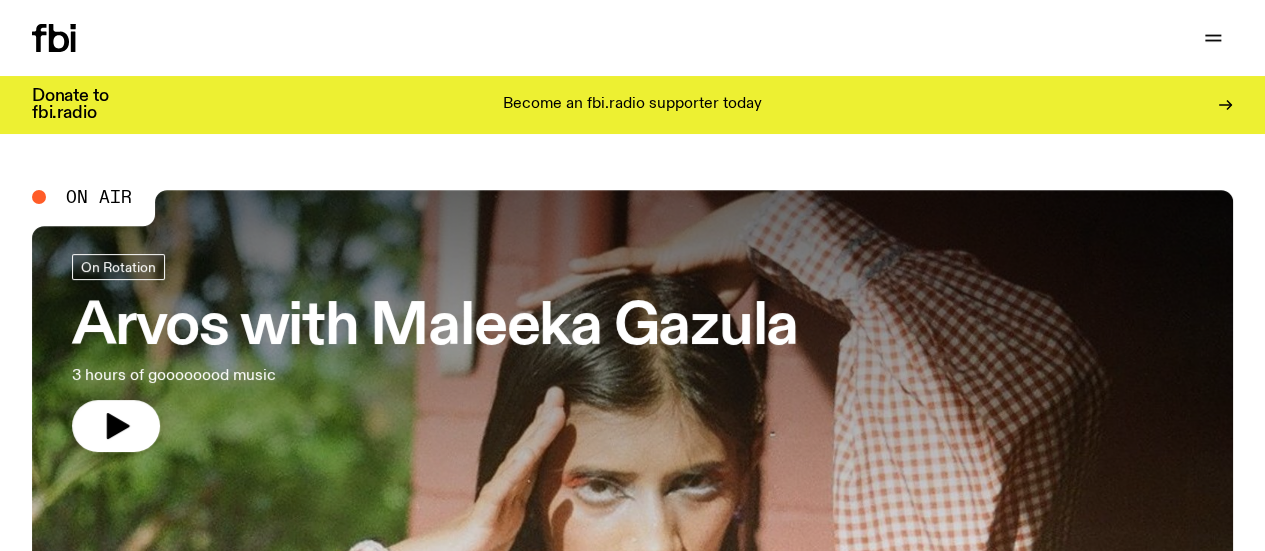 click on "Schedule" 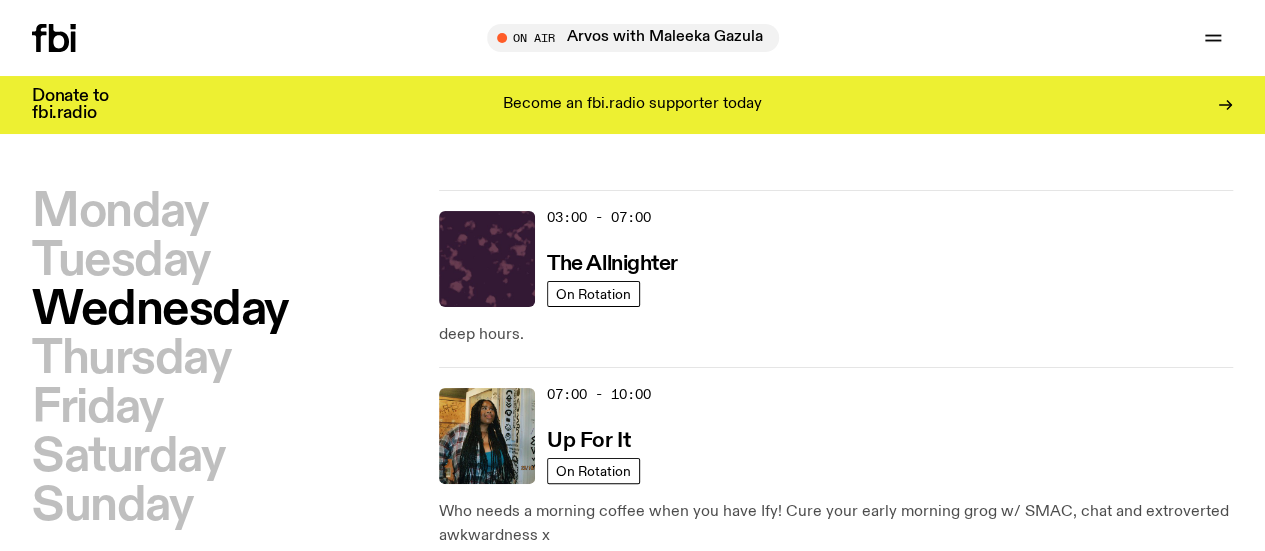 click on "Tuesday" at bounding box center (121, 261) 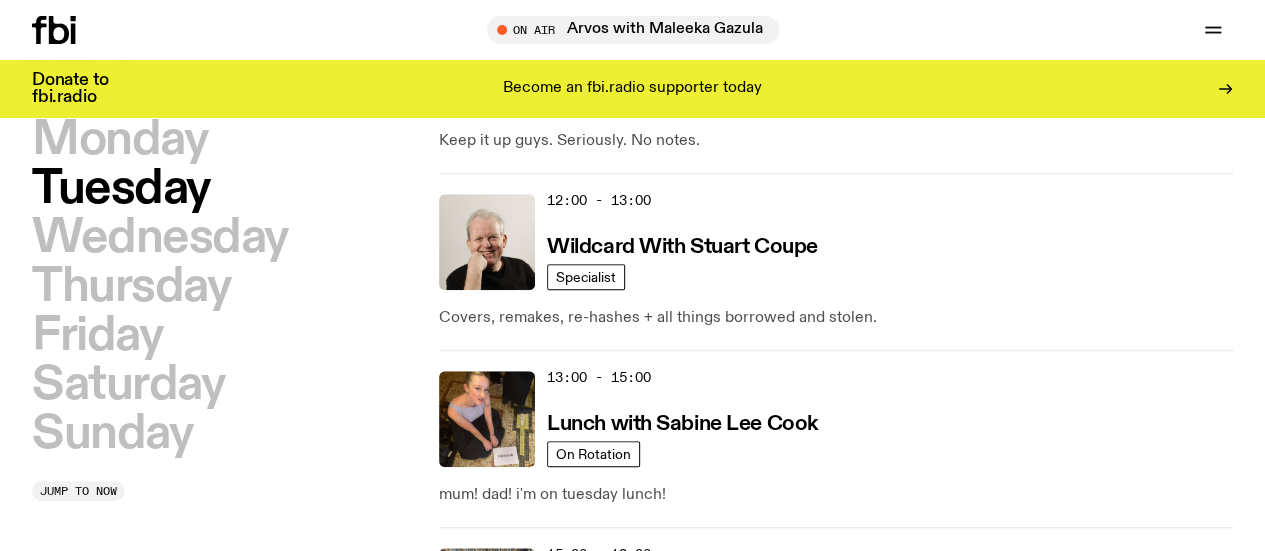 scroll, scrollTop: 856, scrollLeft: 0, axis: vertical 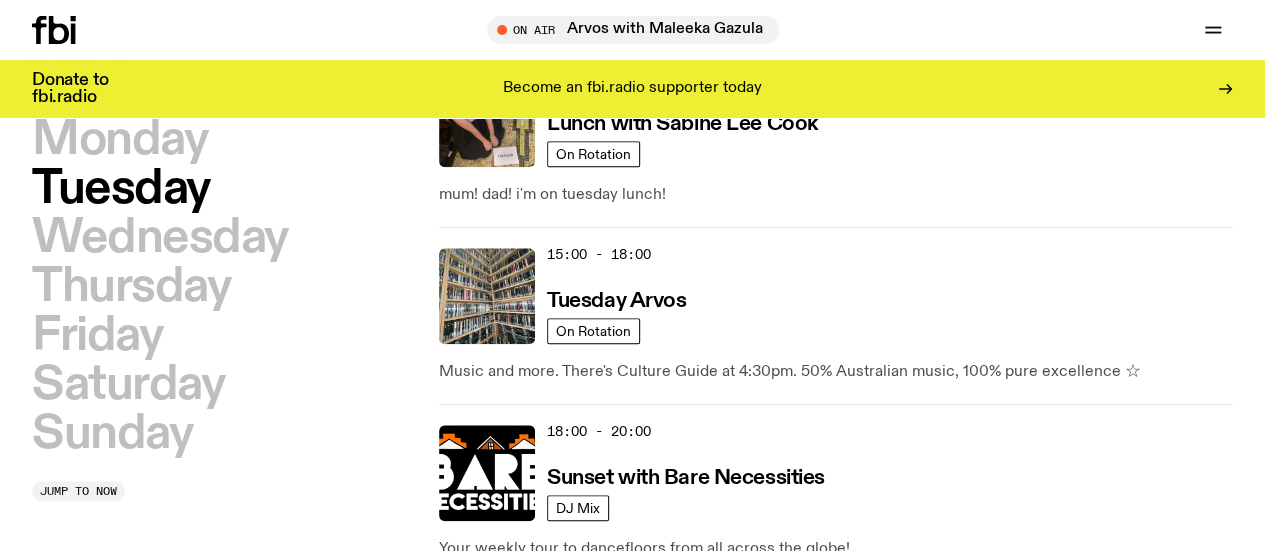 click on "20:00 - 21:00 The Bridge with [FIRST] [LAST]" at bounding box center [890, 650] 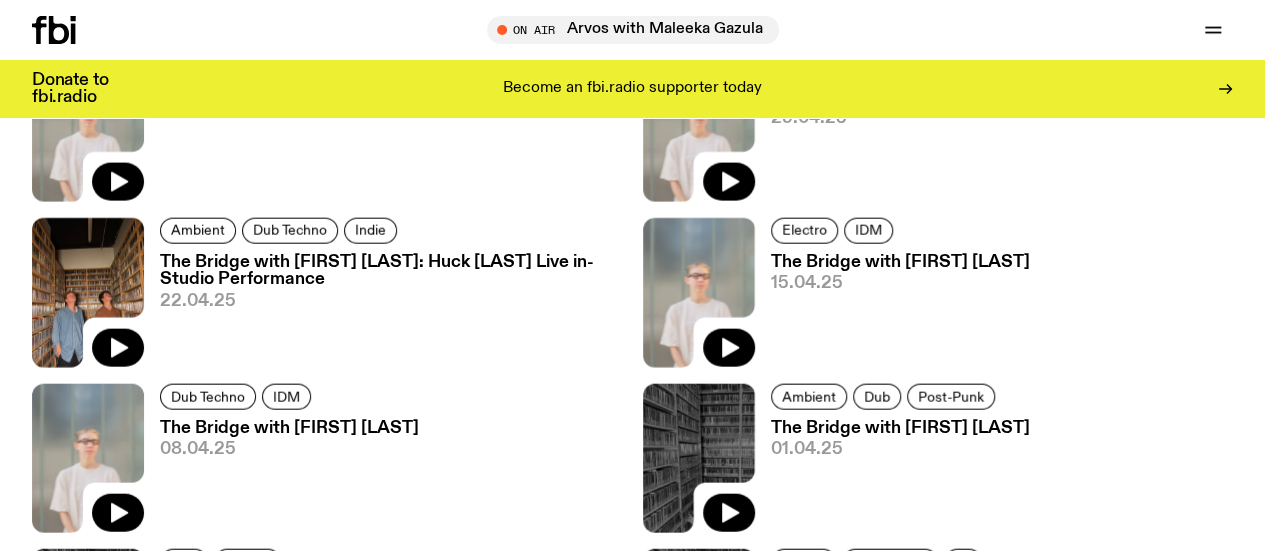 scroll, scrollTop: 2190, scrollLeft: 0, axis: vertical 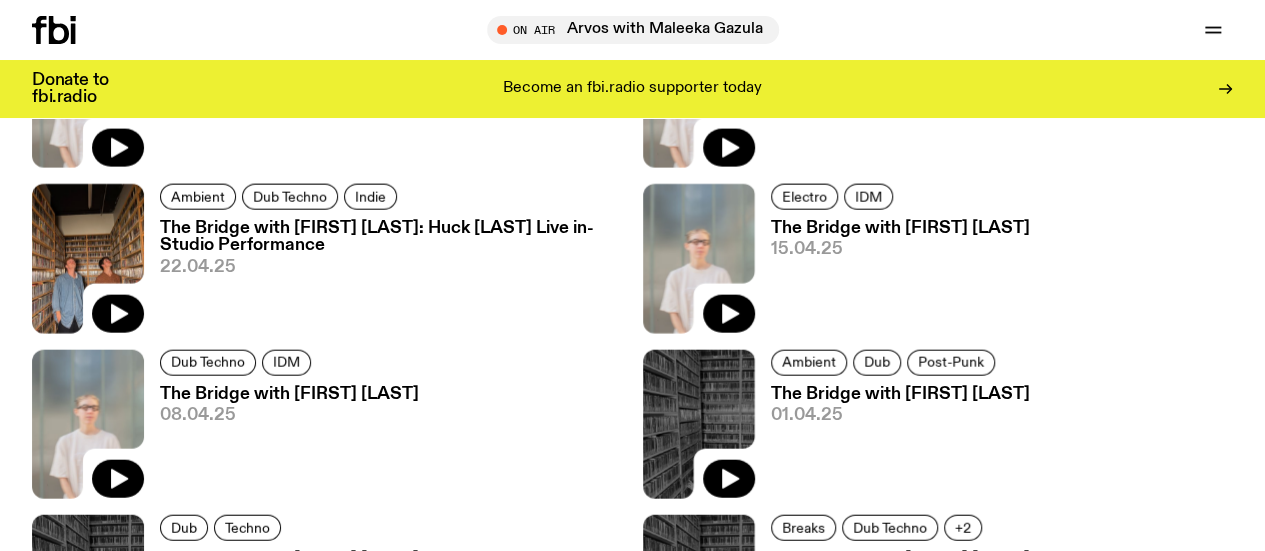 click on "The Bridge with [NAME] [LAST]" at bounding box center [289, 559] 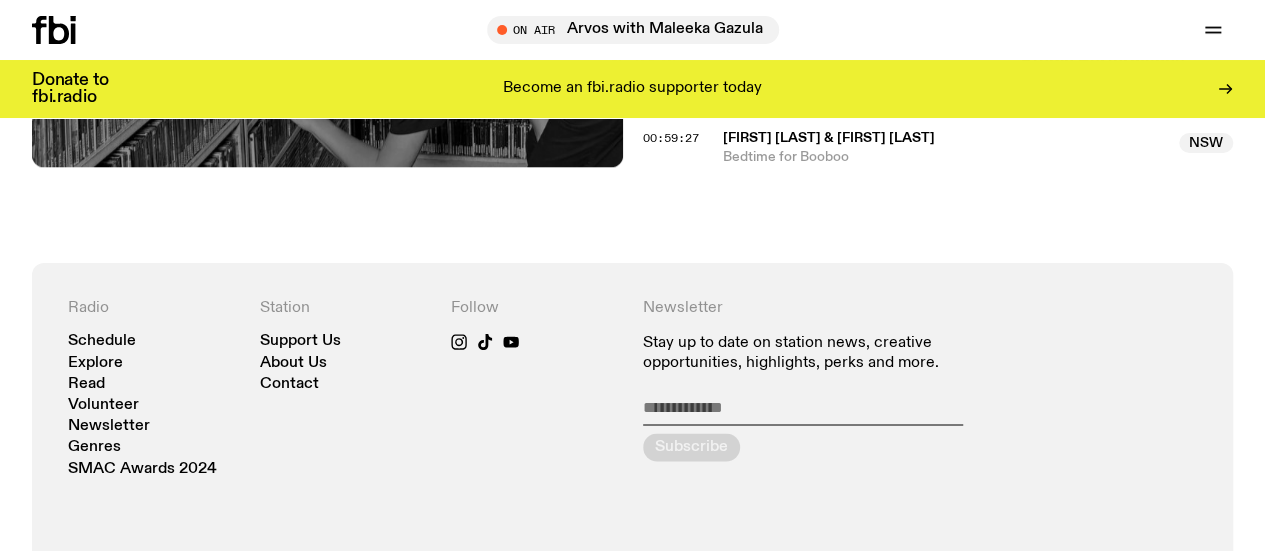 scroll, scrollTop: 1416, scrollLeft: 0, axis: vertical 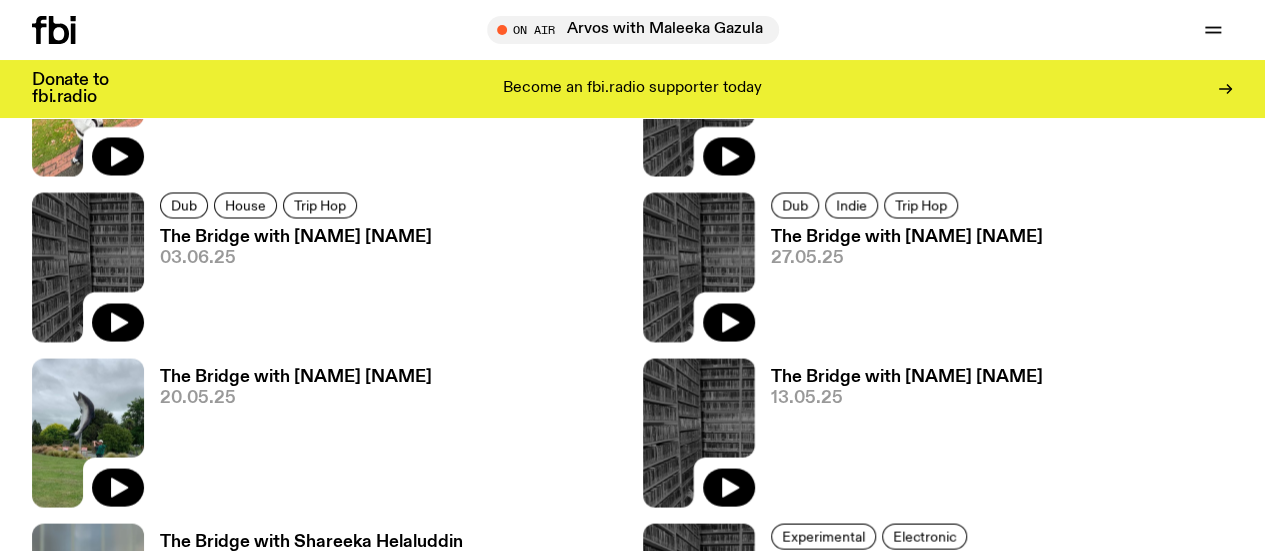 click 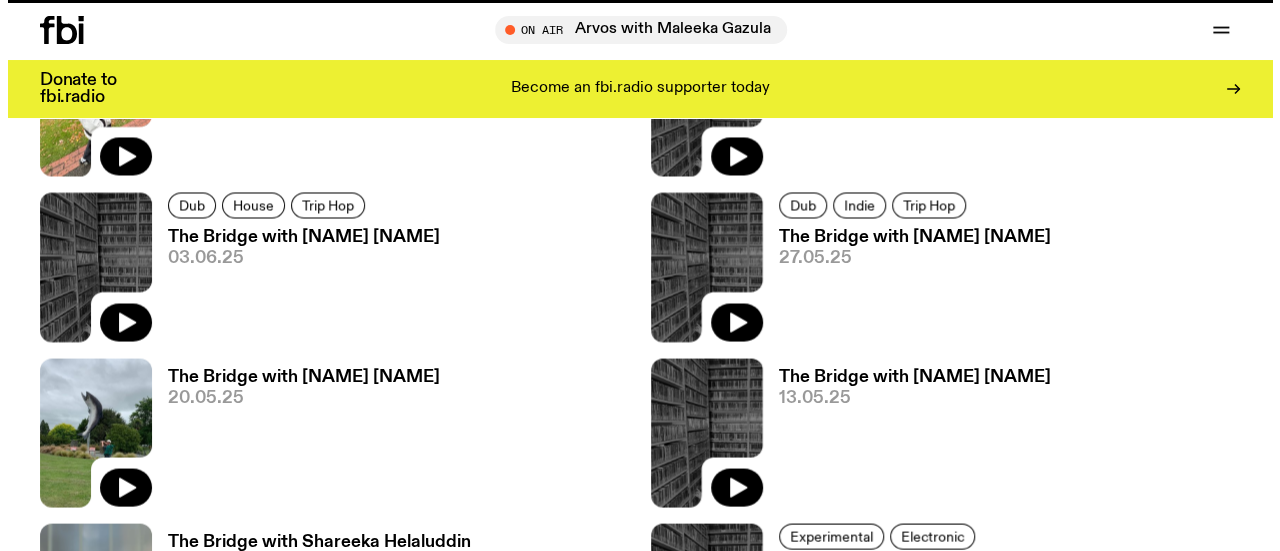 scroll, scrollTop: 0, scrollLeft: 0, axis: both 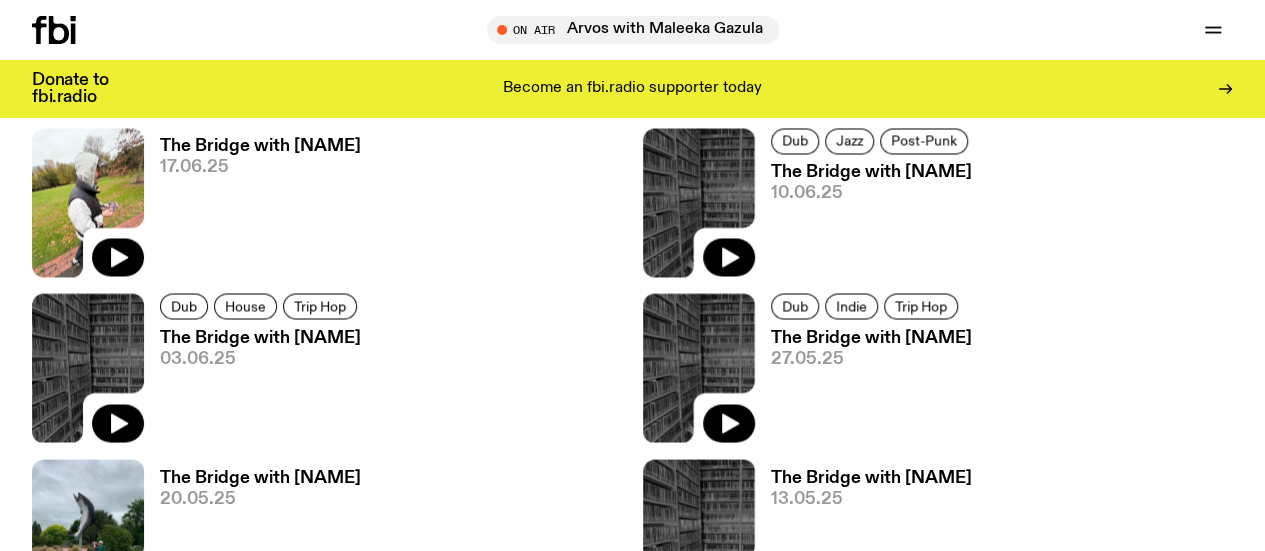 click 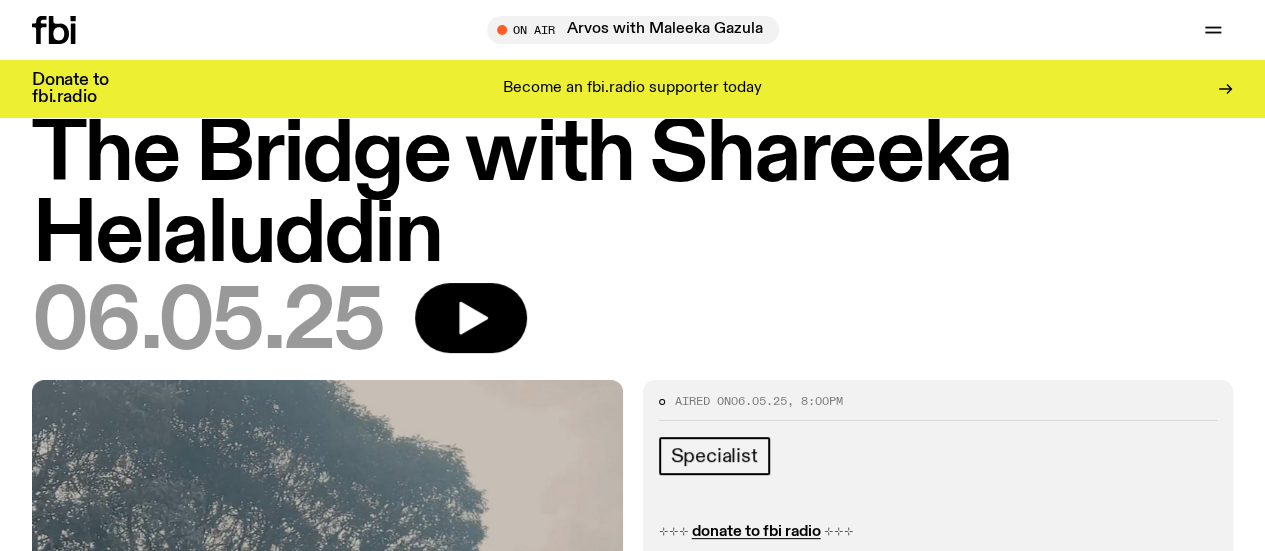 scroll, scrollTop: 0, scrollLeft: 0, axis: both 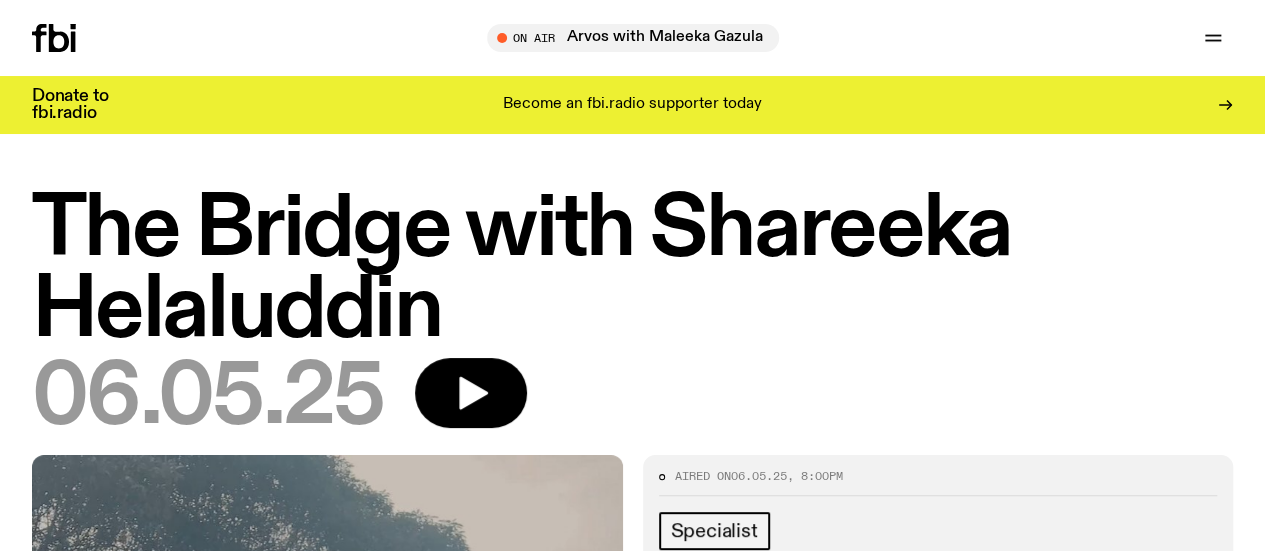 click 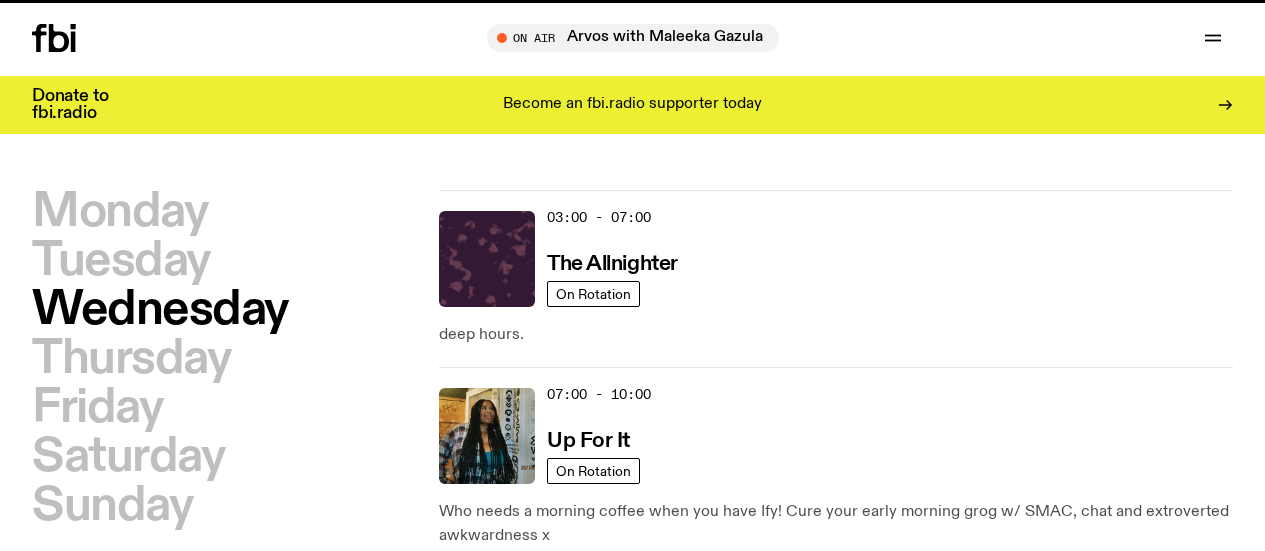 scroll, scrollTop: 0, scrollLeft: 0, axis: both 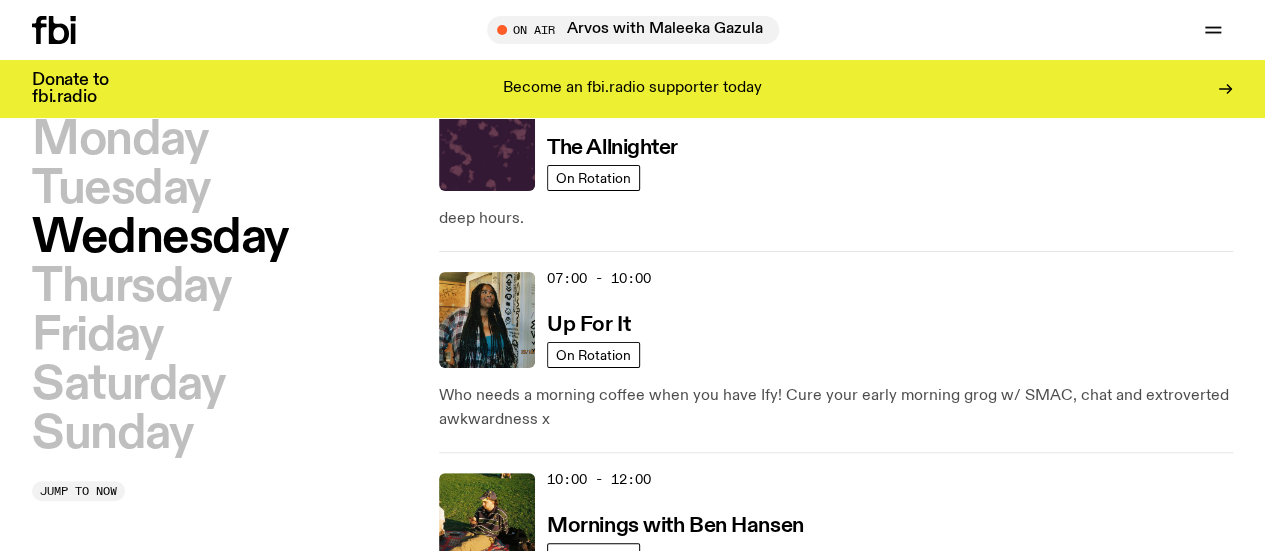 click on "Sunday" at bounding box center [112, 434] 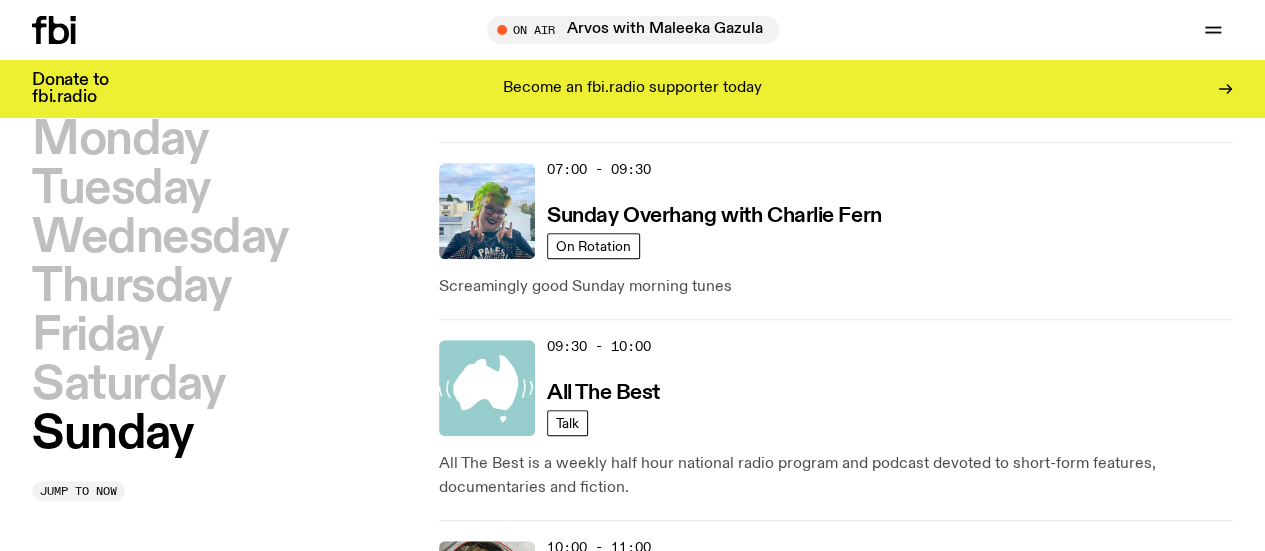 scroll, scrollTop: 356, scrollLeft: 0, axis: vertical 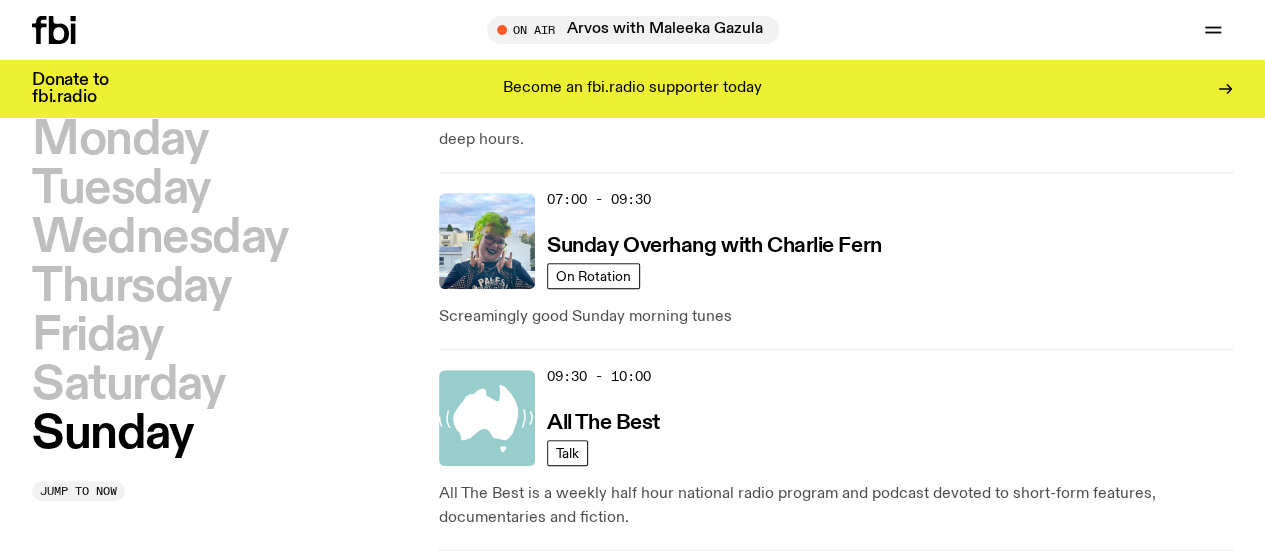click on "Friday" at bounding box center (97, 336) 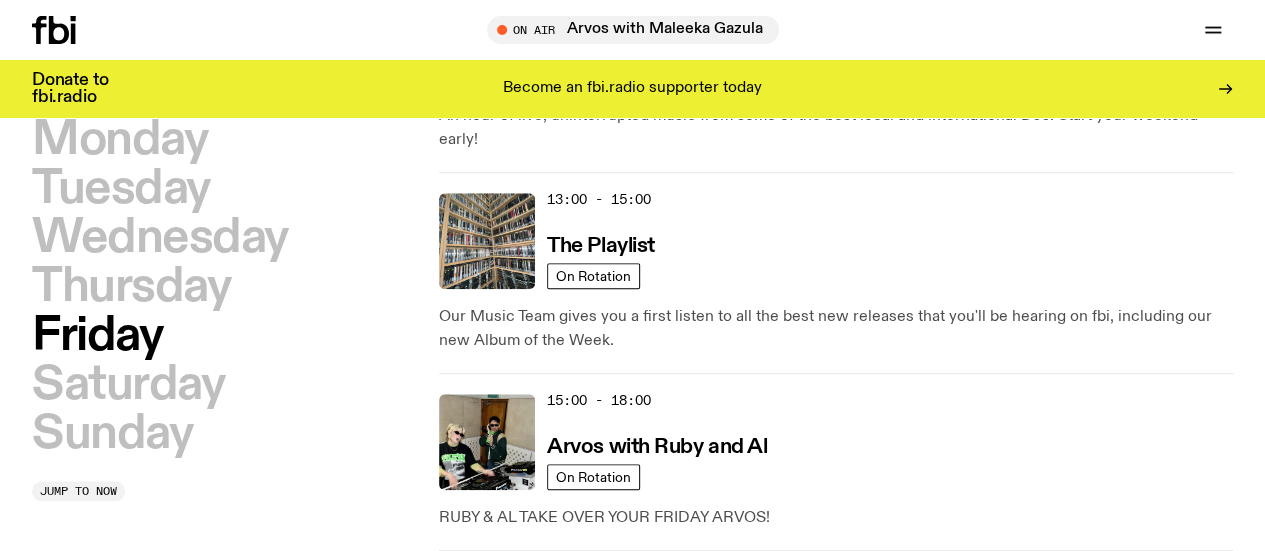scroll, scrollTop: 856, scrollLeft: 0, axis: vertical 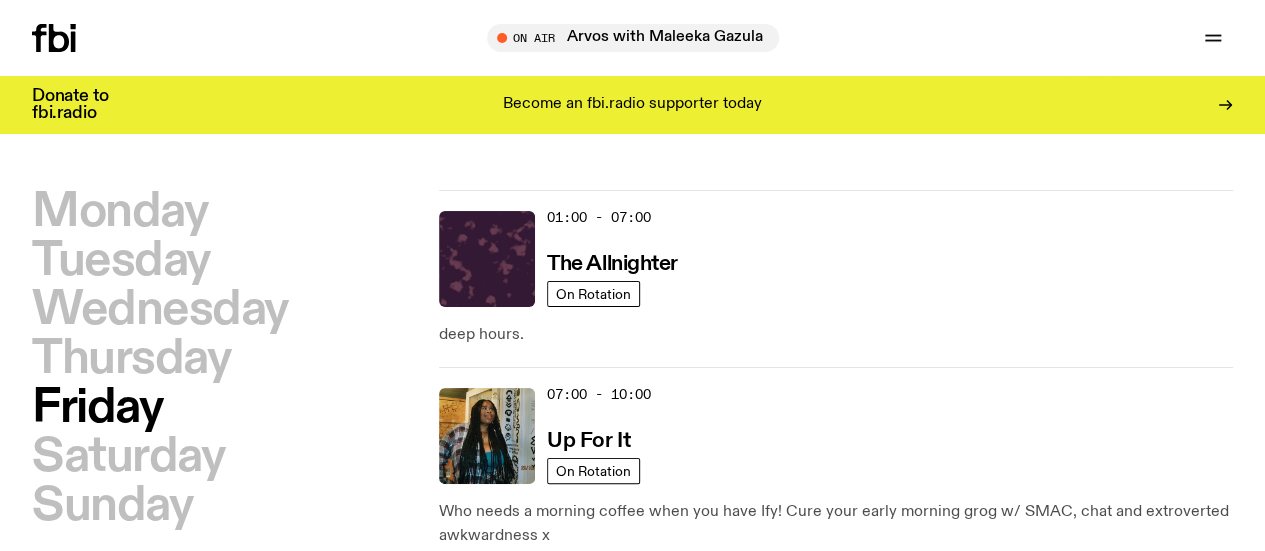 click 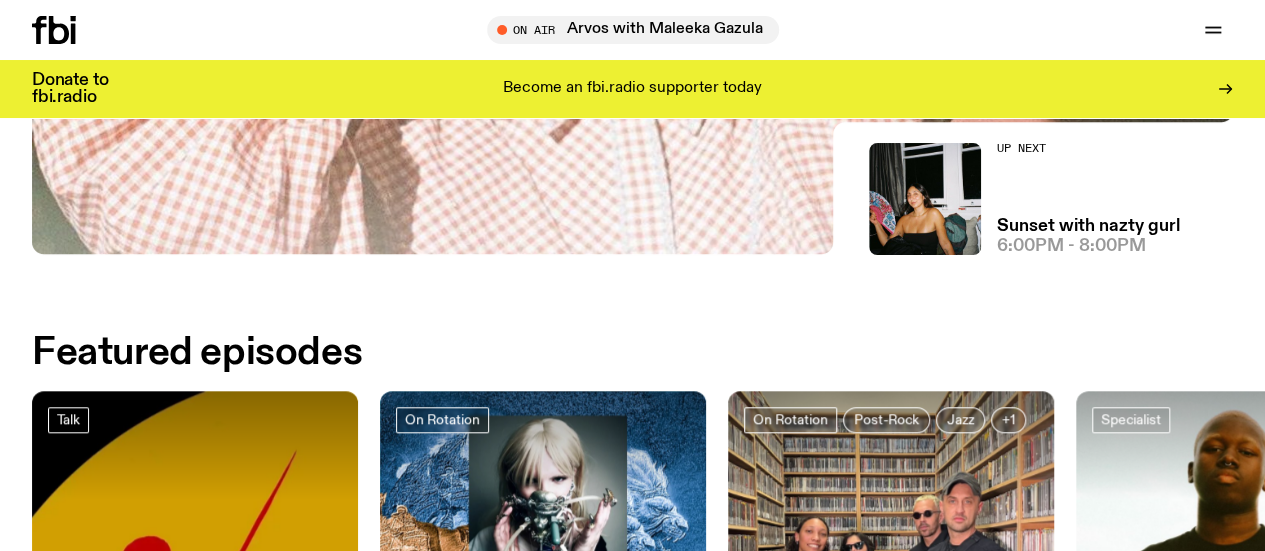 scroll, scrollTop: 686, scrollLeft: 0, axis: vertical 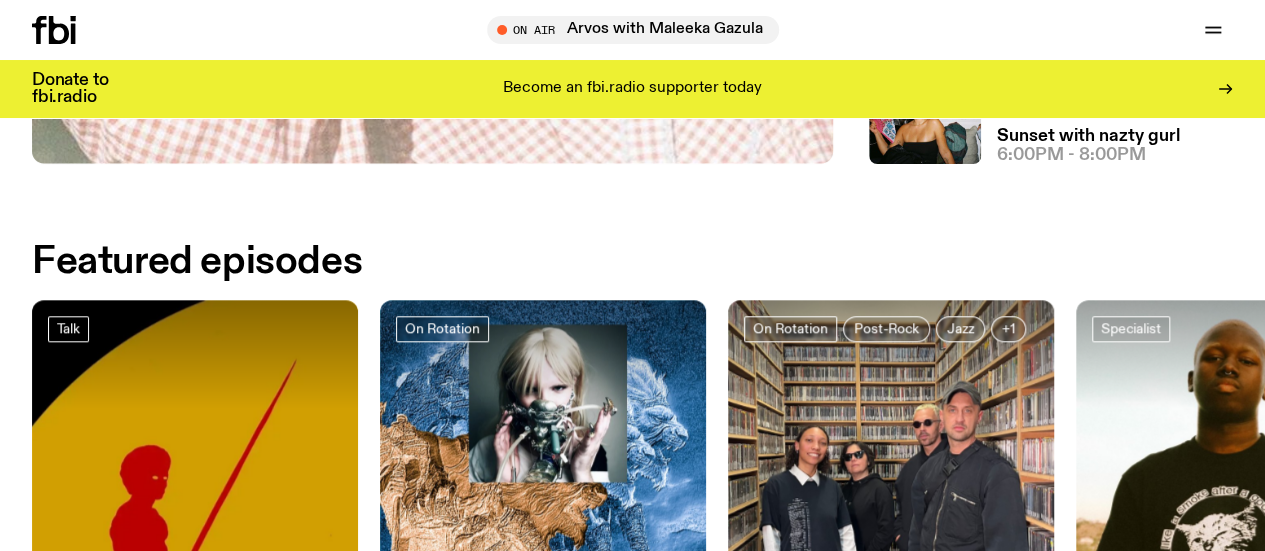 click on "Schedule" at bounding box center (0, 0) 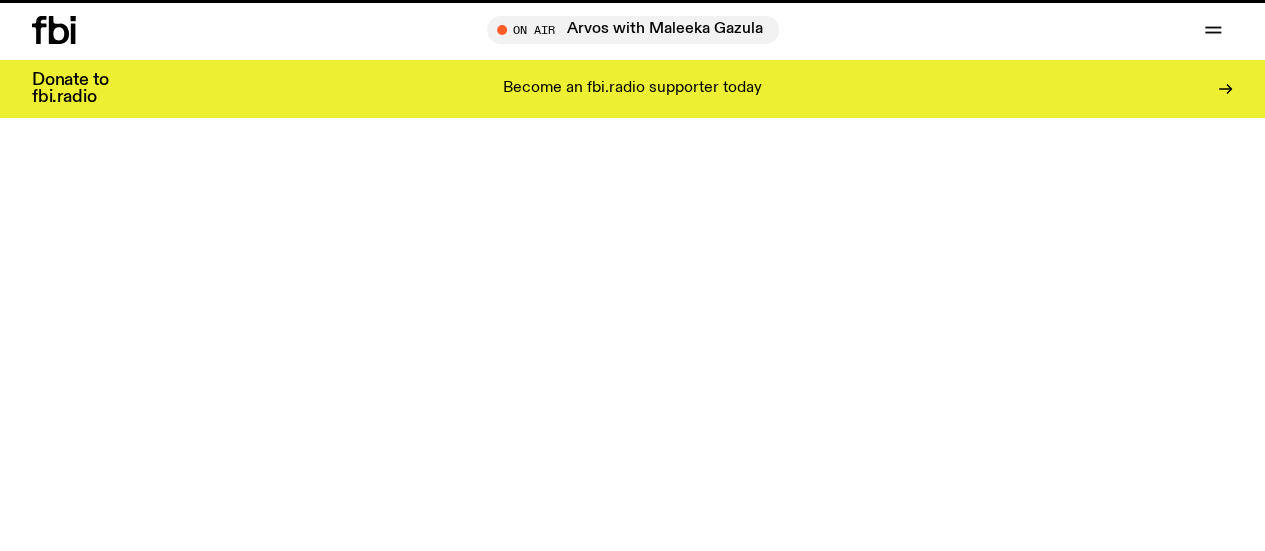 scroll, scrollTop: 0, scrollLeft: 0, axis: both 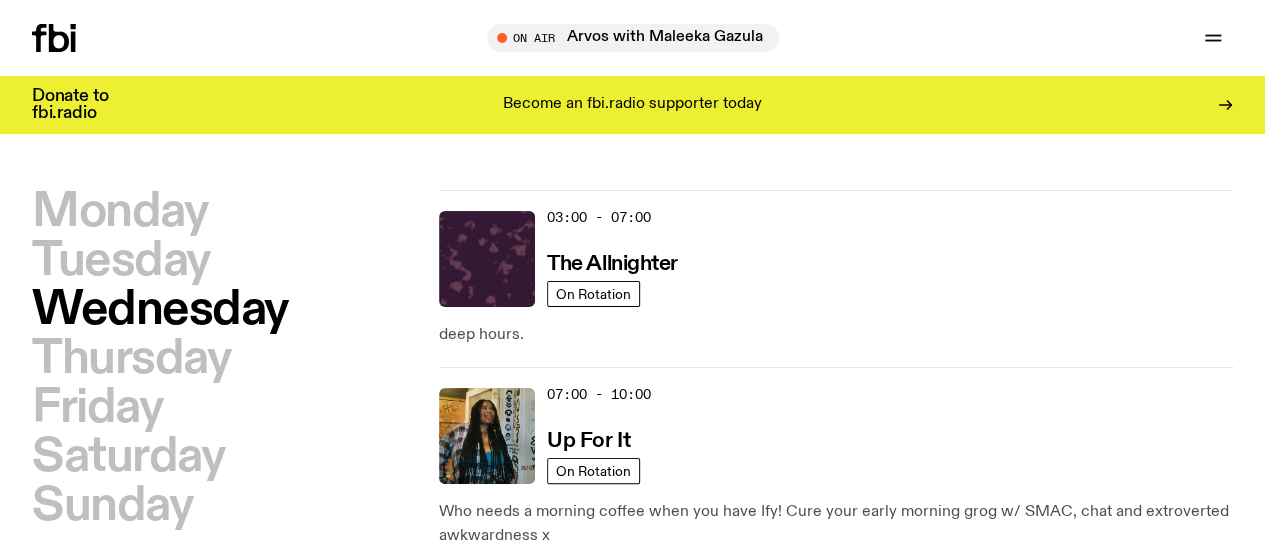 click on "Friday" at bounding box center [97, 408] 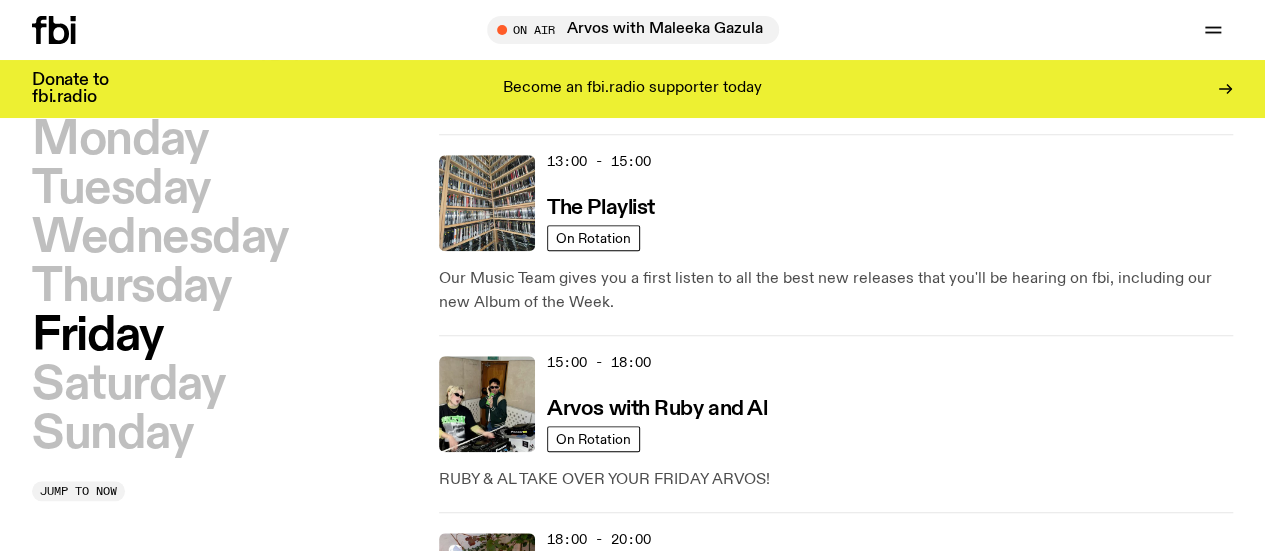 scroll, scrollTop: 956, scrollLeft: 0, axis: vertical 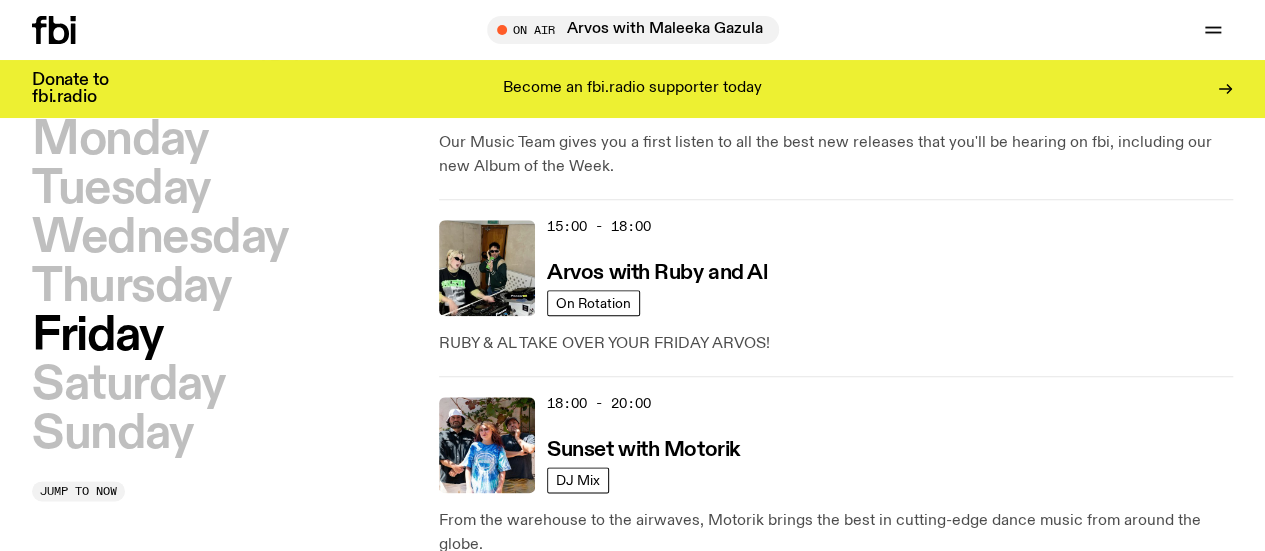 click on "Switch" at bounding box center [580, 852] 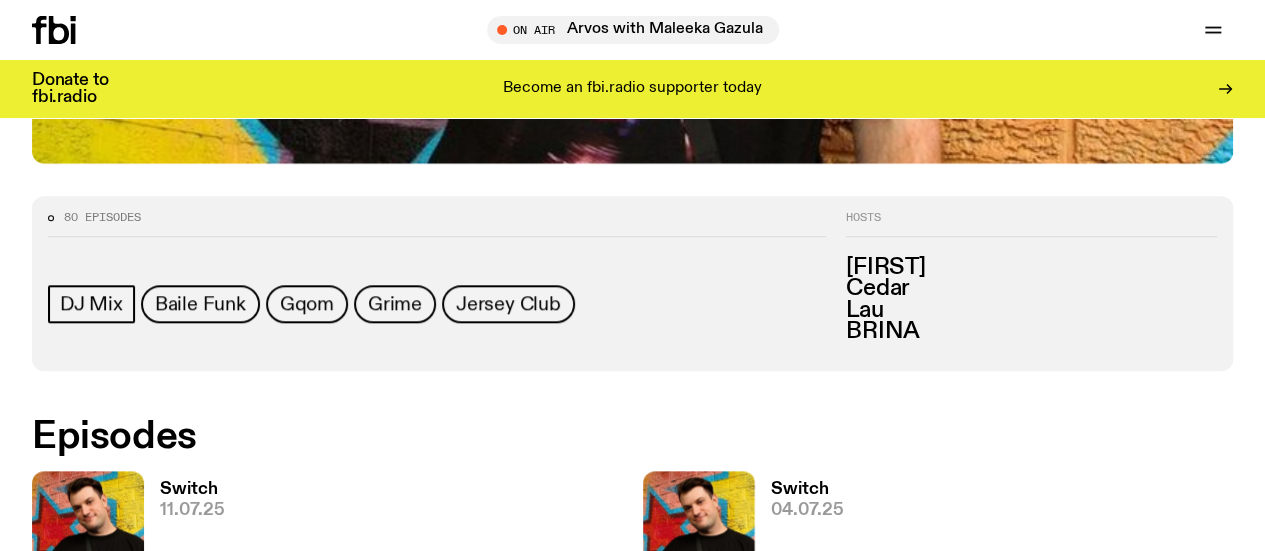 scroll, scrollTop: 786, scrollLeft: 0, axis: vertical 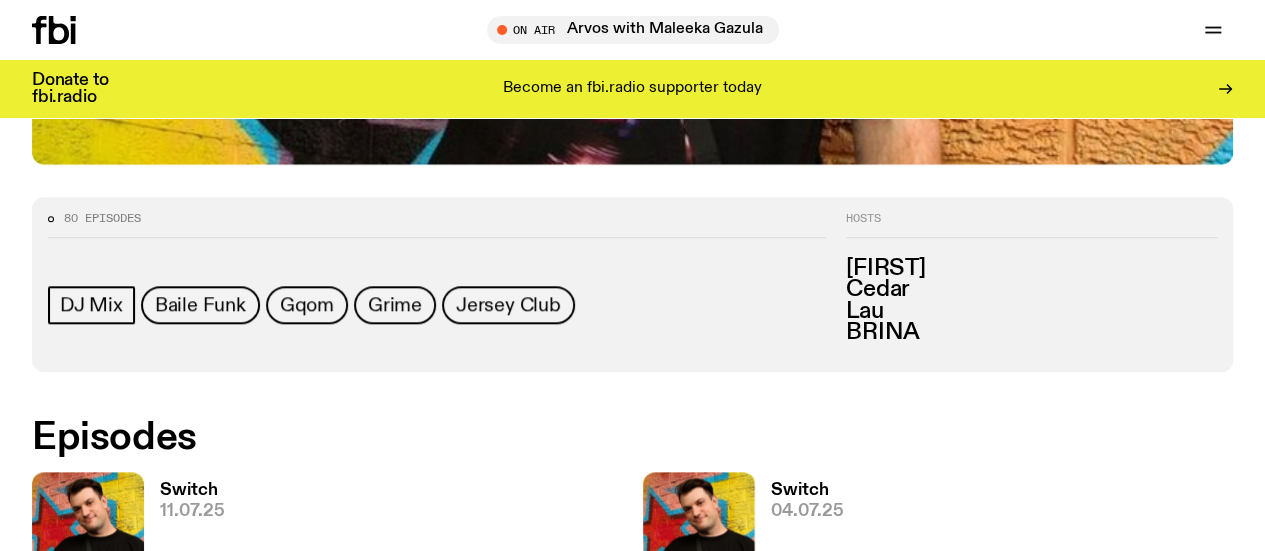 click 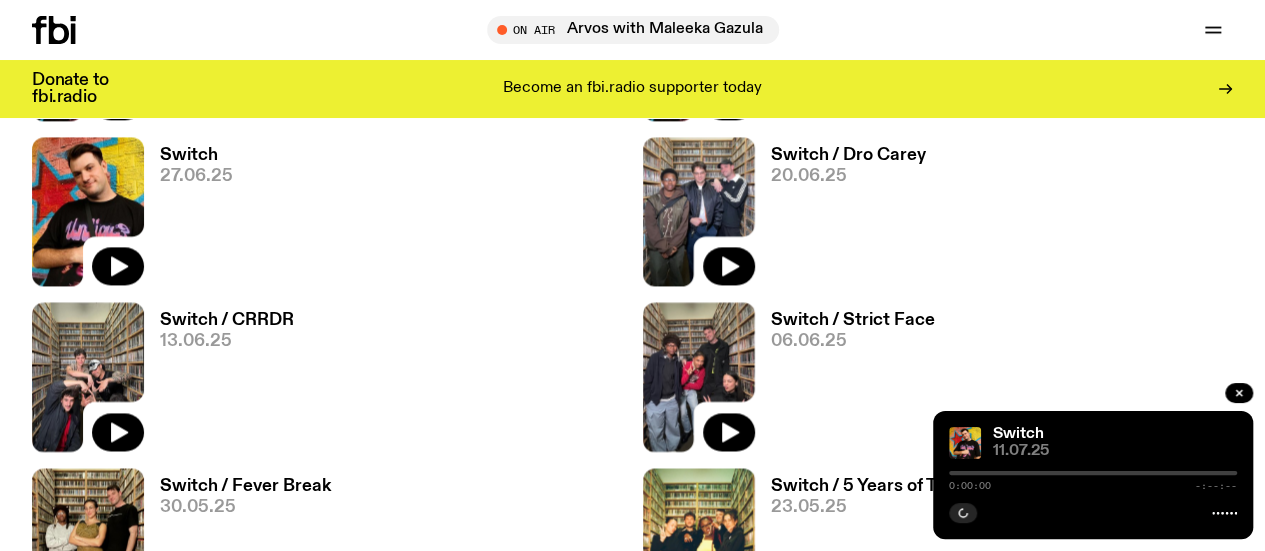 scroll, scrollTop: 1286, scrollLeft: 0, axis: vertical 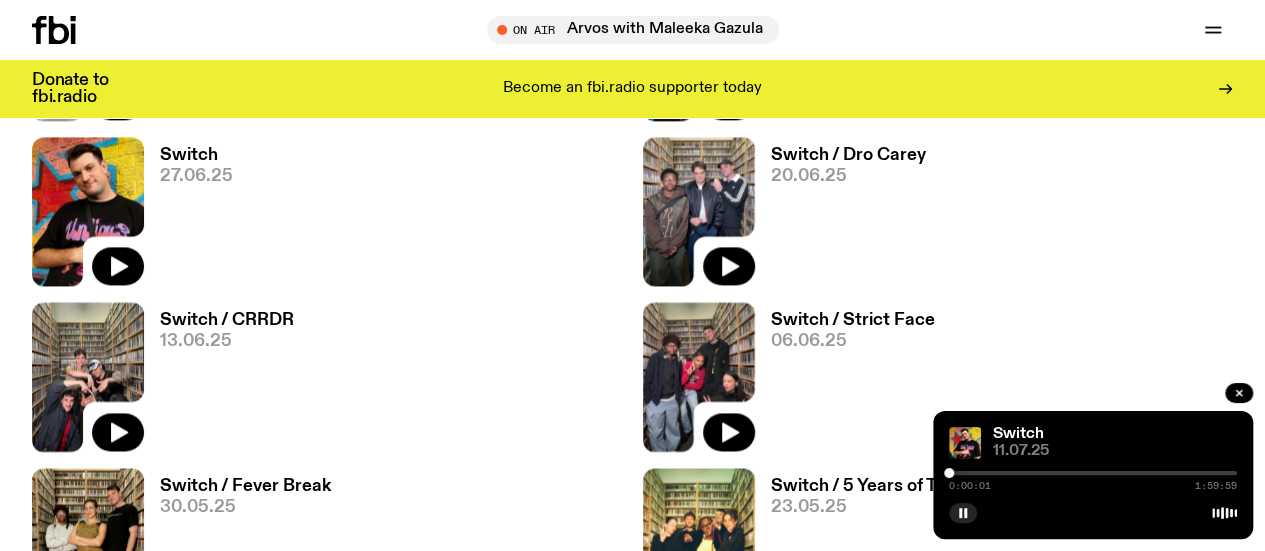 click at bounding box center [949, 473] 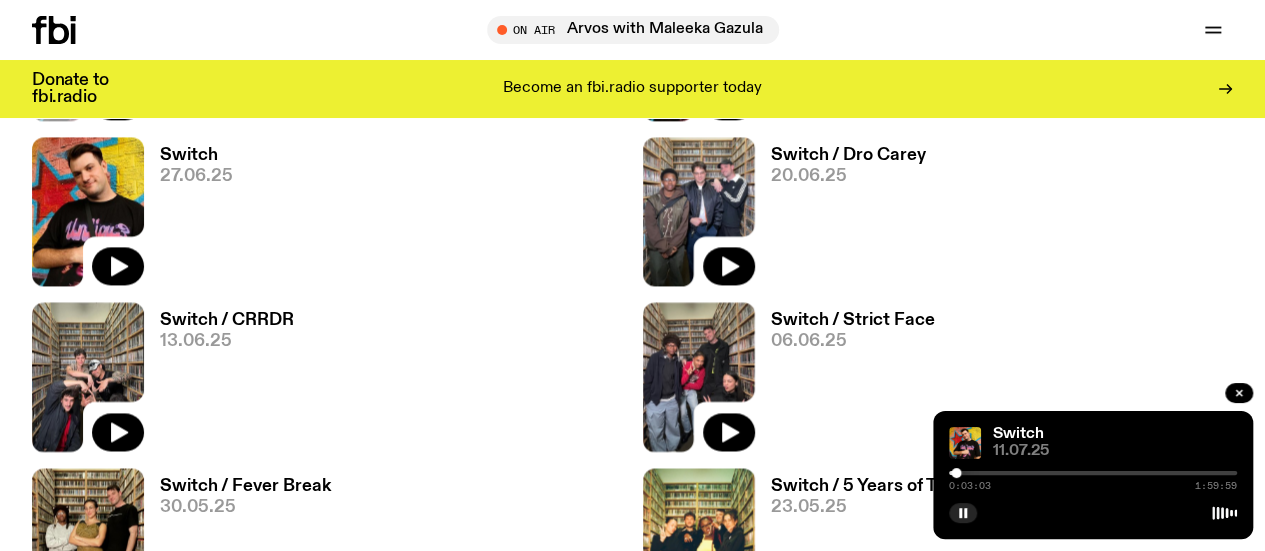 click at bounding box center [956, 473] 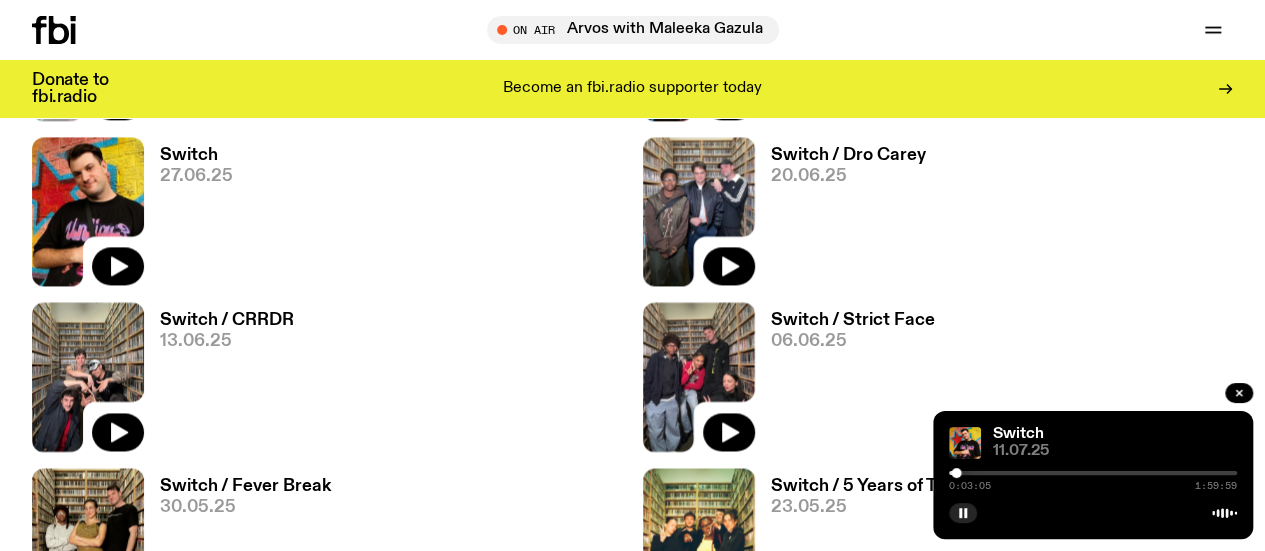 click at bounding box center (1093, 473) 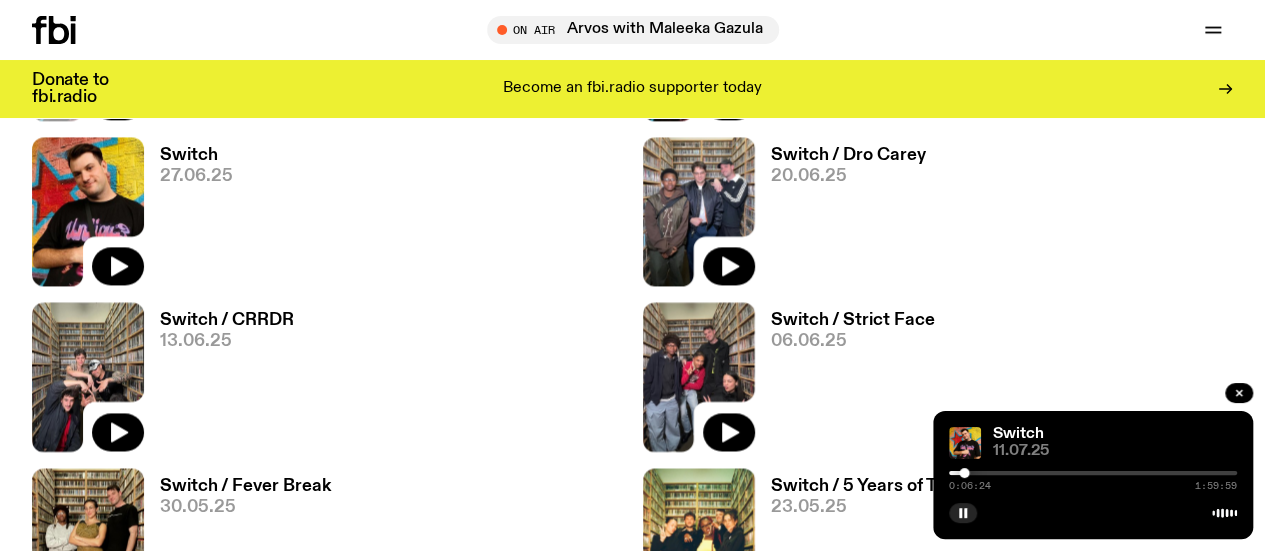click at bounding box center (1093, 473) 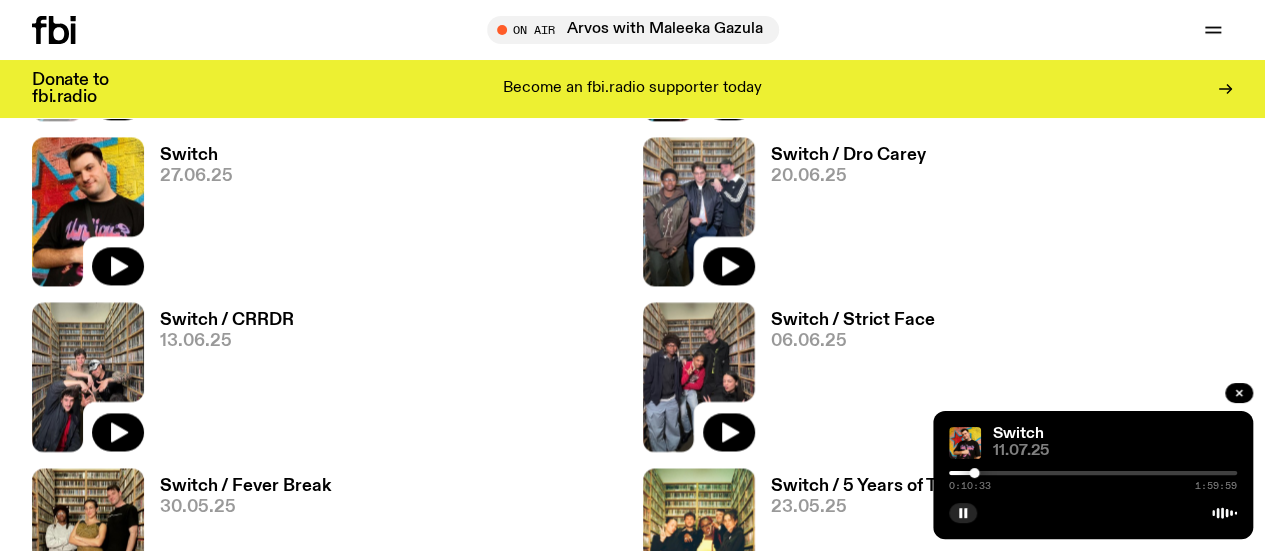 click at bounding box center [974, 473] 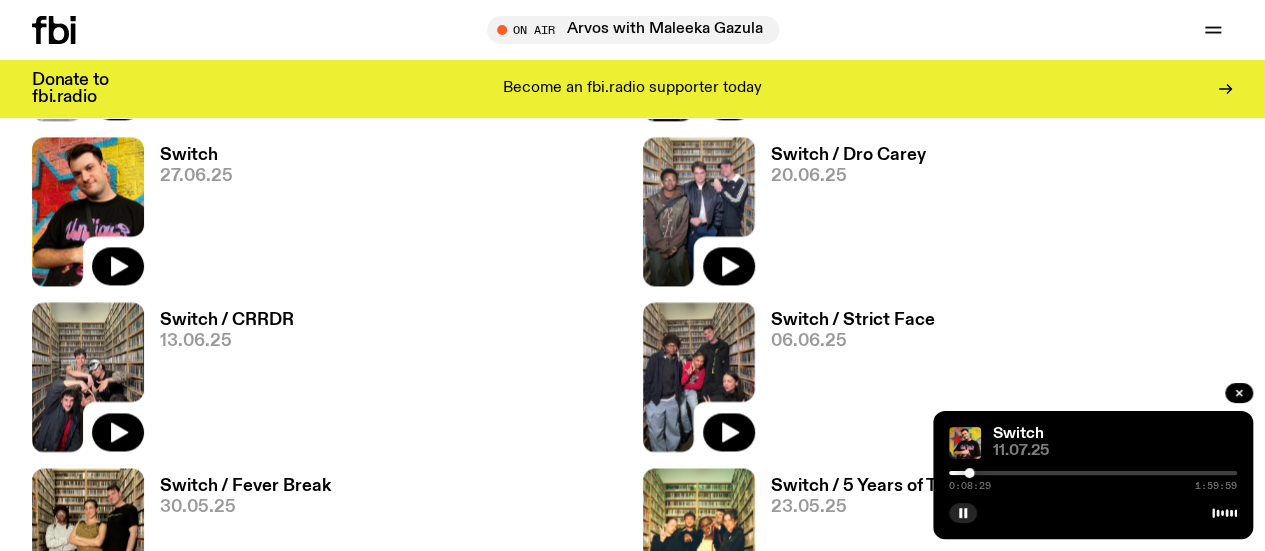 click 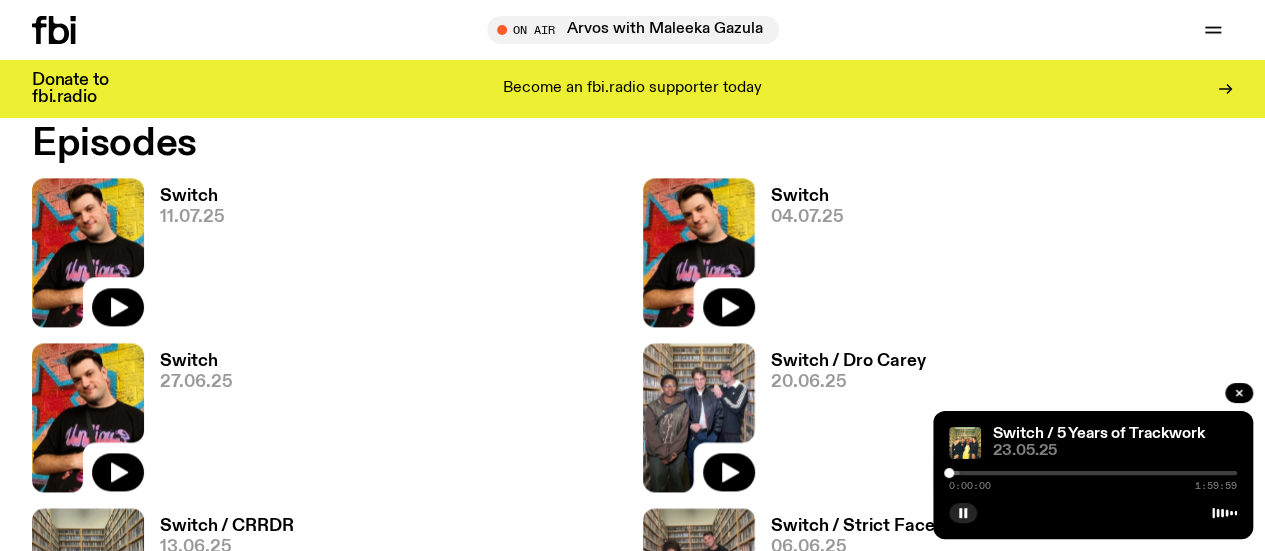 scroll, scrollTop: 1086, scrollLeft: 0, axis: vertical 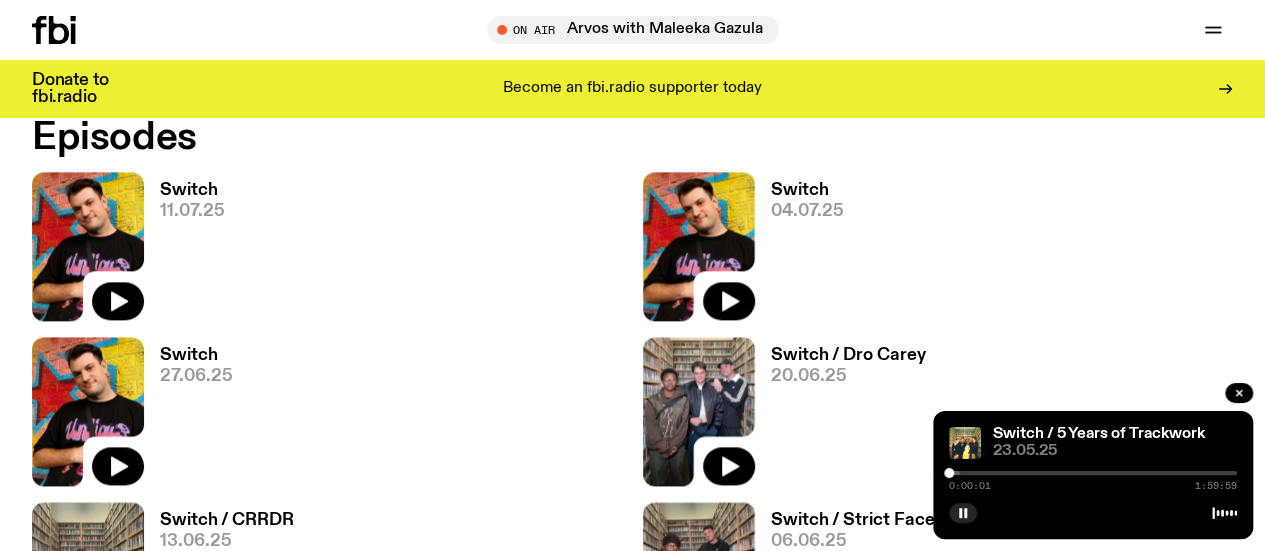 click at bounding box center (816, 473) 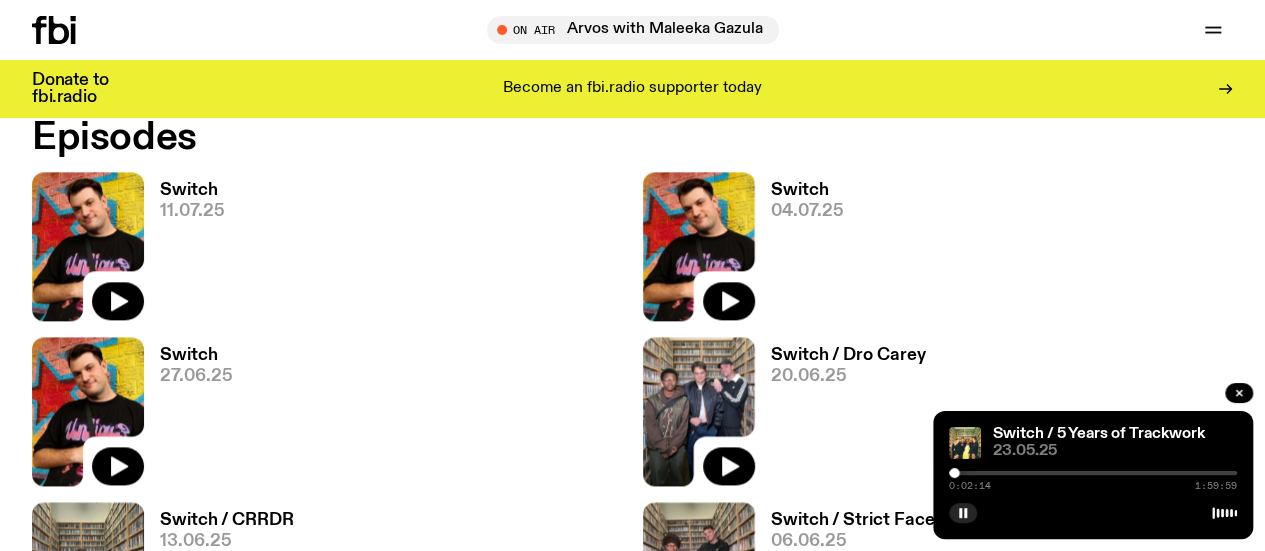 click at bounding box center (954, 473) 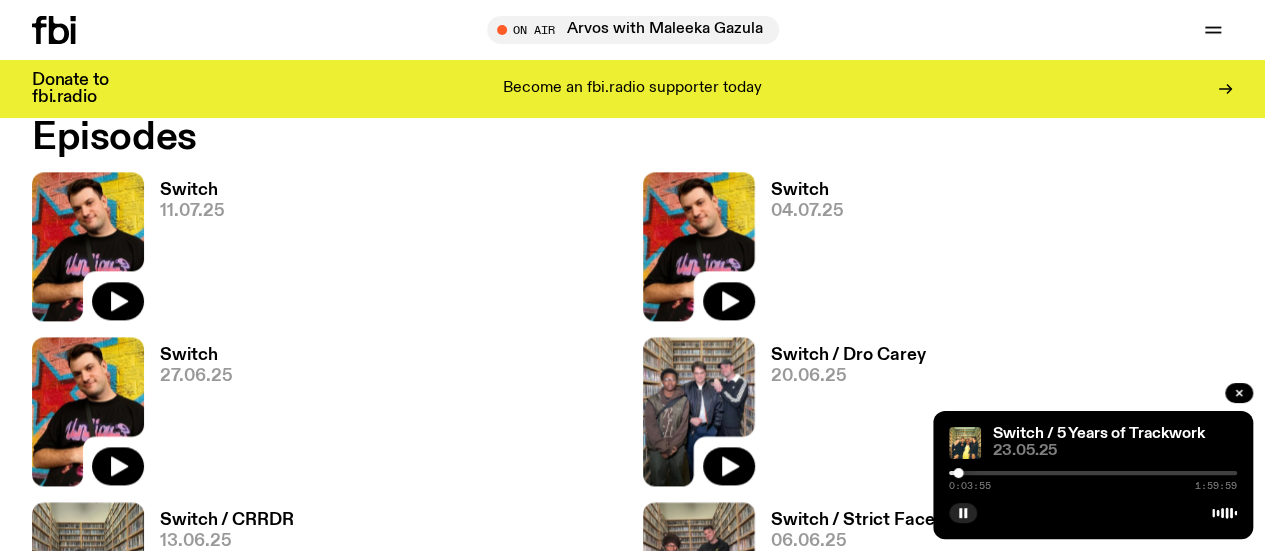 click at bounding box center [958, 473] 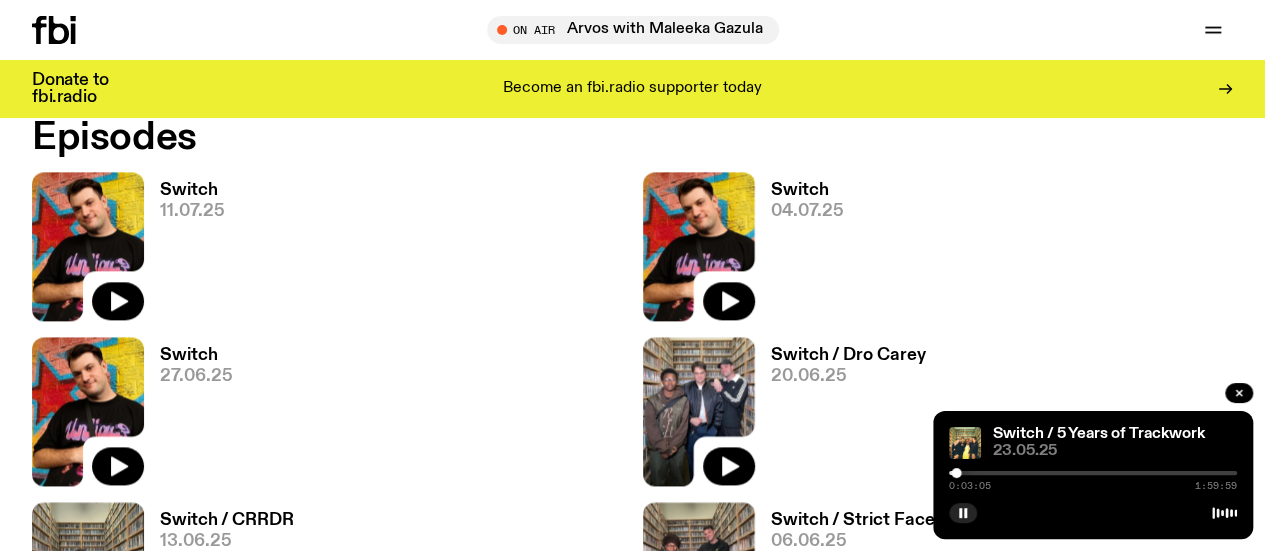 click at bounding box center (1093, 473) 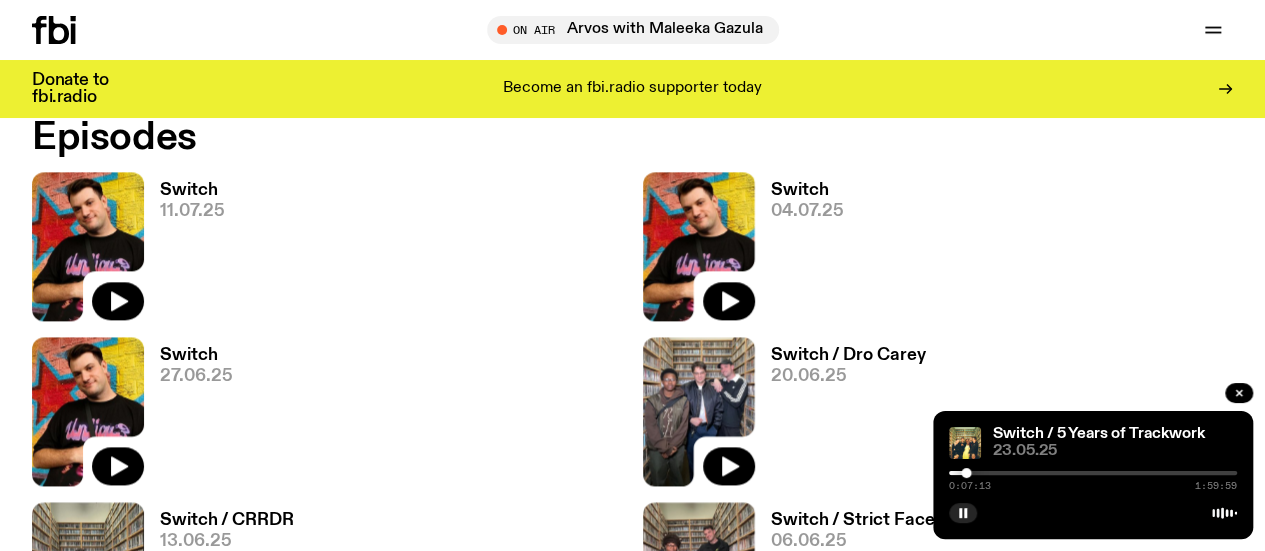 click on "Switch / 5 Years of Trackwork" 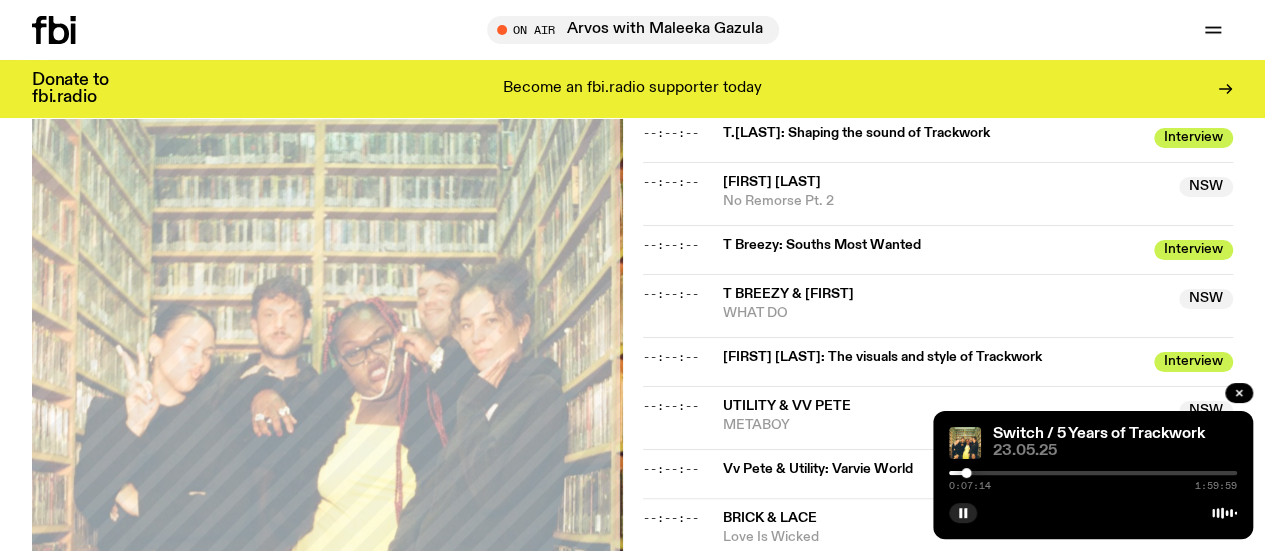 scroll, scrollTop: 783, scrollLeft: 0, axis: vertical 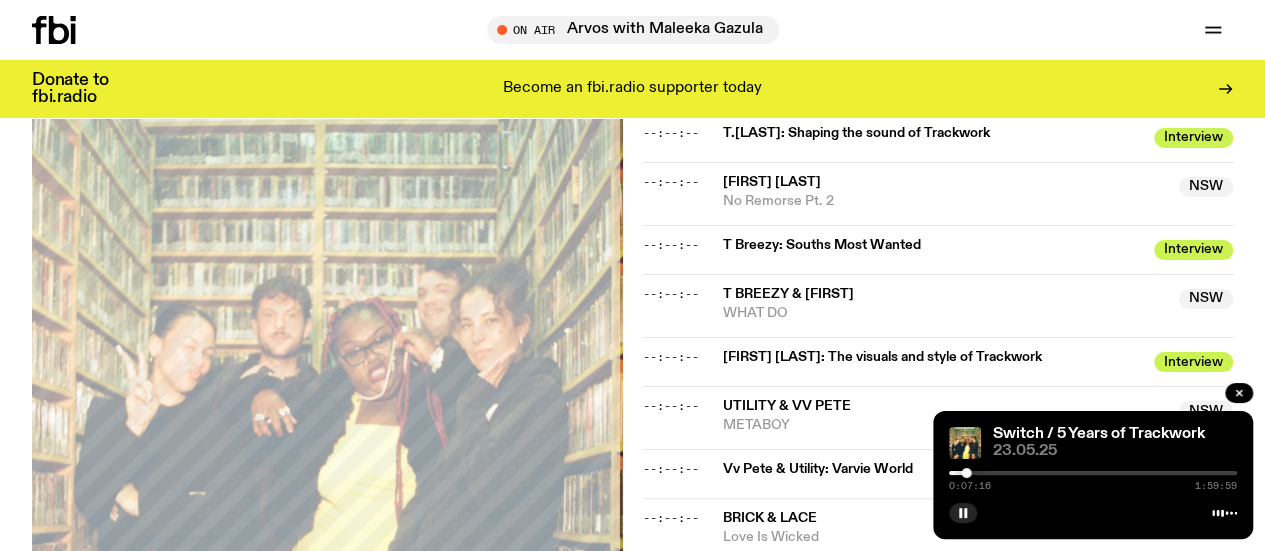 click at bounding box center (1093, 473) 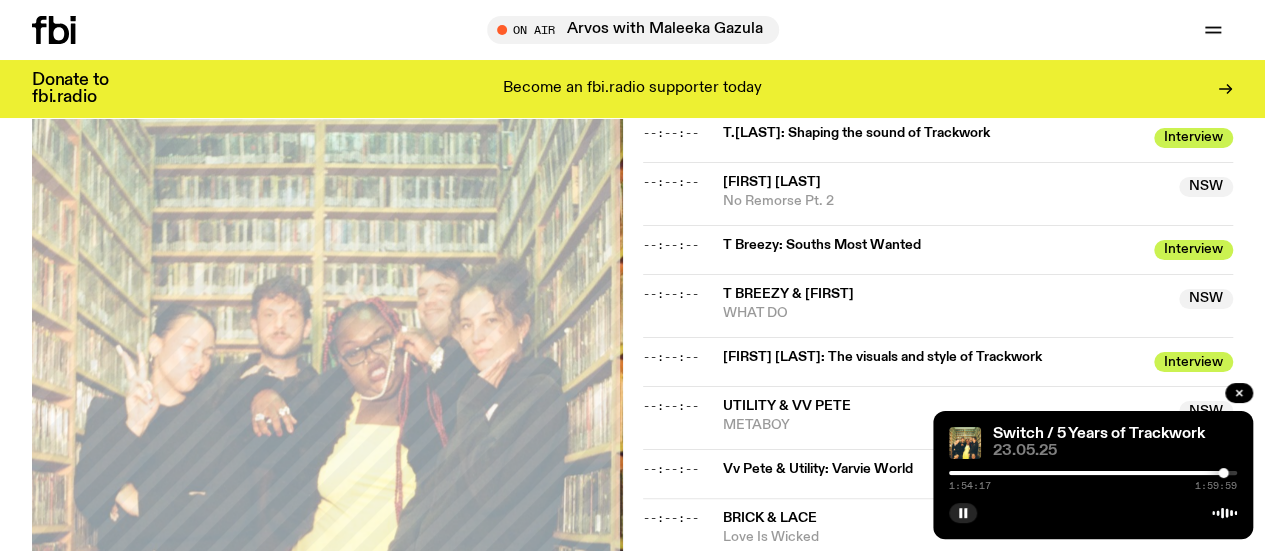 click at bounding box center (1079, 473) 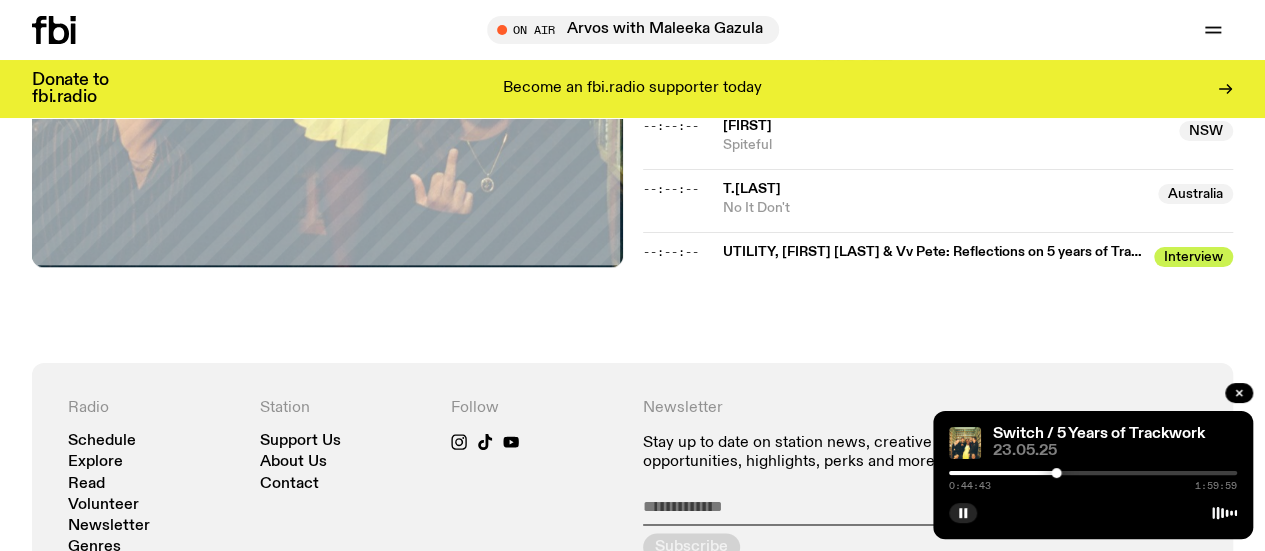 scroll, scrollTop: 1685, scrollLeft: 0, axis: vertical 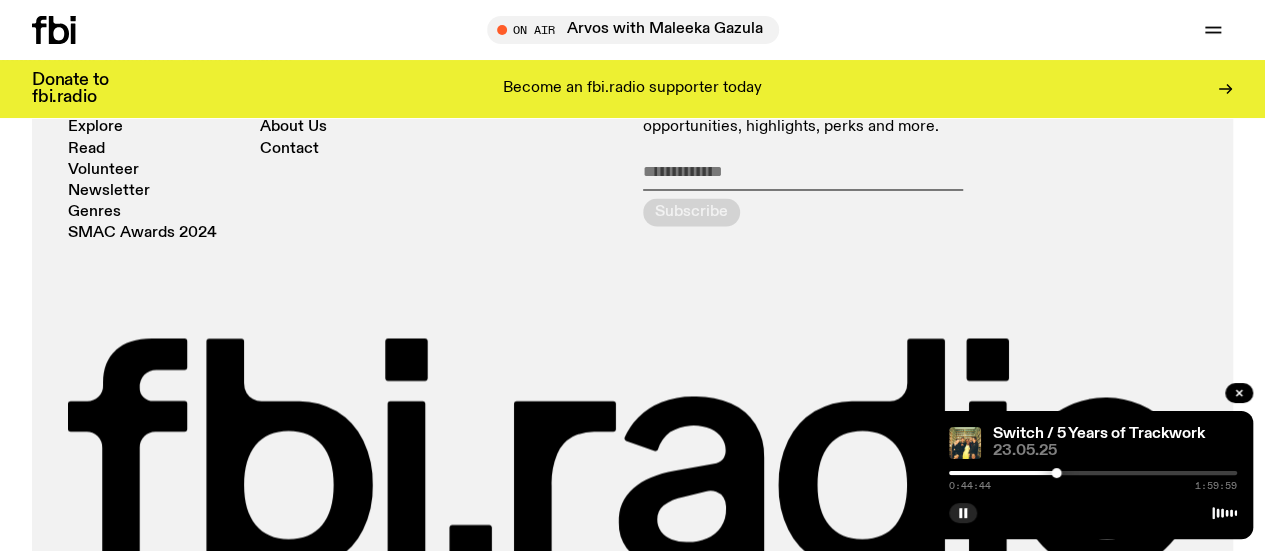 click at bounding box center (1093, 473) 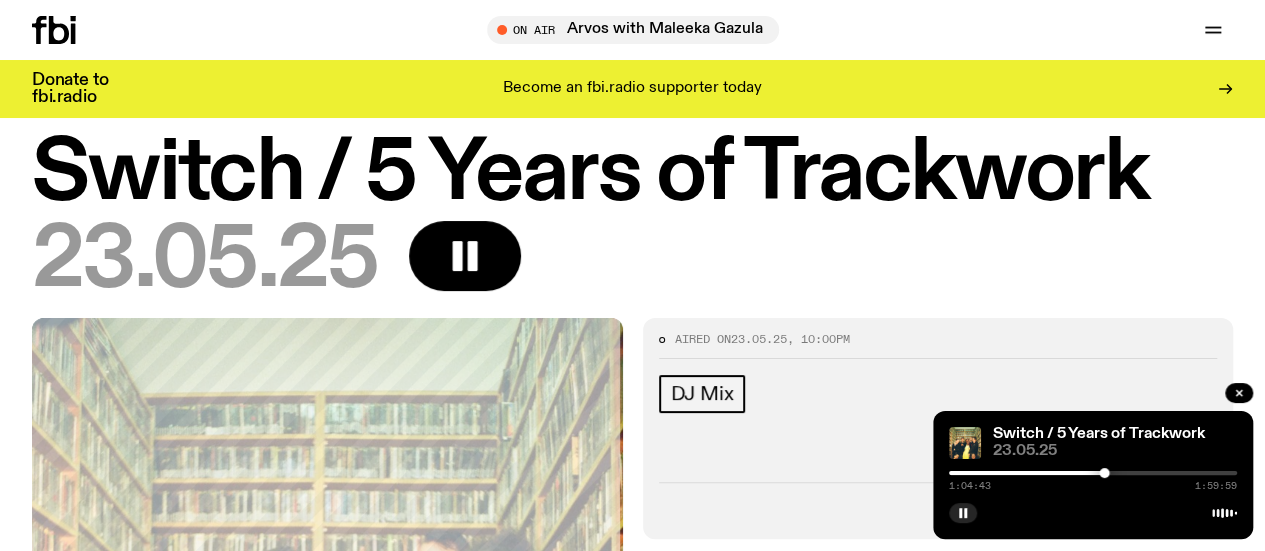scroll, scrollTop: 0, scrollLeft: 0, axis: both 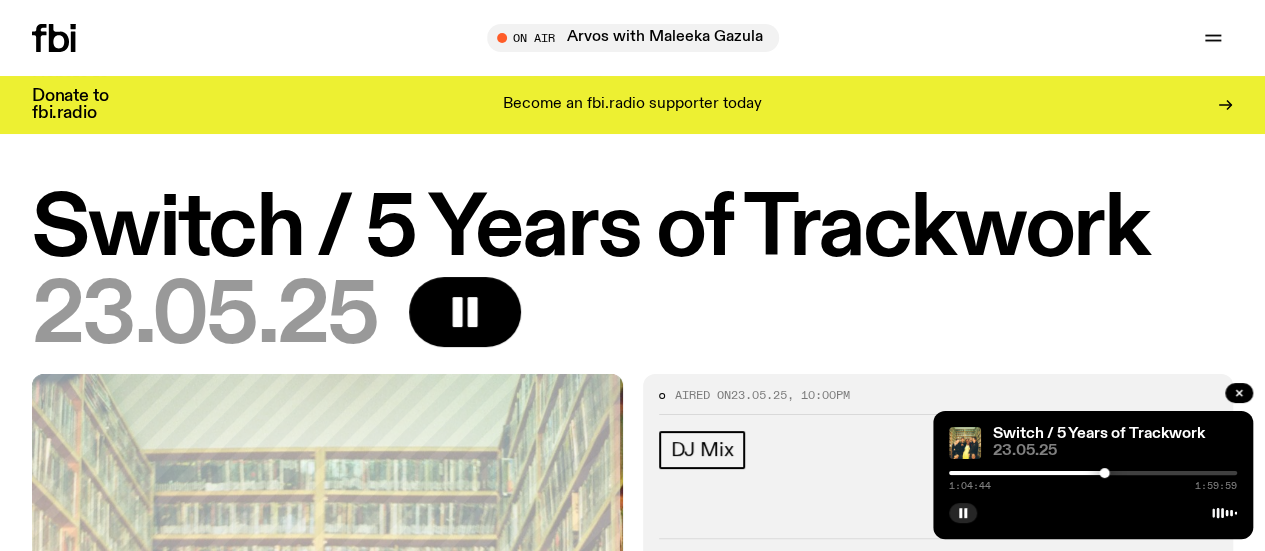 click 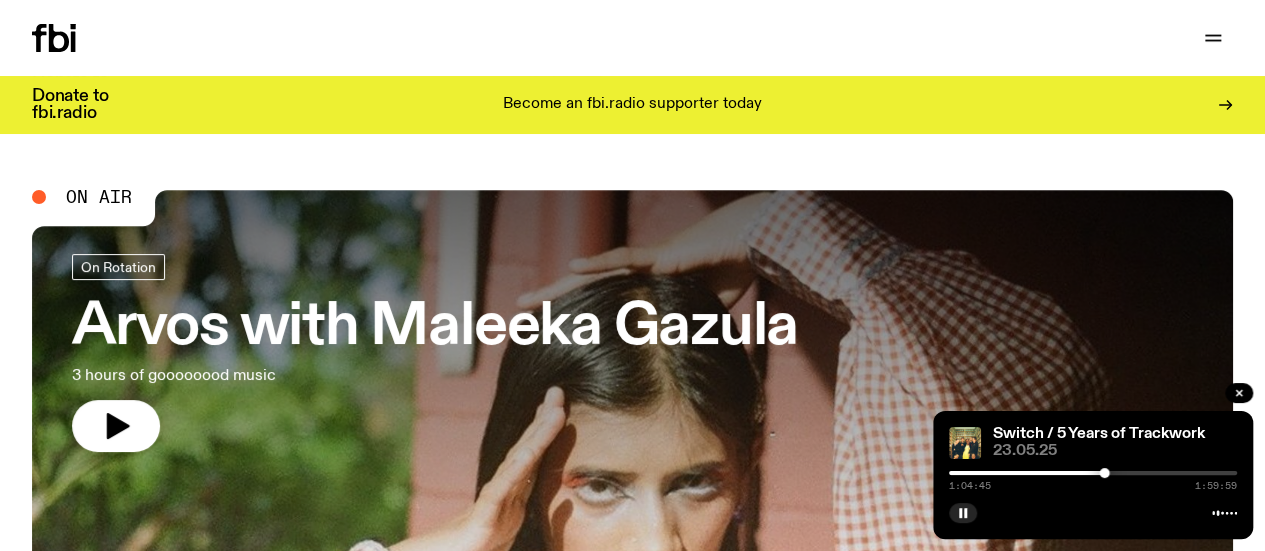 click at bounding box center (963, 513) 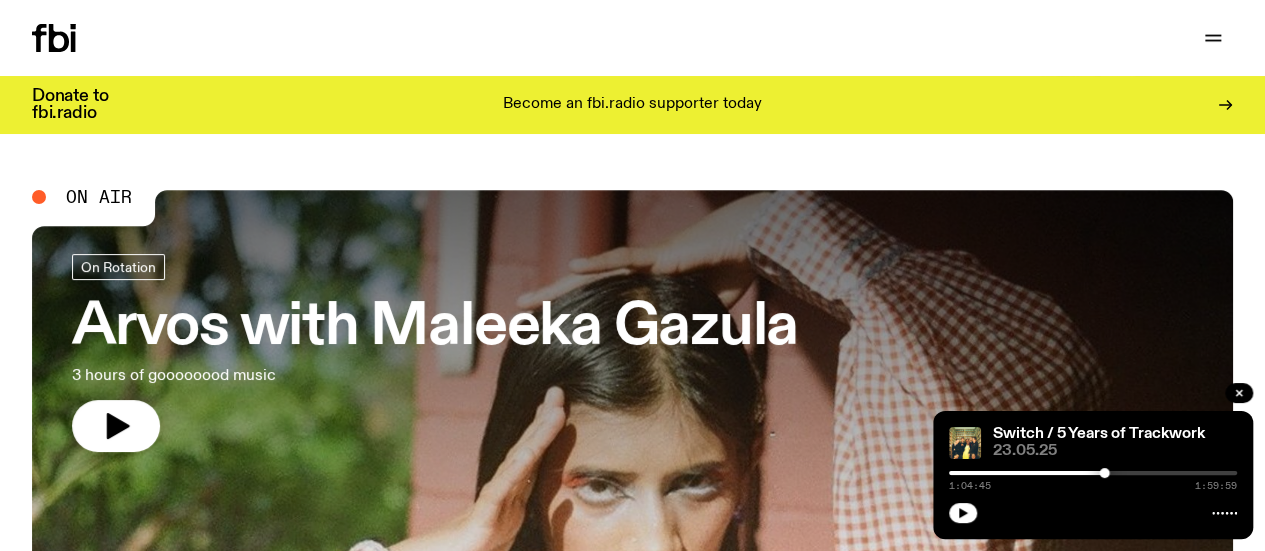 click 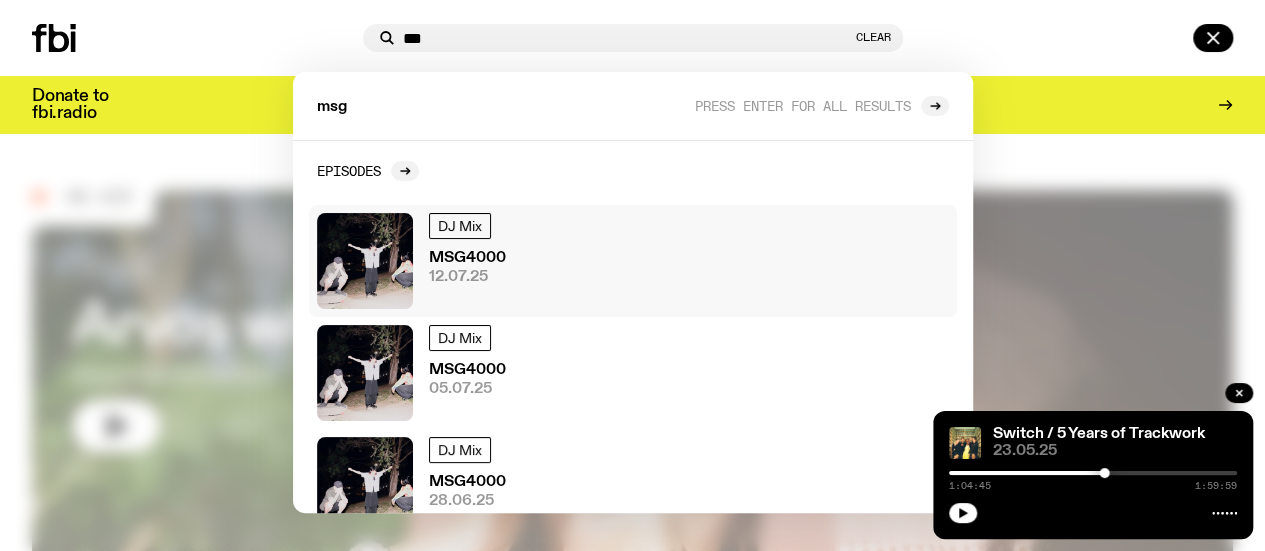 type on "***" 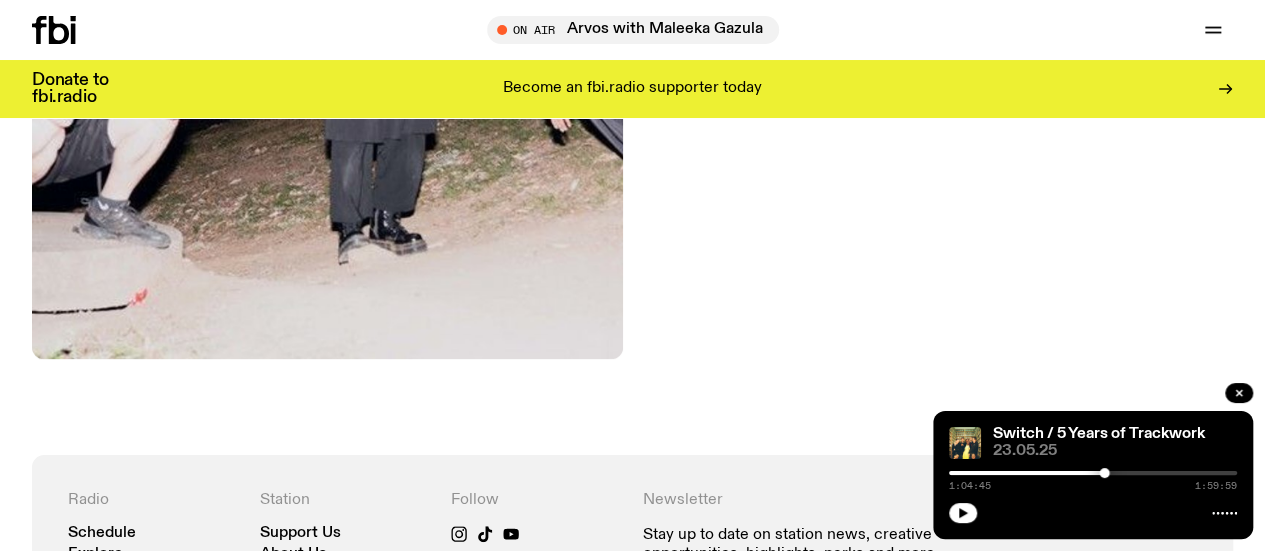 scroll, scrollTop: 486, scrollLeft: 0, axis: vertical 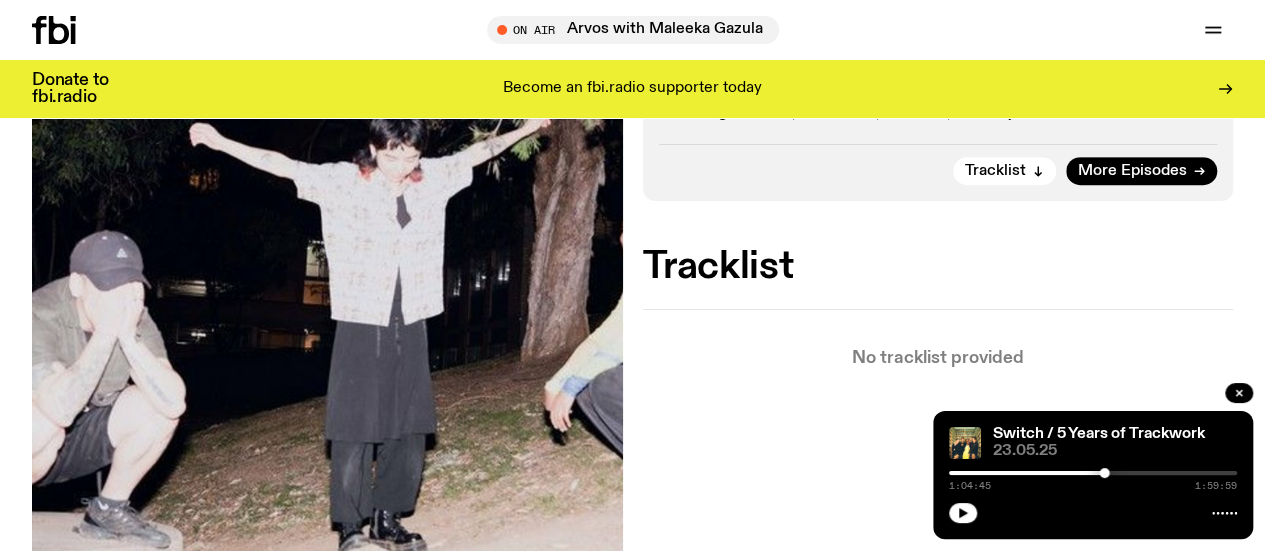 click on "More Episodes" at bounding box center [1132, 171] 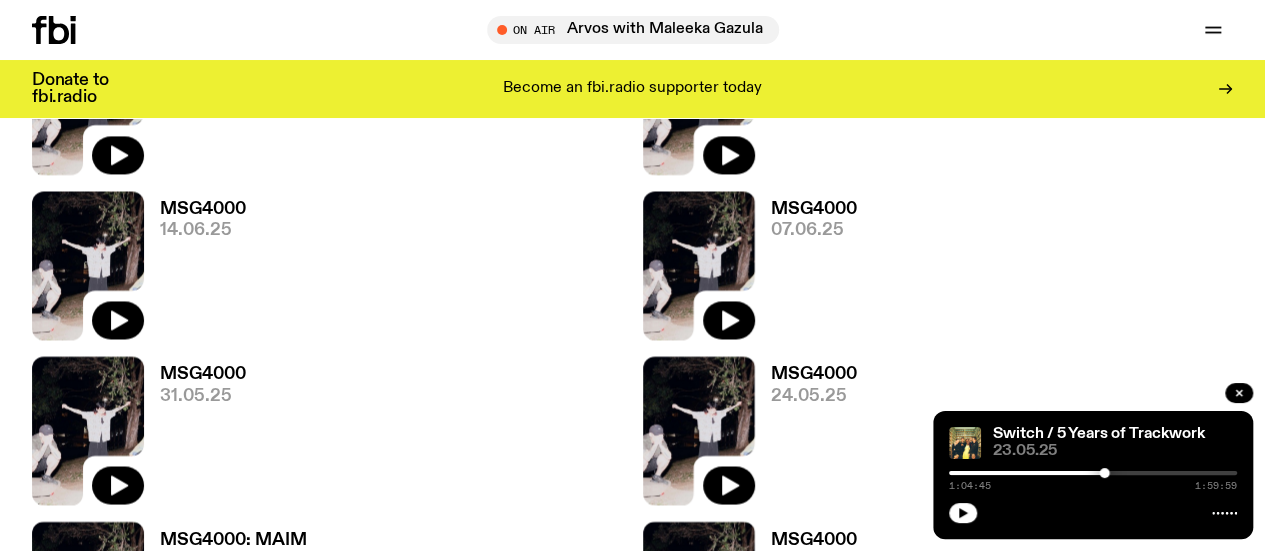 scroll, scrollTop: 1286, scrollLeft: 0, axis: vertical 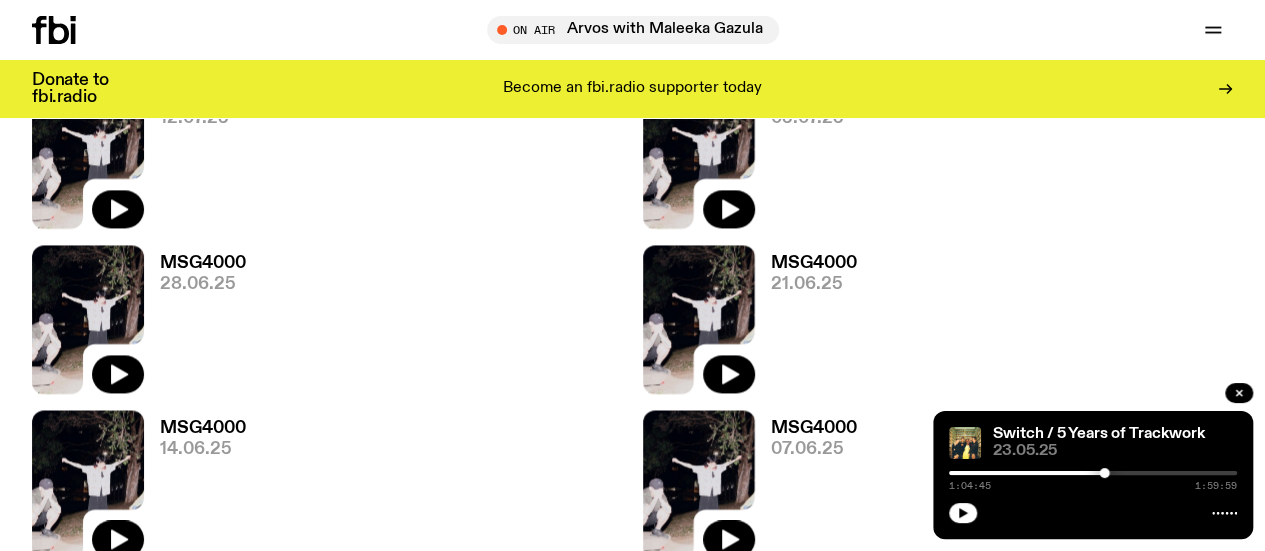 click on "Schedule" 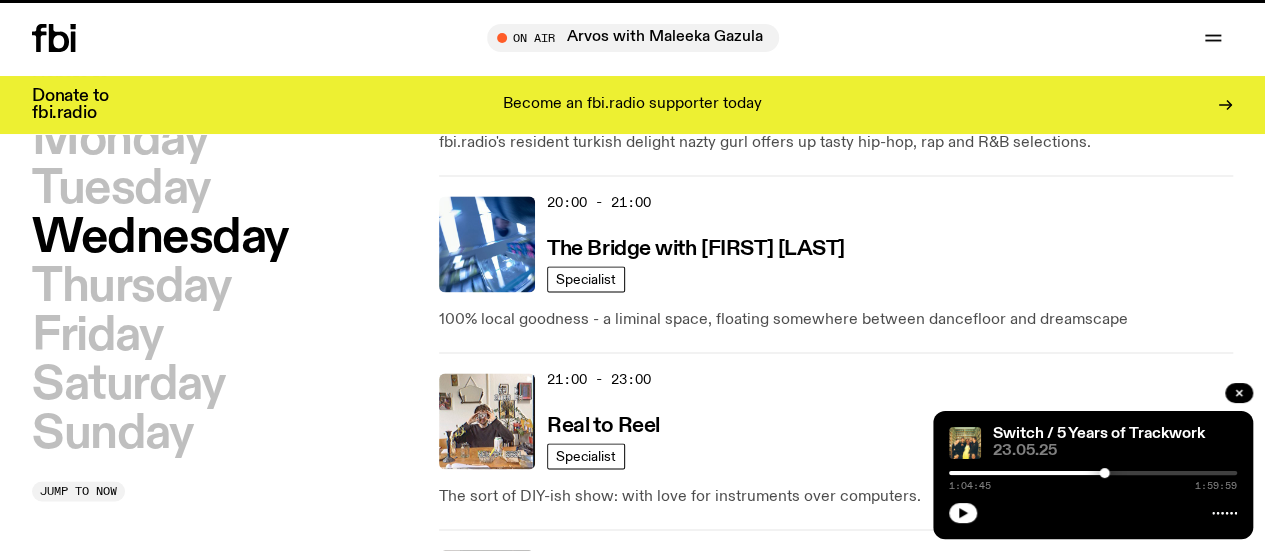 scroll, scrollTop: 0, scrollLeft: 0, axis: both 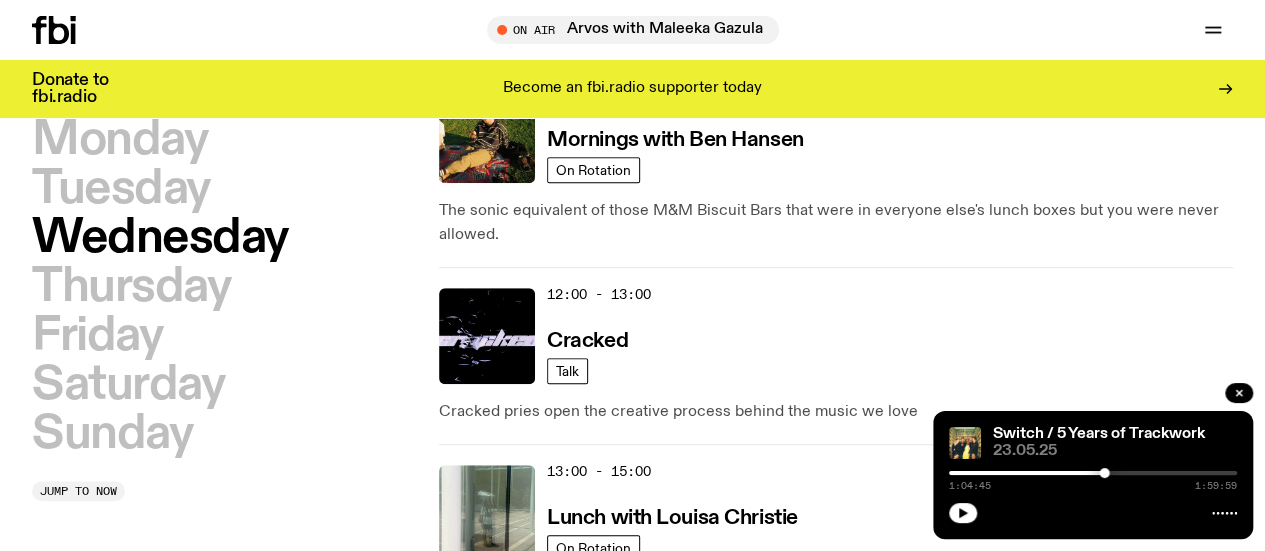 click on "Friday" at bounding box center (97, 336) 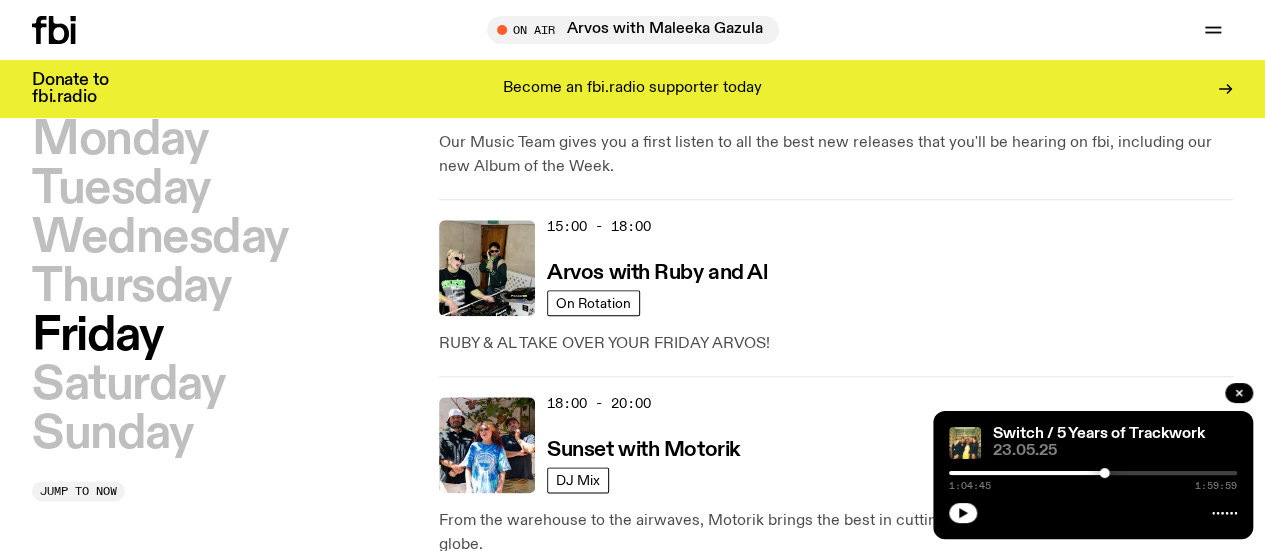 scroll, scrollTop: 856, scrollLeft: 0, axis: vertical 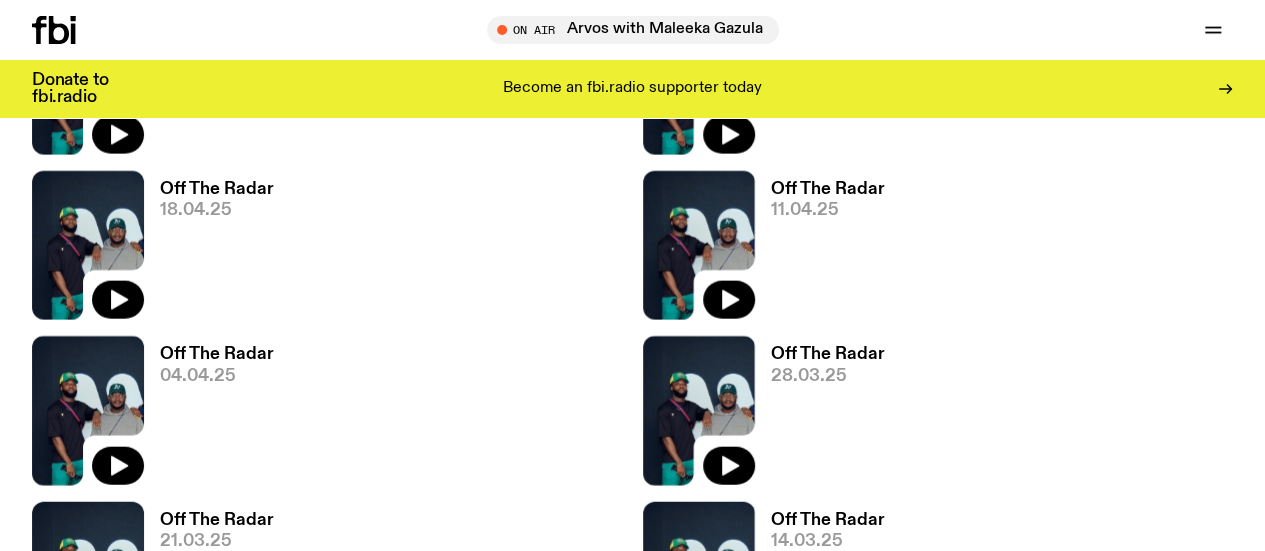 click 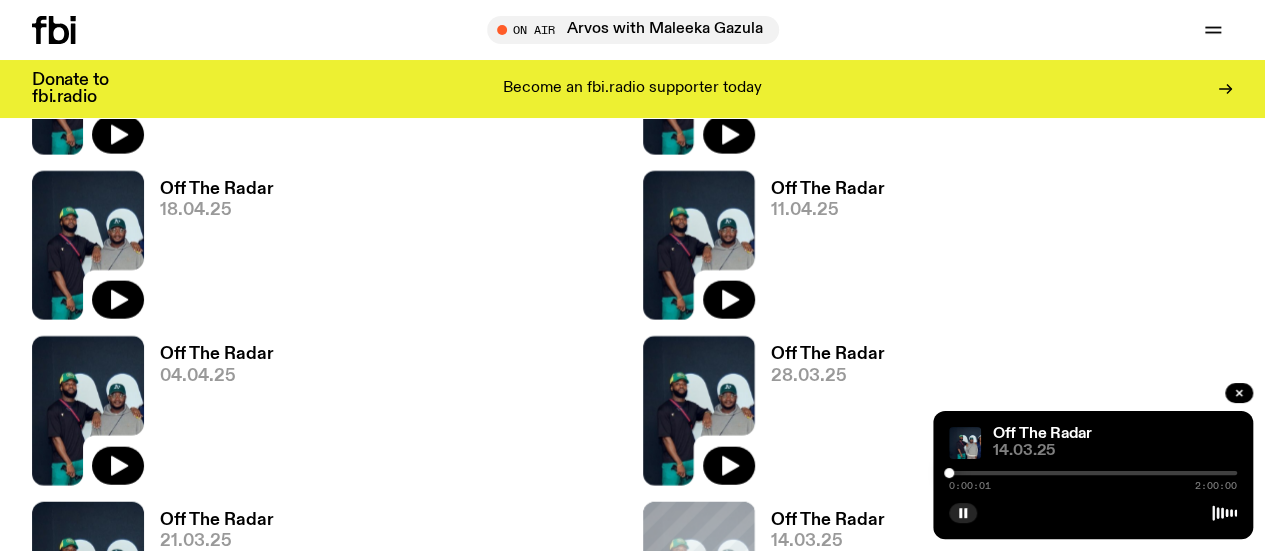 click at bounding box center (1093, 473) 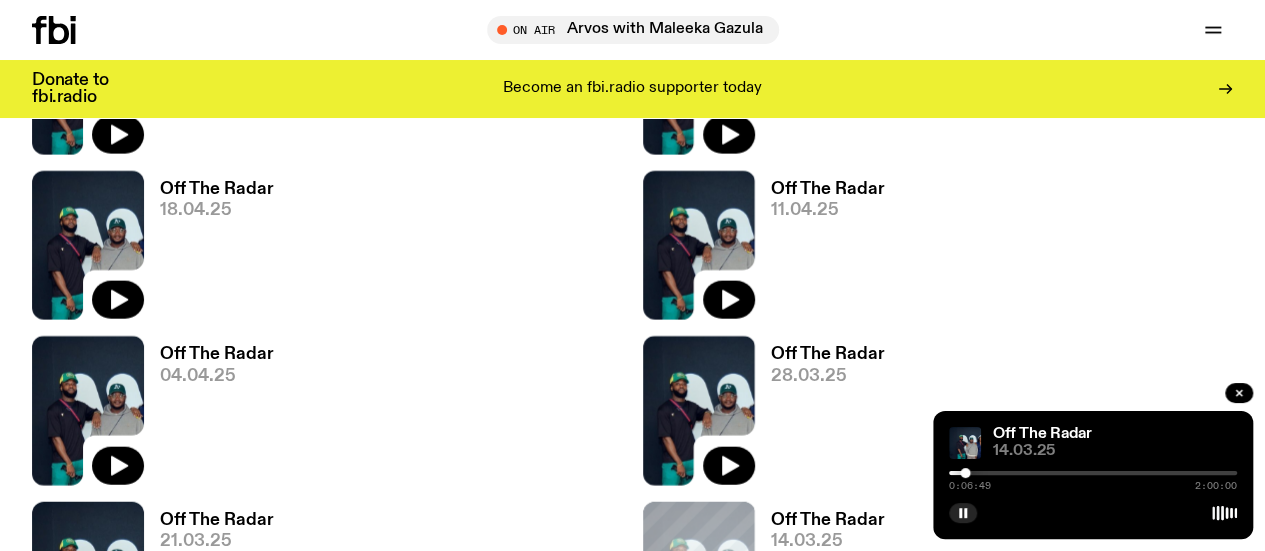 click on "0:06:49 2:00:00" at bounding box center (1093, 479) 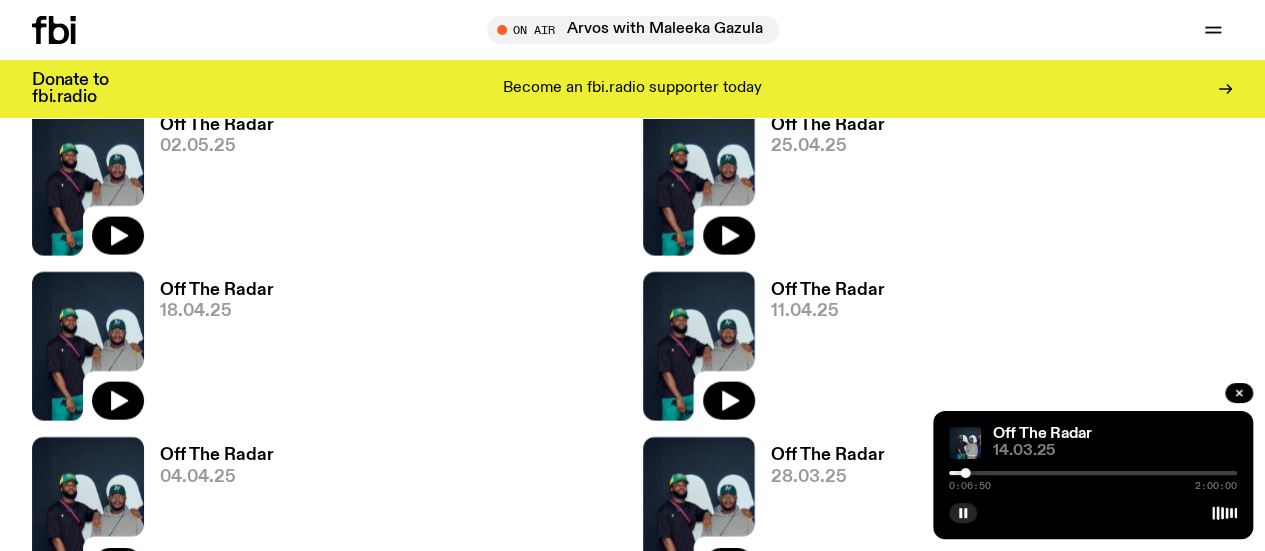scroll, scrollTop: 1986, scrollLeft: 0, axis: vertical 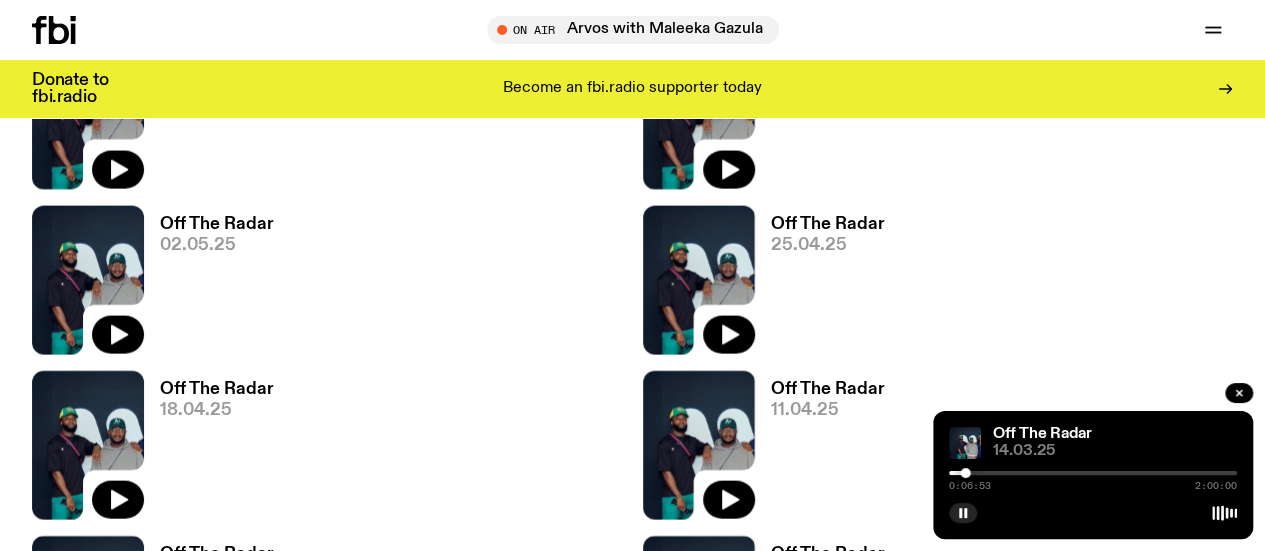 click 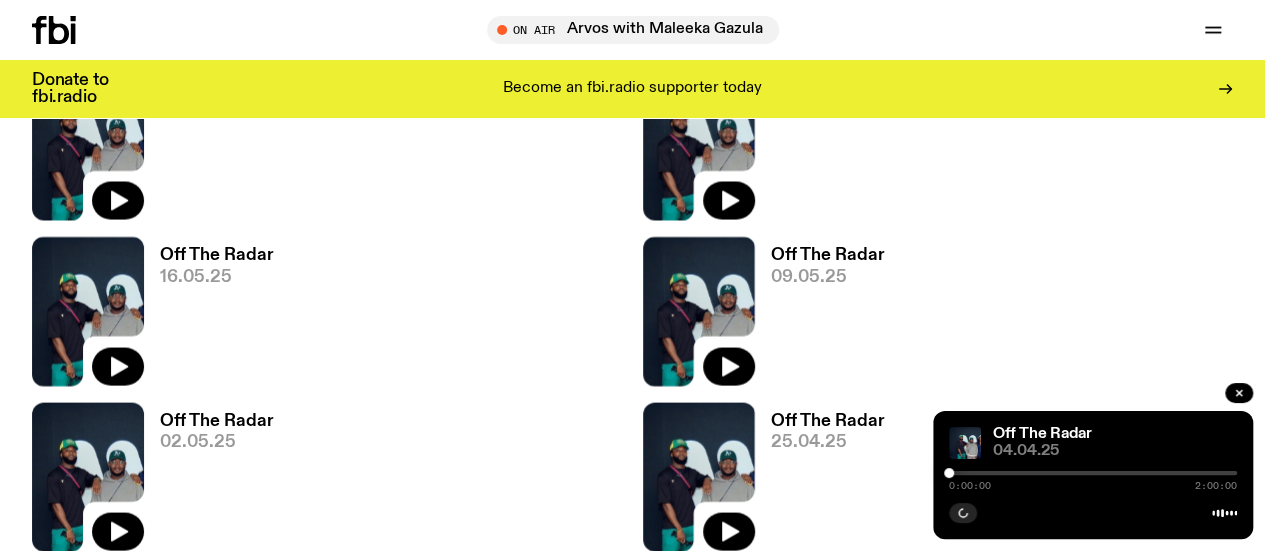 scroll, scrollTop: 1786, scrollLeft: 0, axis: vertical 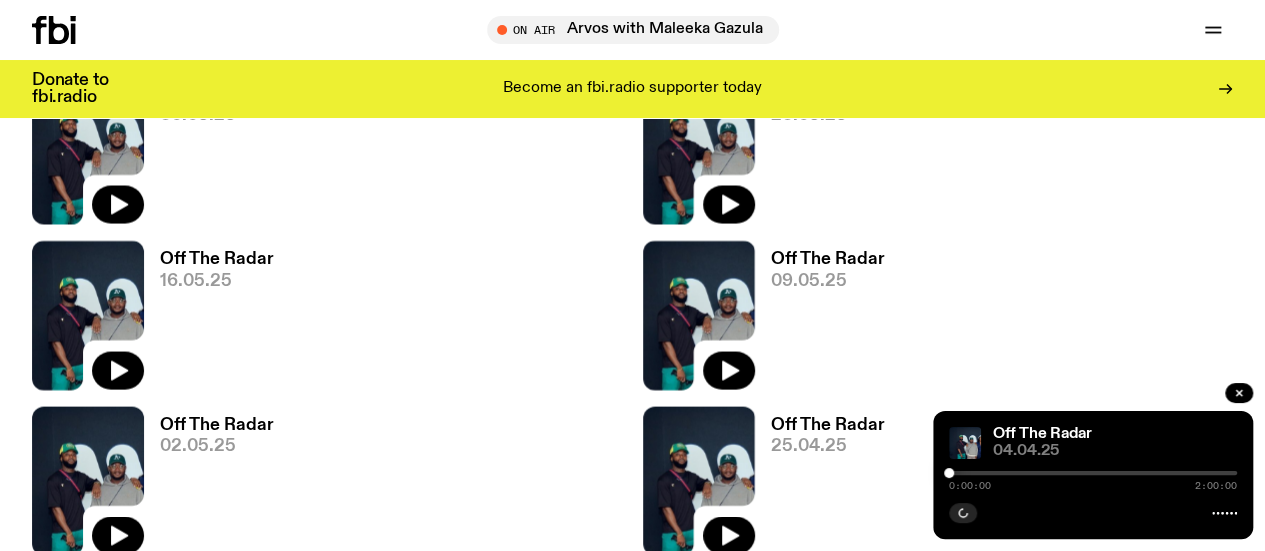 click at bounding box center (1093, 473) 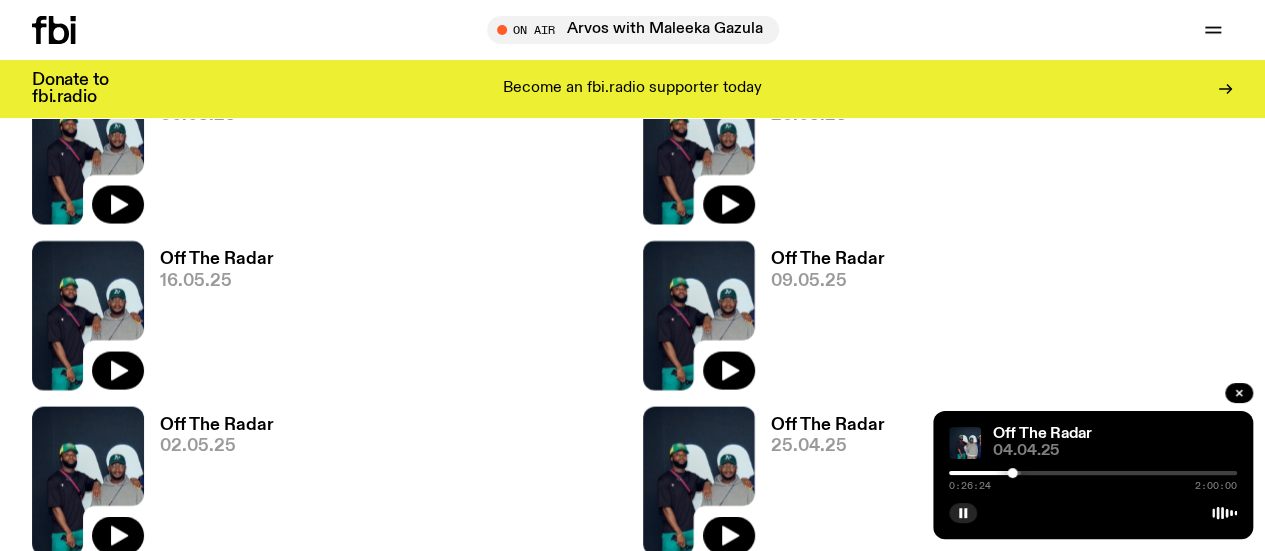 click at bounding box center [1093, 473] 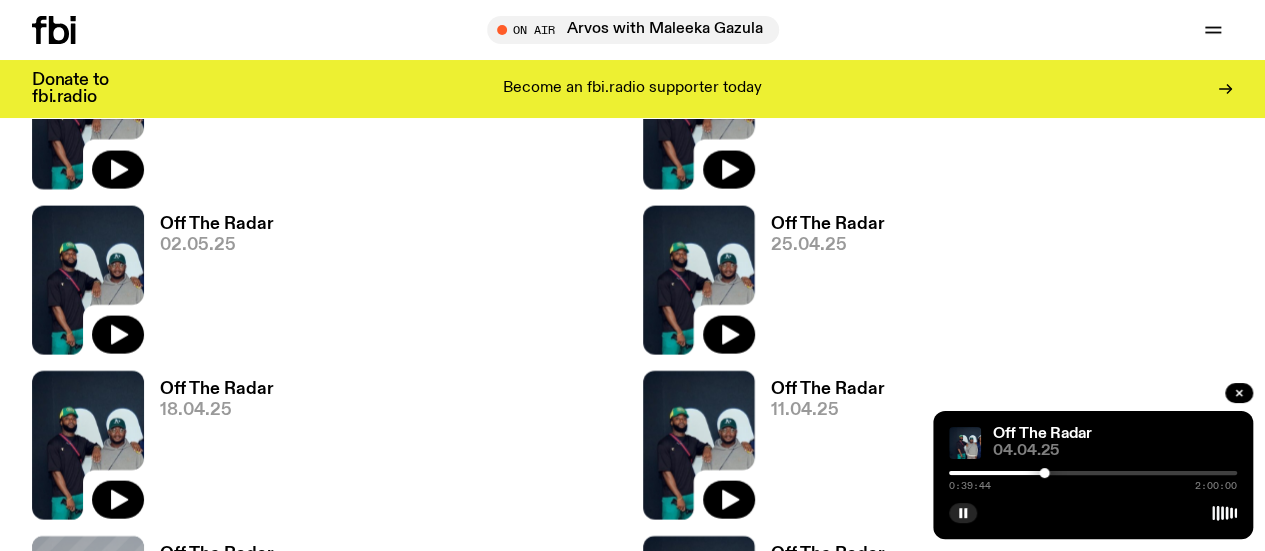 scroll, scrollTop: 2086, scrollLeft: 0, axis: vertical 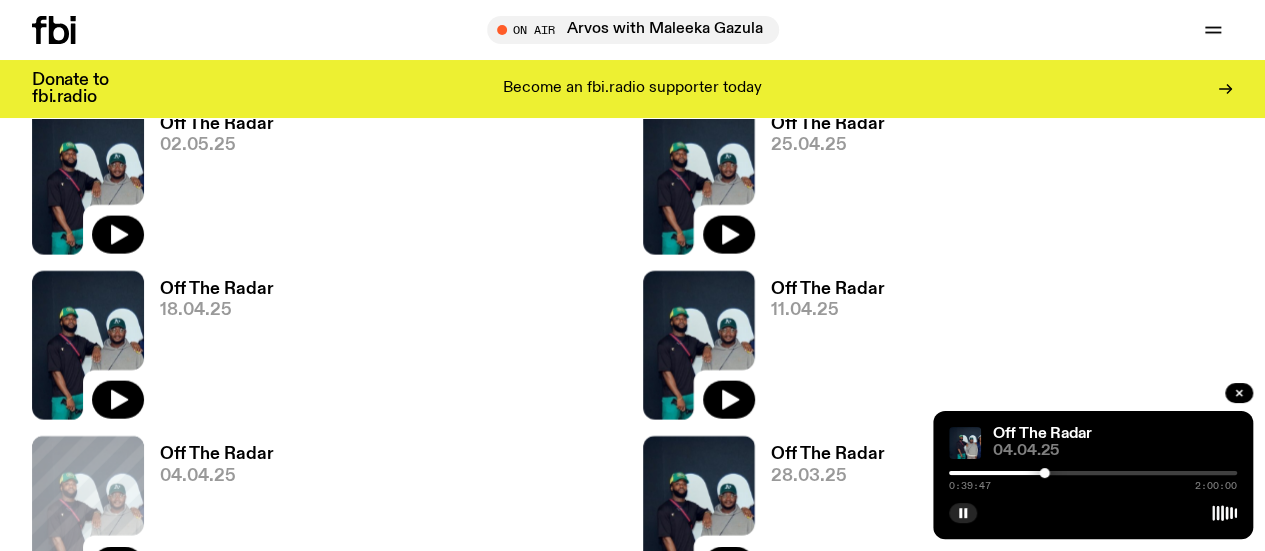 click at bounding box center [1093, 473] 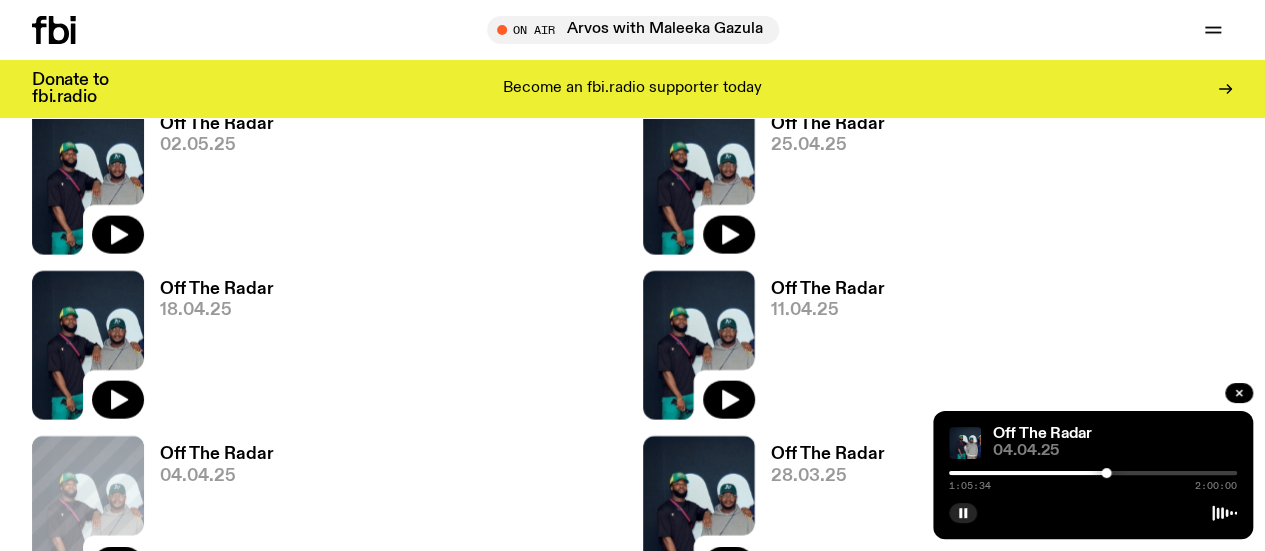 click 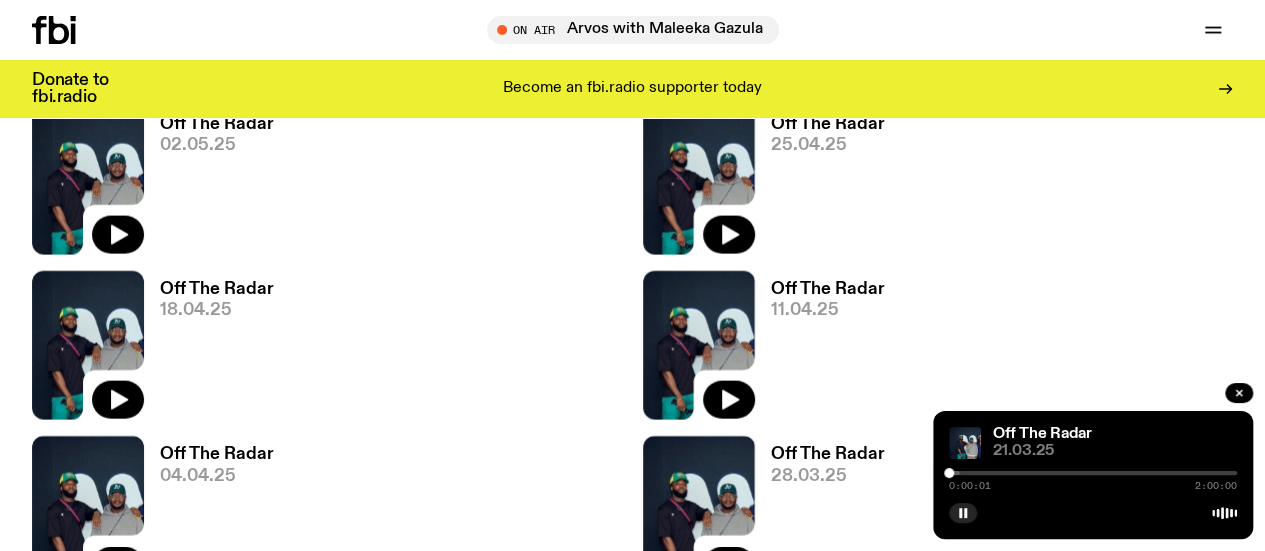 click at bounding box center (1093, 473) 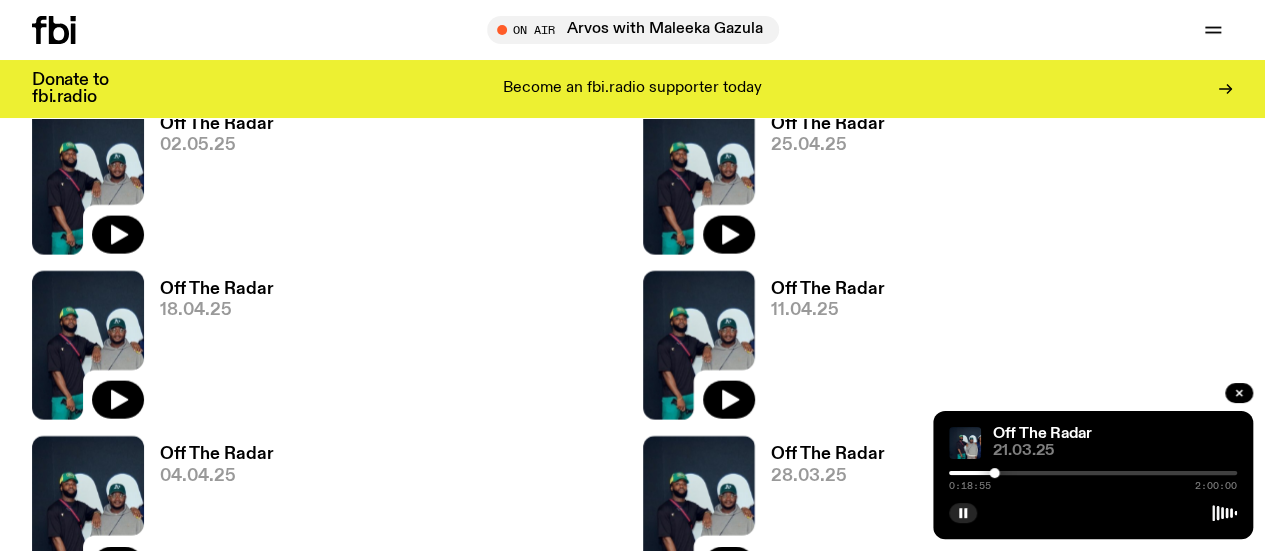 click at bounding box center [1093, 473] 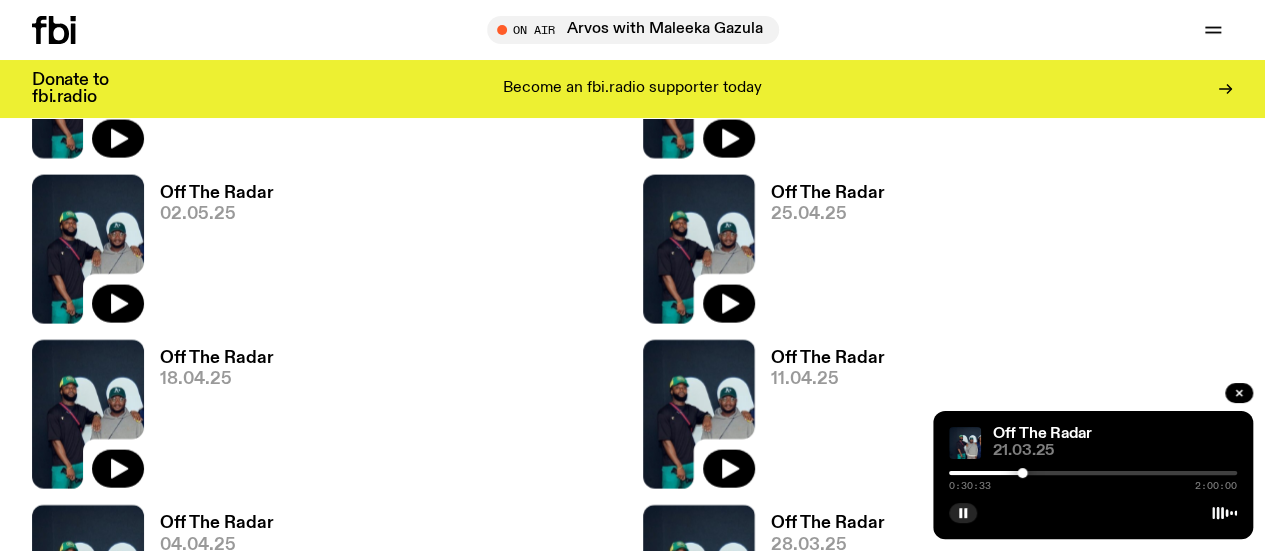 scroll, scrollTop: 1986, scrollLeft: 0, axis: vertical 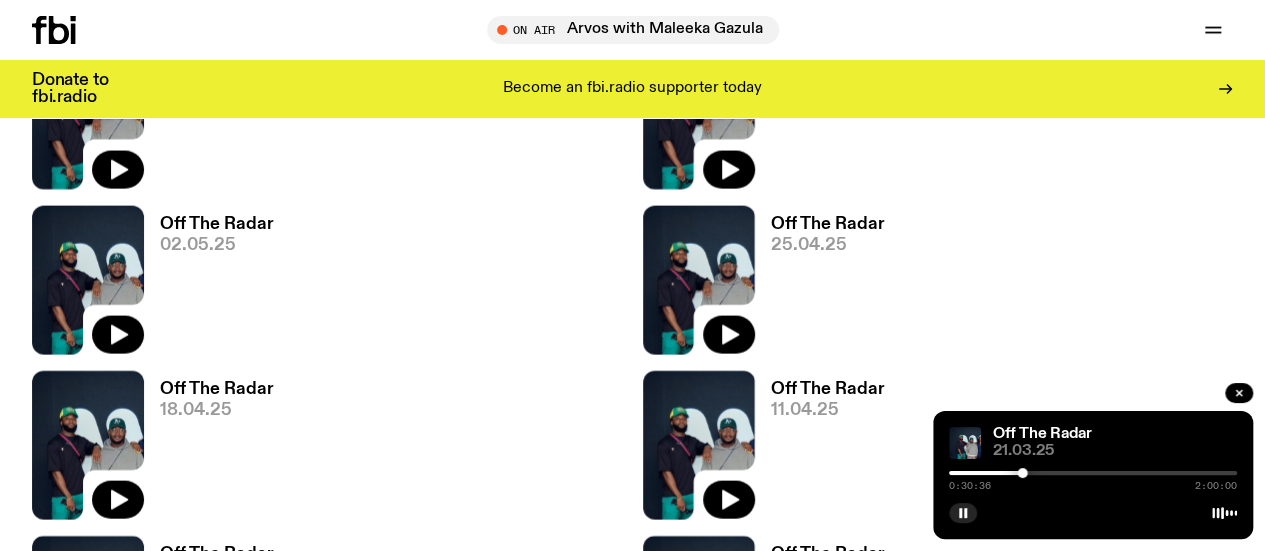 click at bounding box center [1093, 473] 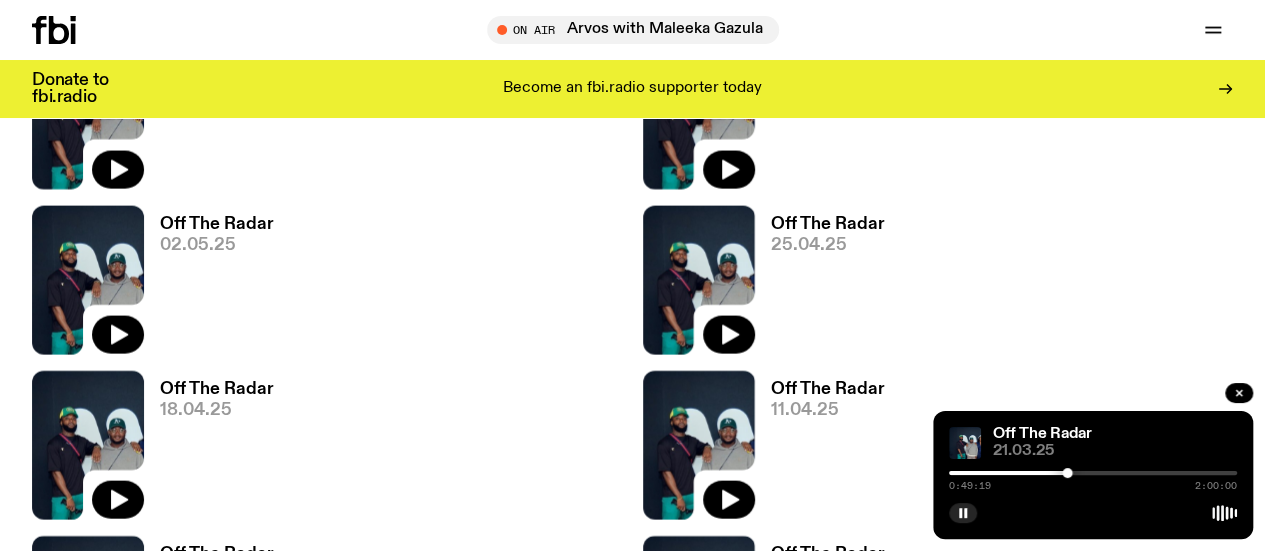 click 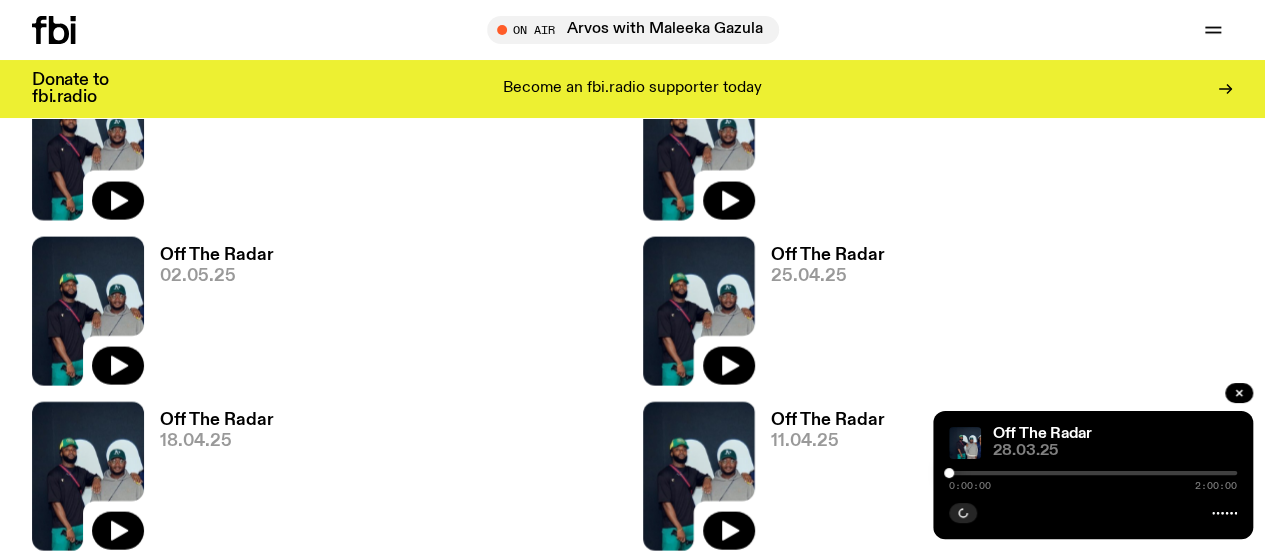 scroll, scrollTop: 1986, scrollLeft: 0, axis: vertical 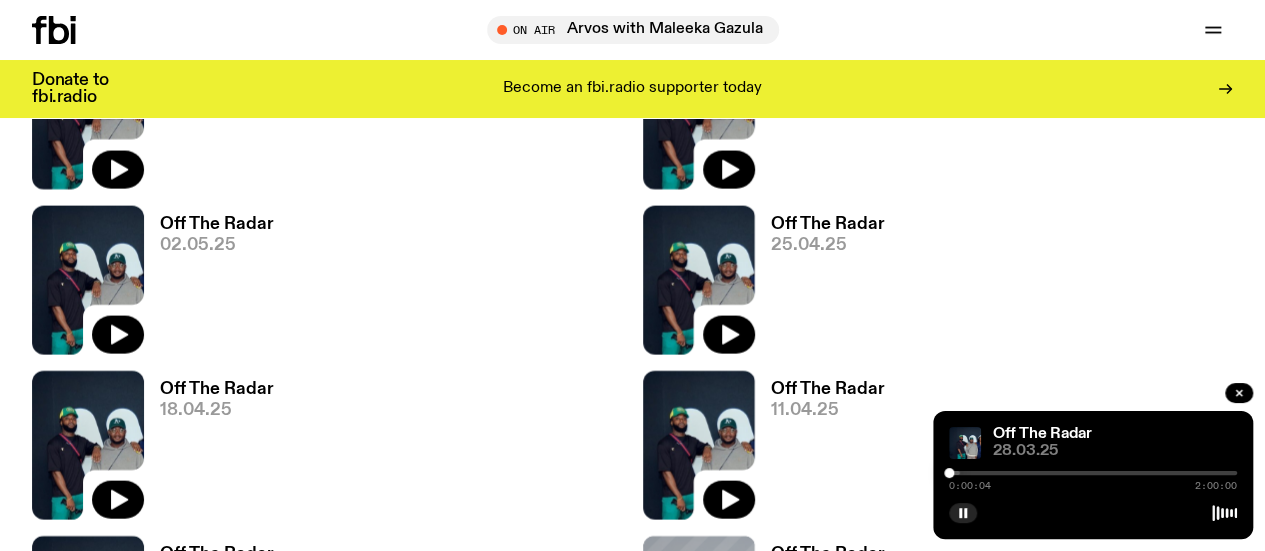 click on "0:00:04 2:00:00" at bounding box center [1093, 479] 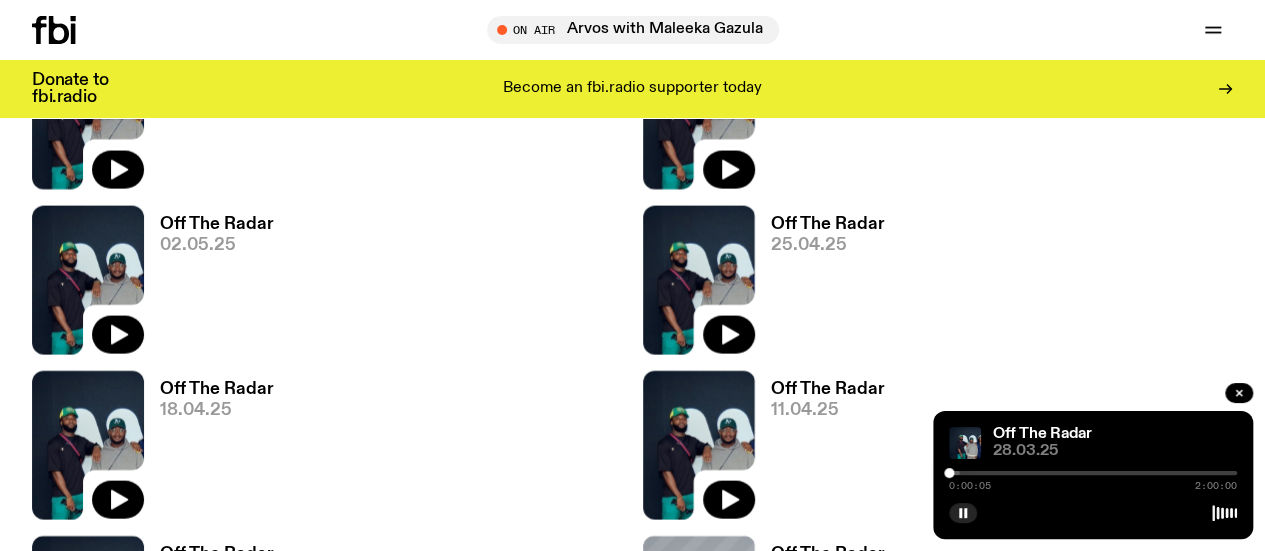 click at bounding box center [1093, 473] 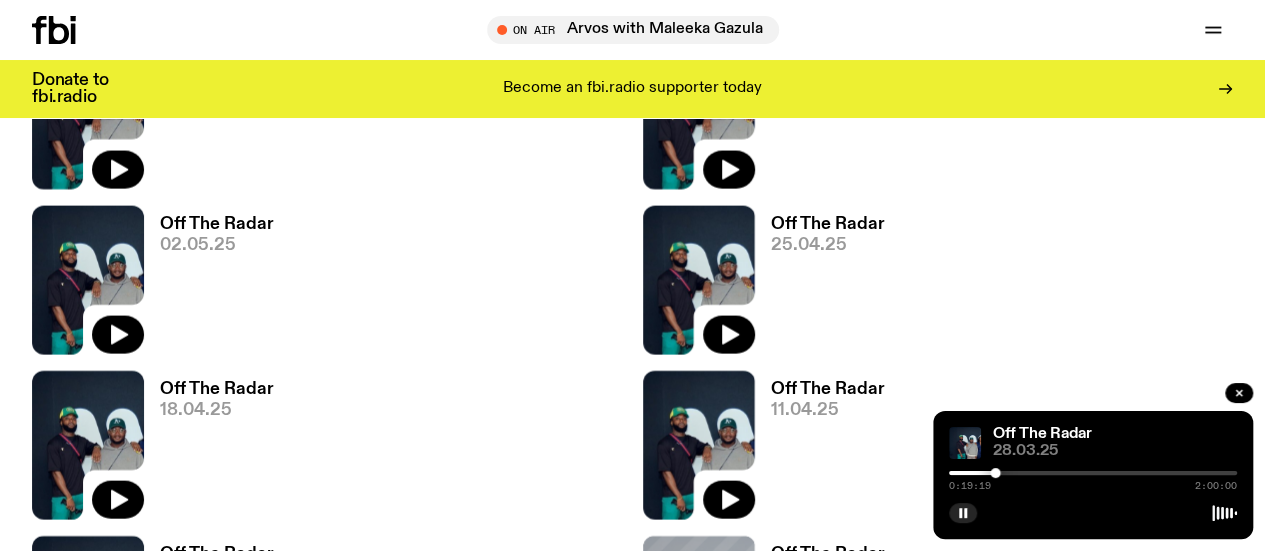 click at bounding box center [1093, 473] 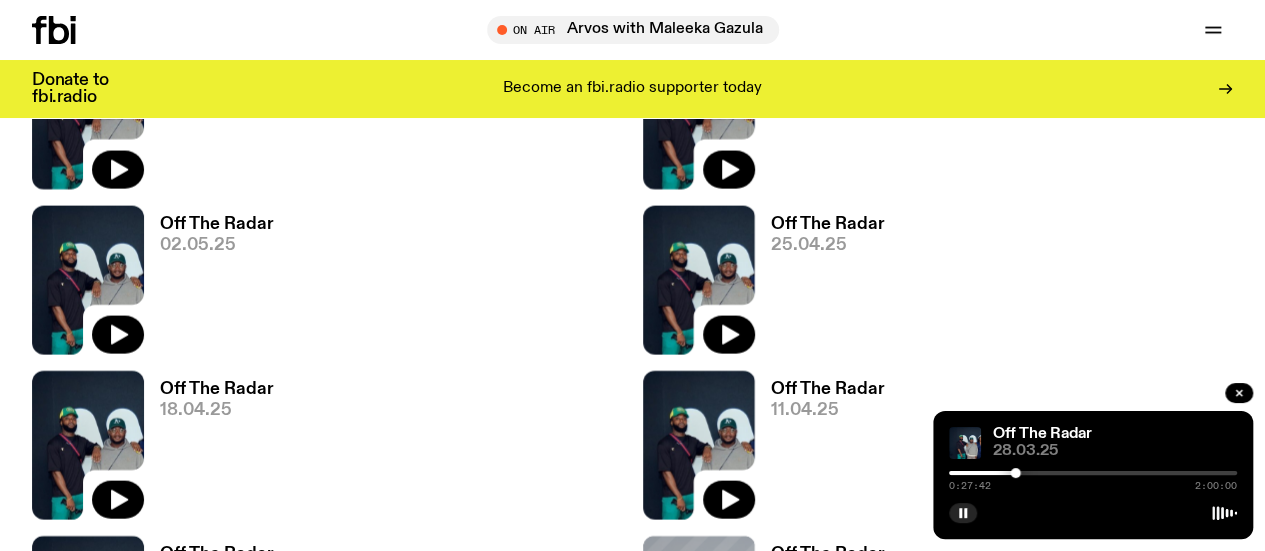 click on "0:27:42 2:00:00" at bounding box center [1093, 479] 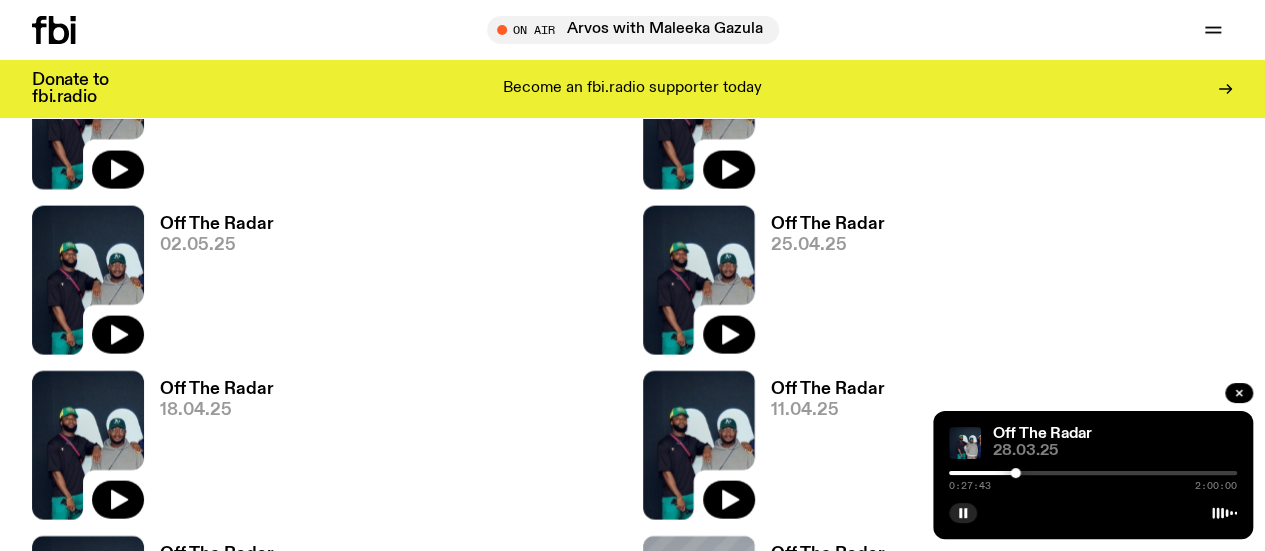 click at bounding box center [1093, 473] 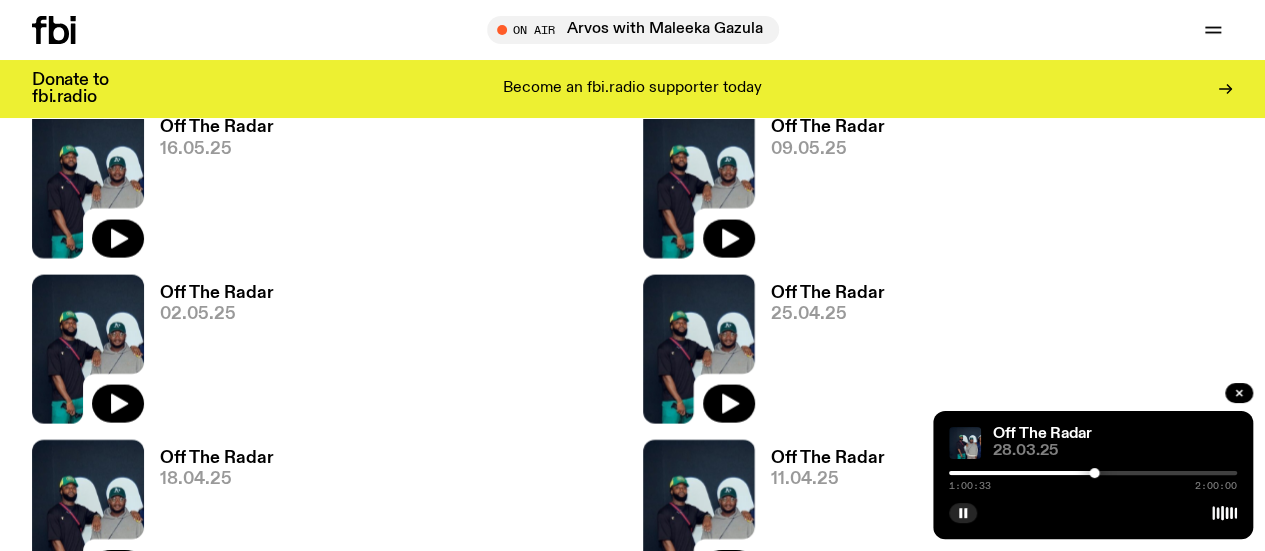 scroll, scrollTop: 1886, scrollLeft: 0, axis: vertical 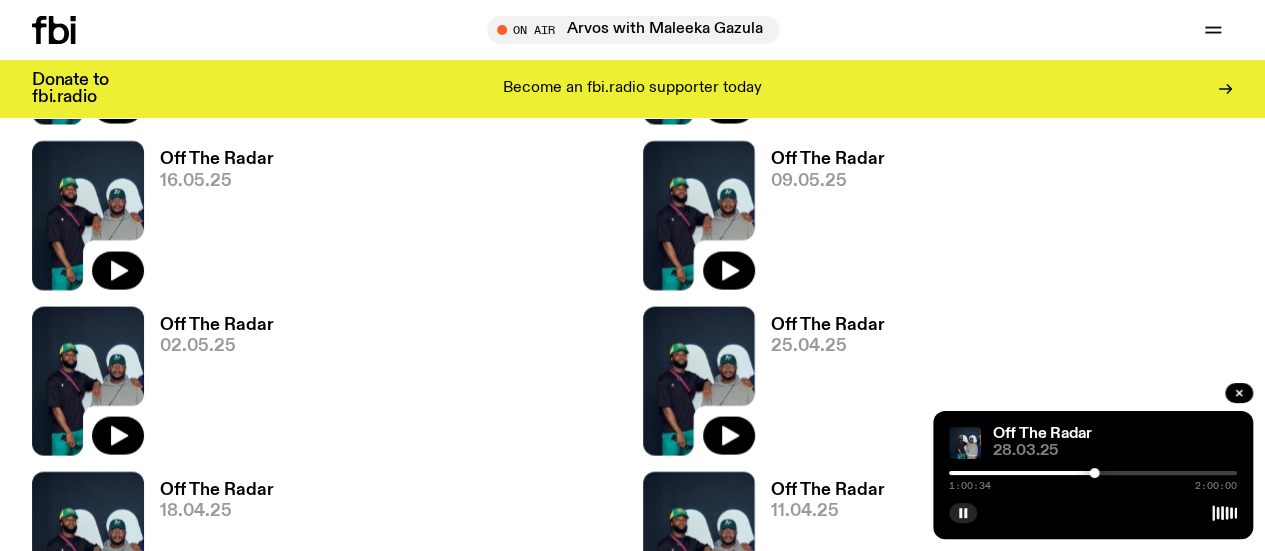 click 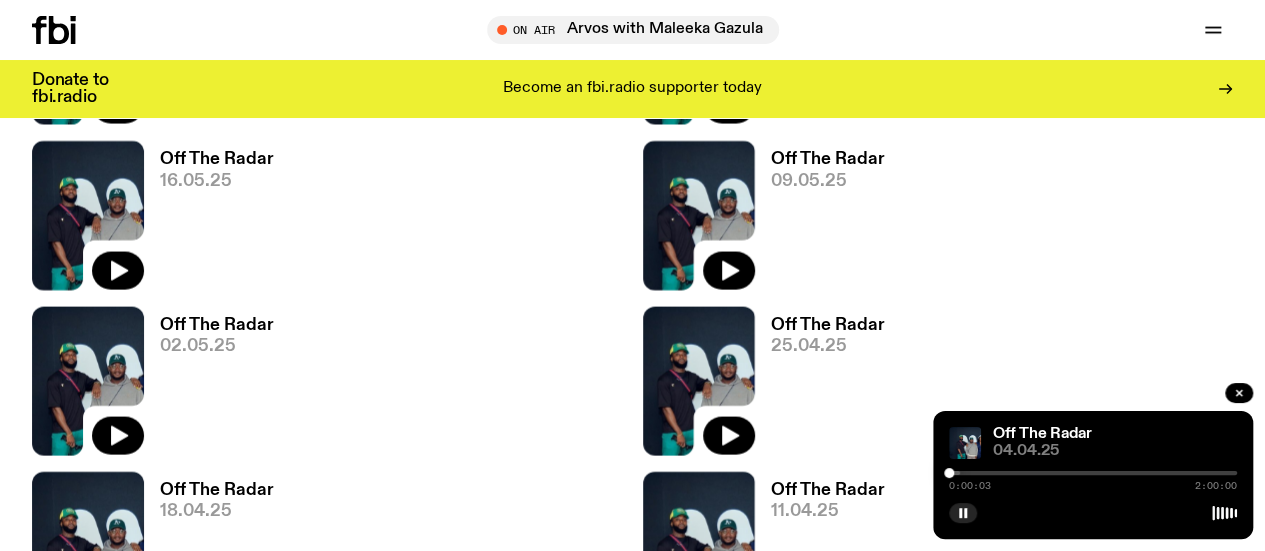 click at bounding box center [1093, 473] 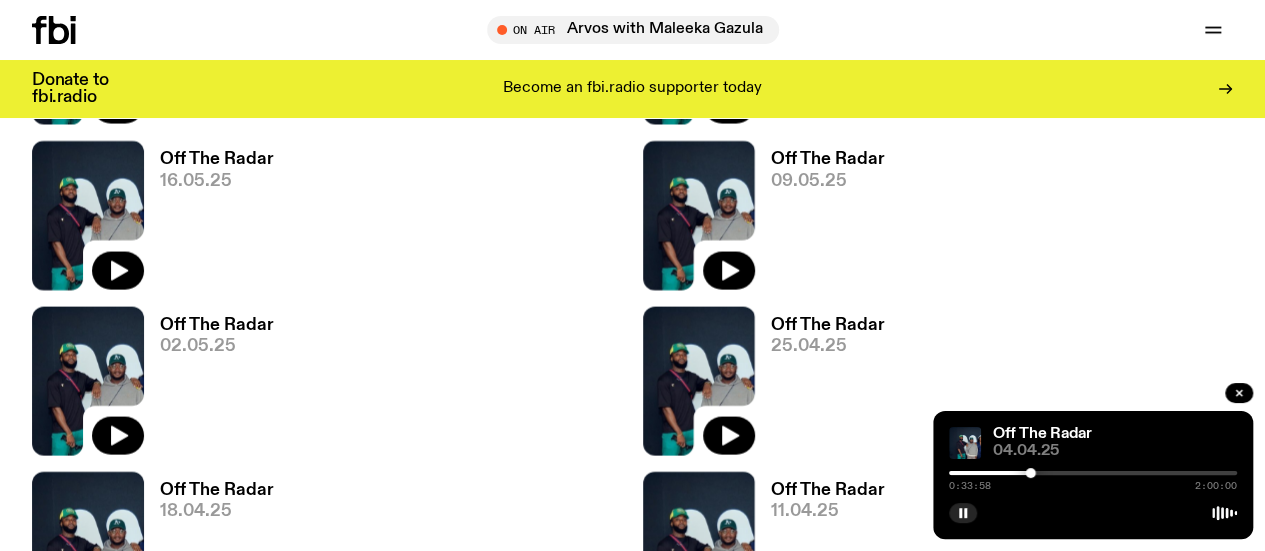 click at bounding box center [1093, 473] 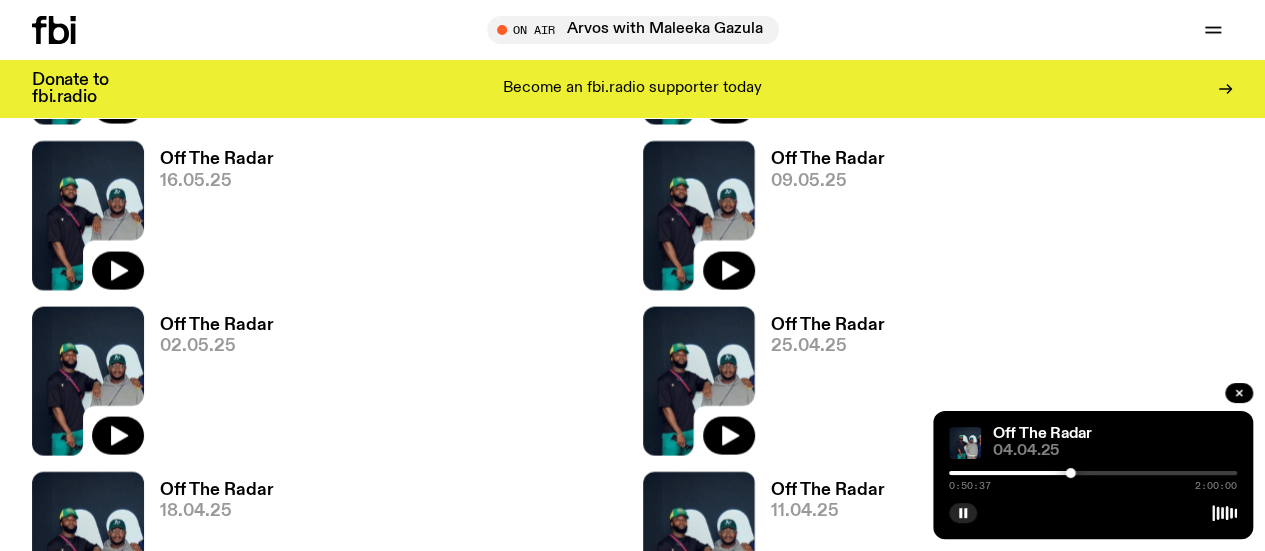 click at bounding box center [1093, 473] 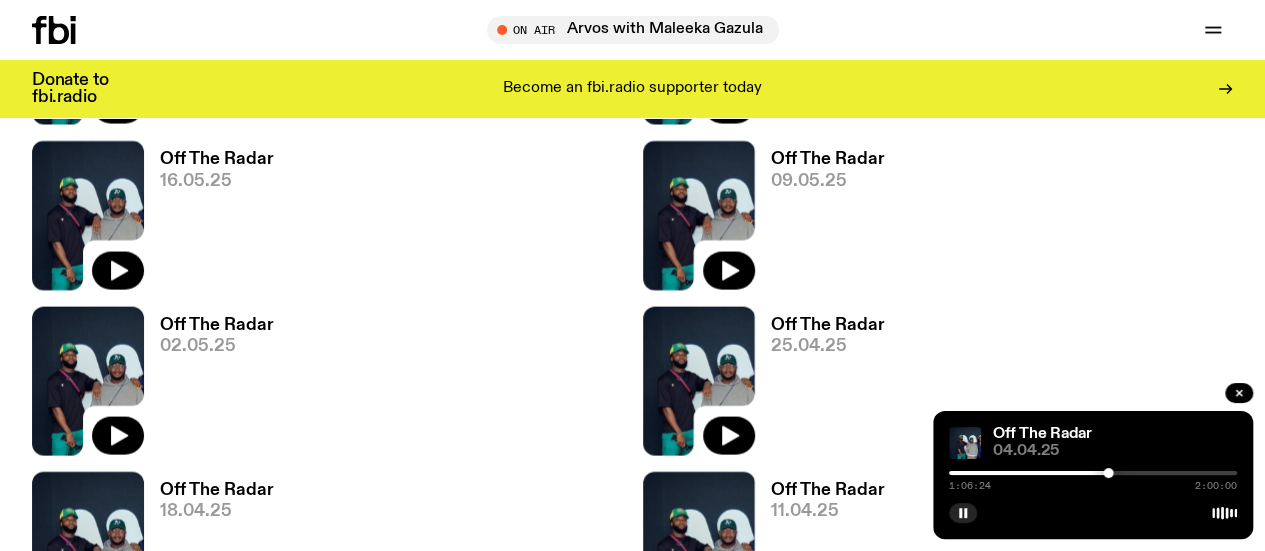 click at bounding box center (1093, 473) 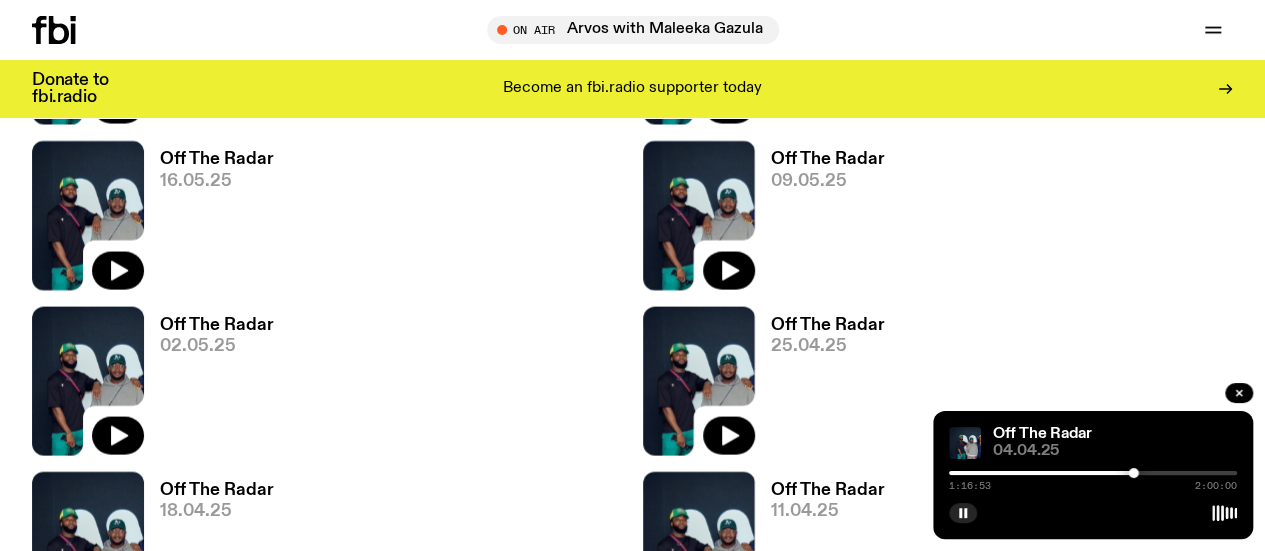 click 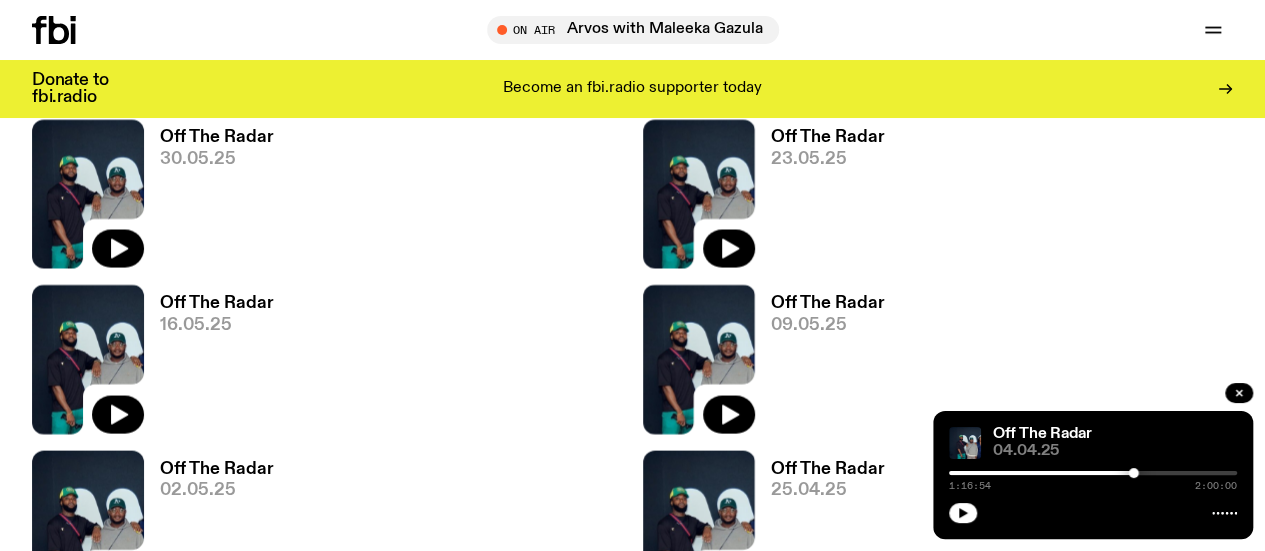 scroll, scrollTop: 1686, scrollLeft: 0, axis: vertical 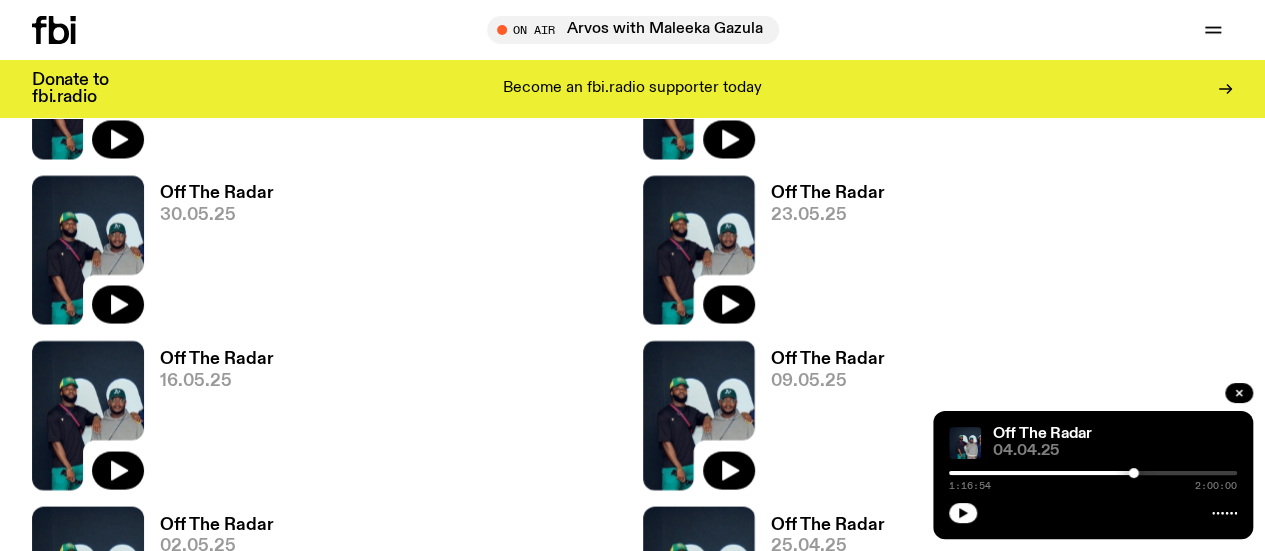 click 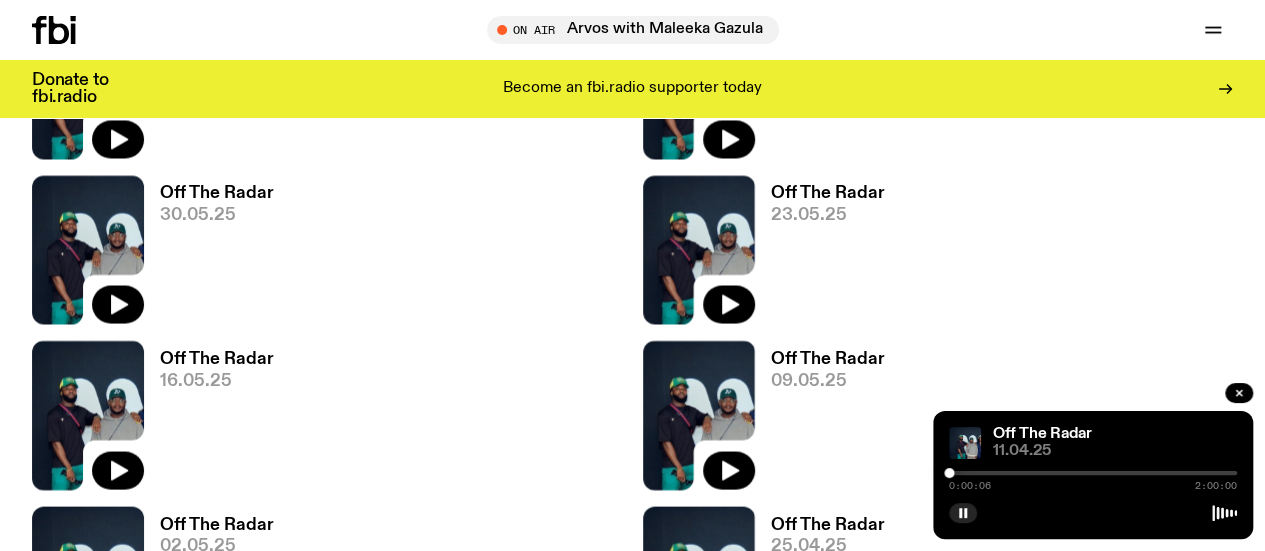 click at bounding box center (1093, 473) 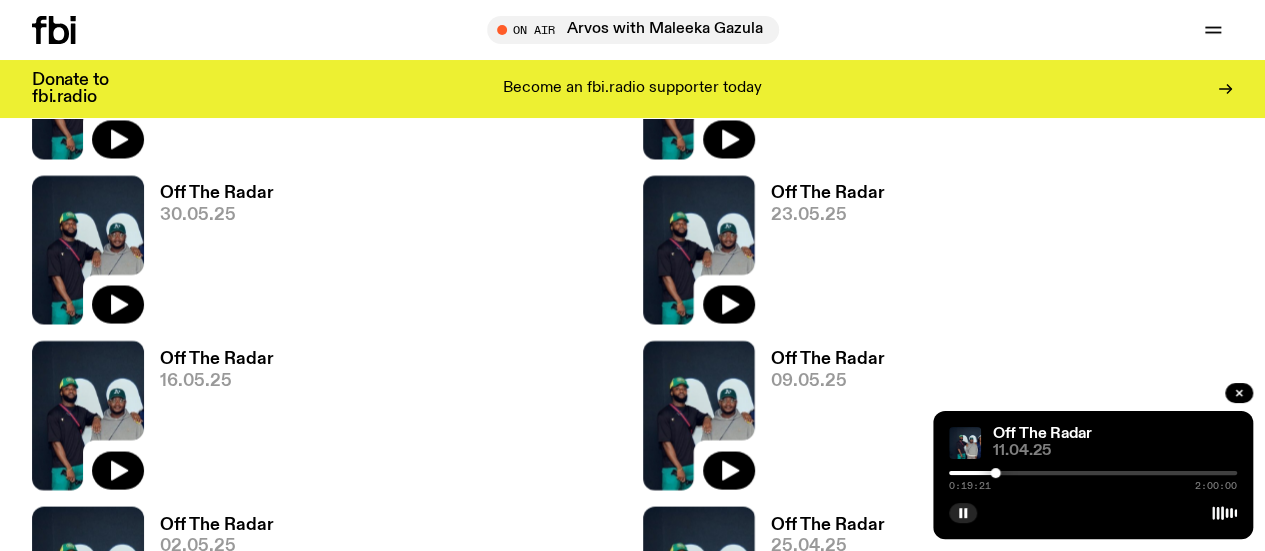 click at bounding box center (851, 473) 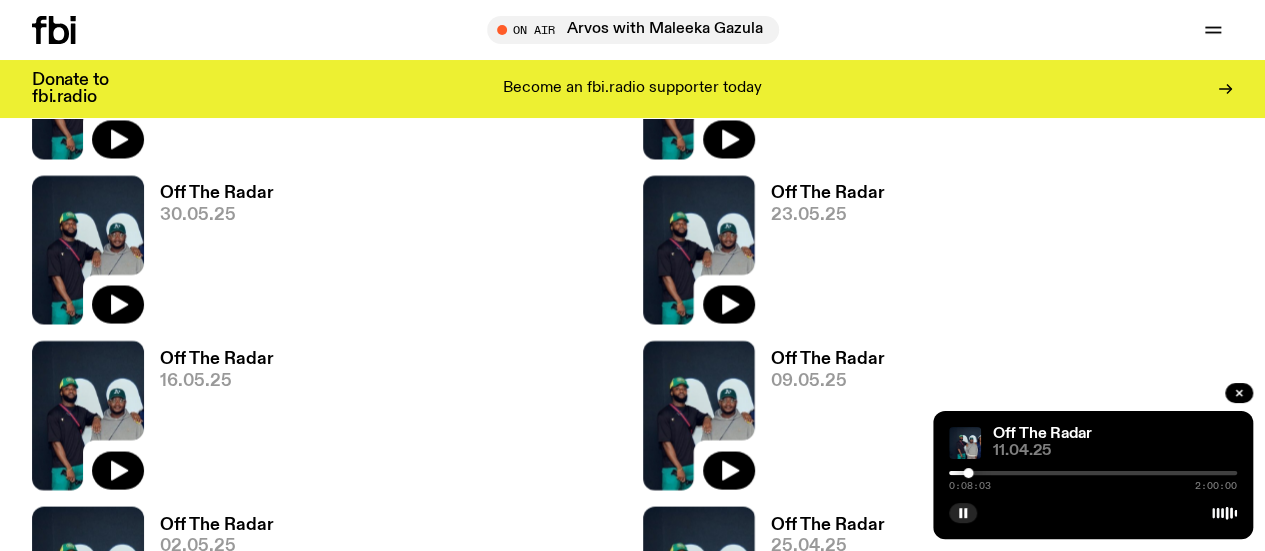 click 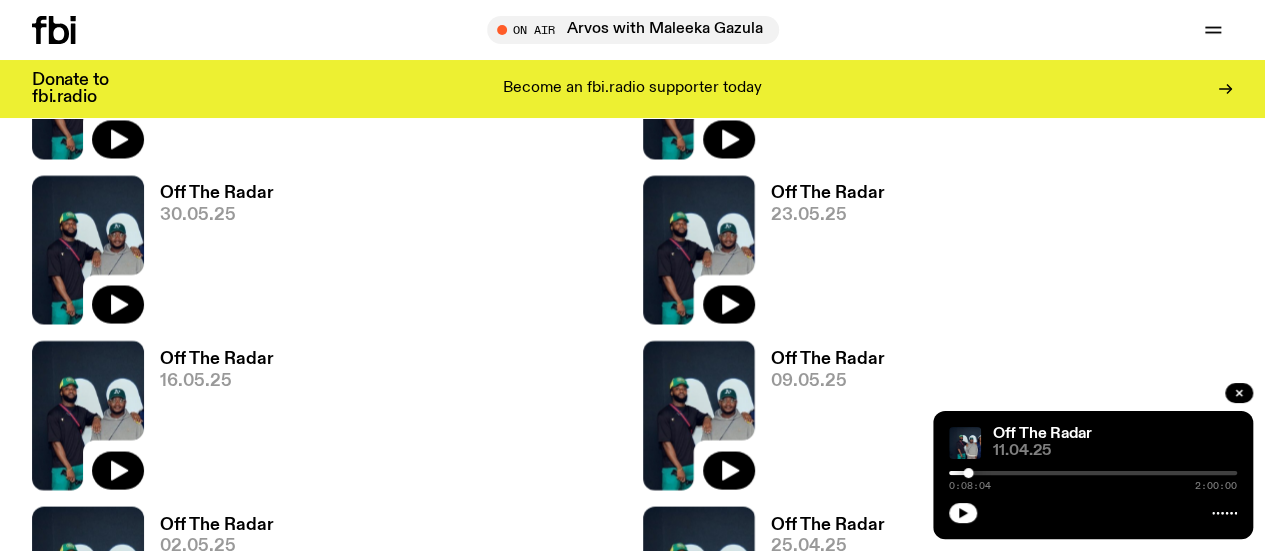click 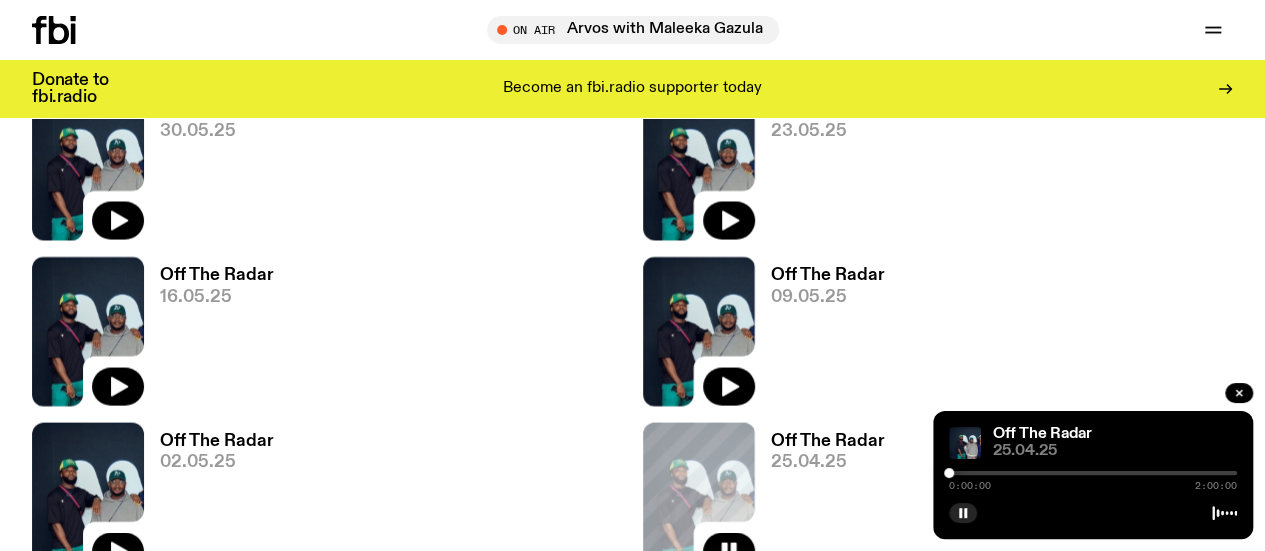 scroll, scrollTop: 1886, scrollLeft: 0, axis: vertical 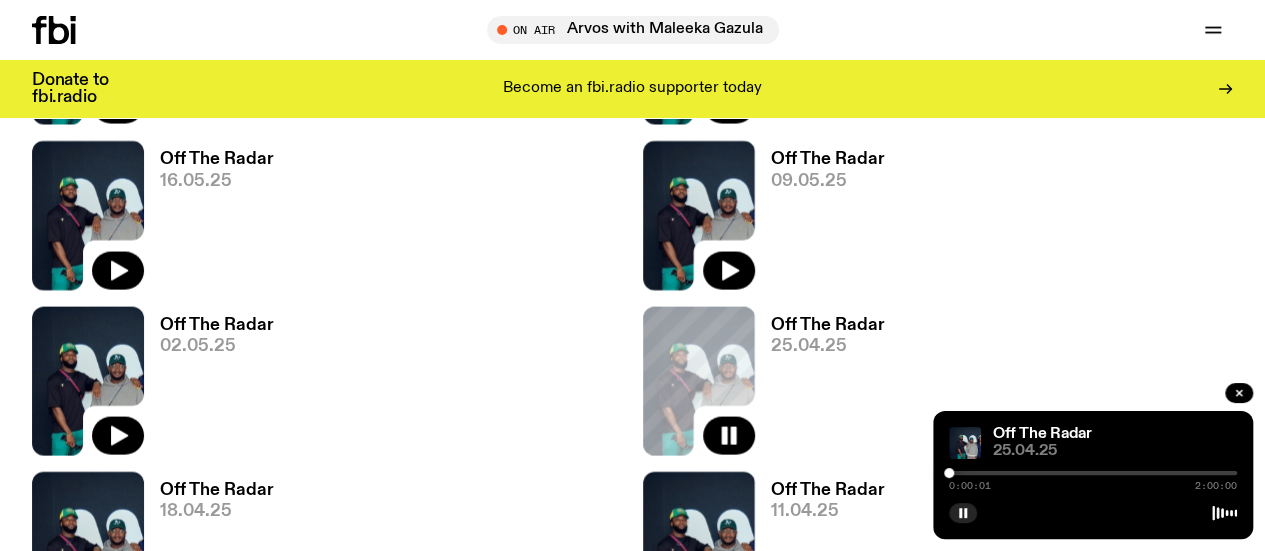 click 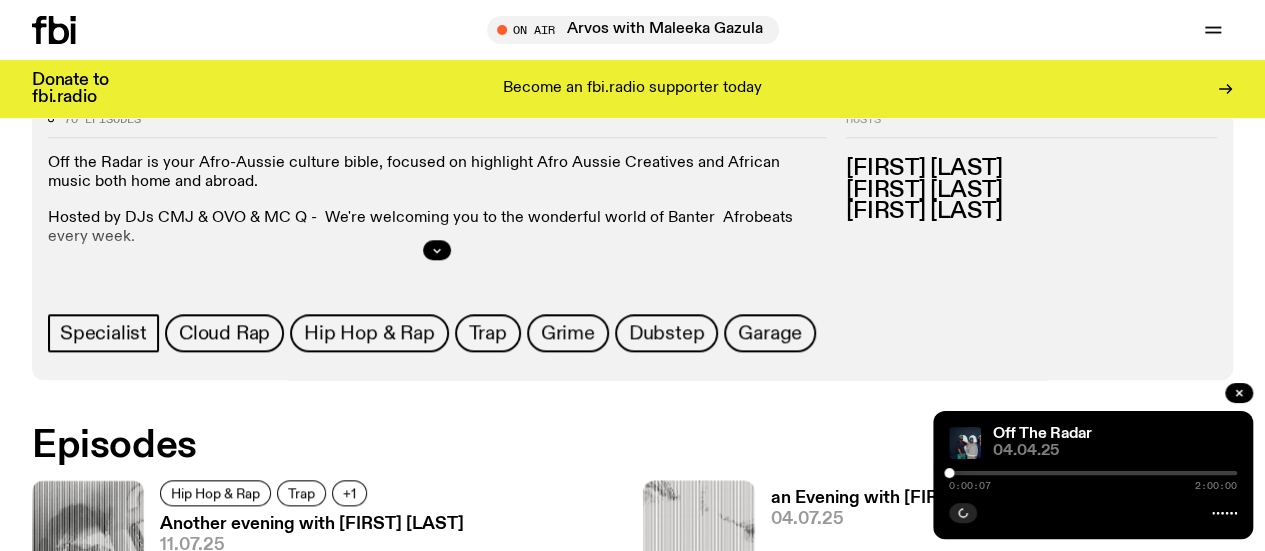 scroll, scrollTop: 1385, scrollLeft: 0, axis: vertical 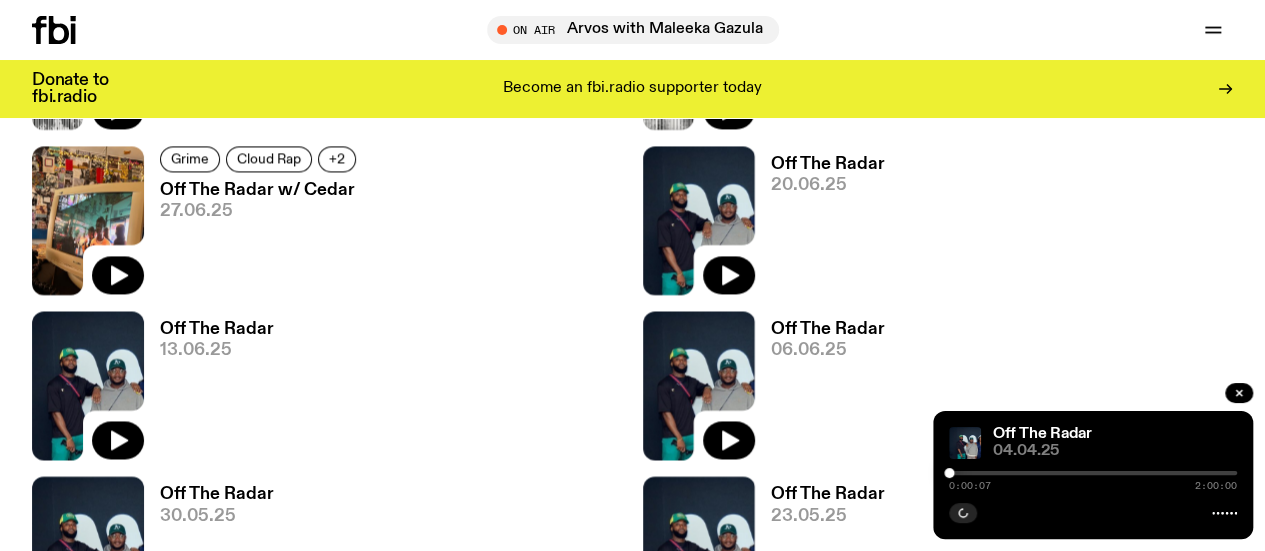 click 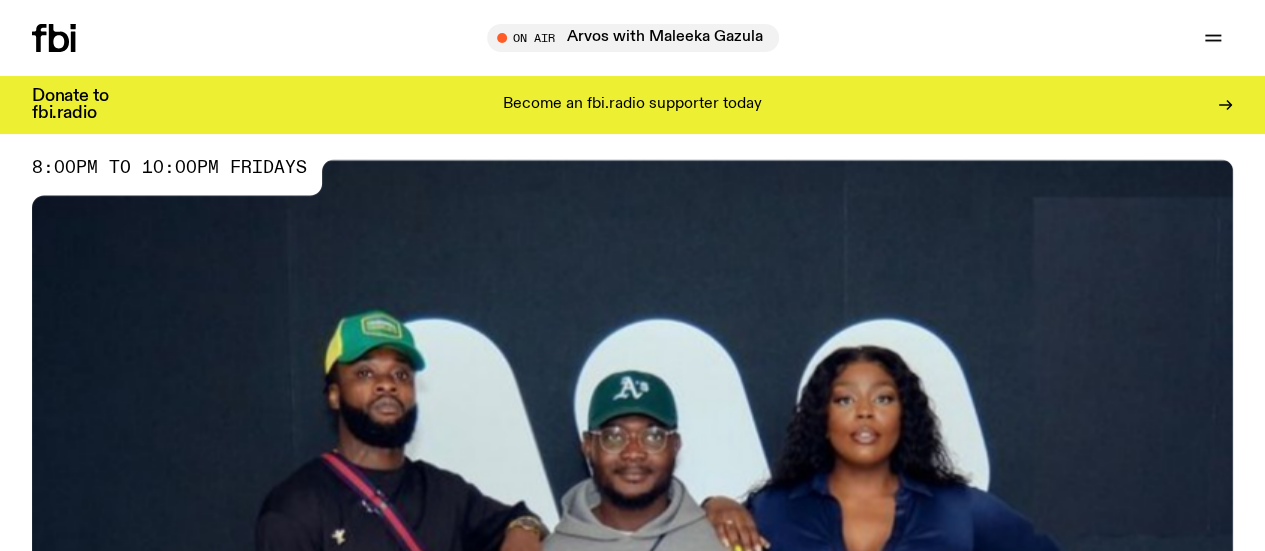 scroll, scrollTop: 0, scrollLeft: 0, axis: both 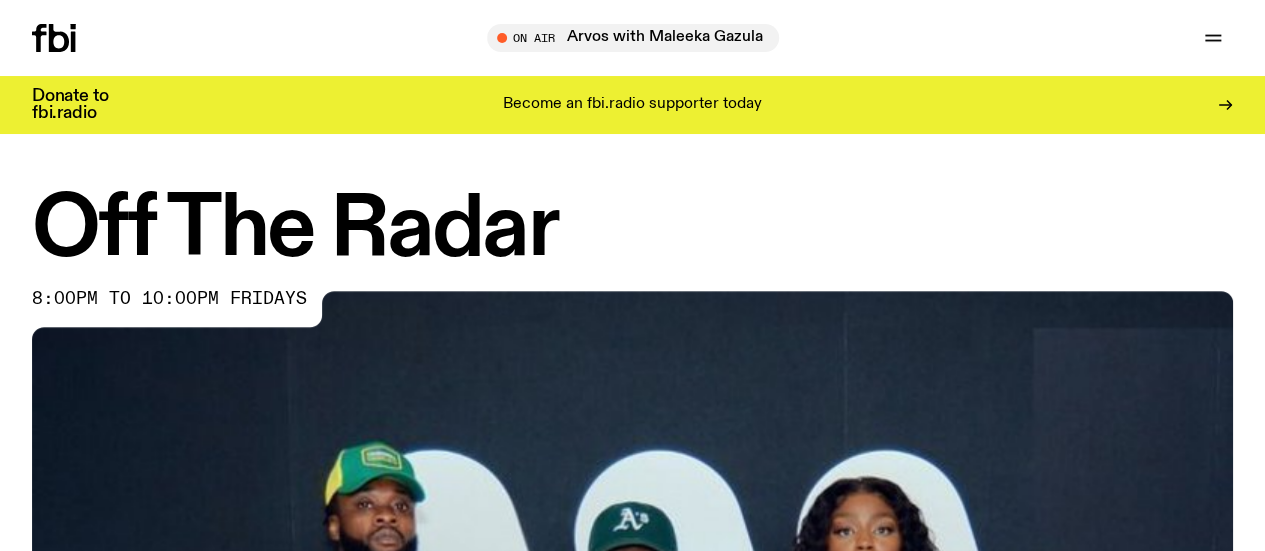 click on "Schedule Explore Read Volunteer Newsletter On Air Arvos with [FIRST] [LAST] Tune in live On Air Arvos with [FIRST] [LAST] Tune in live Support Us" at bounding box center (632, 38) 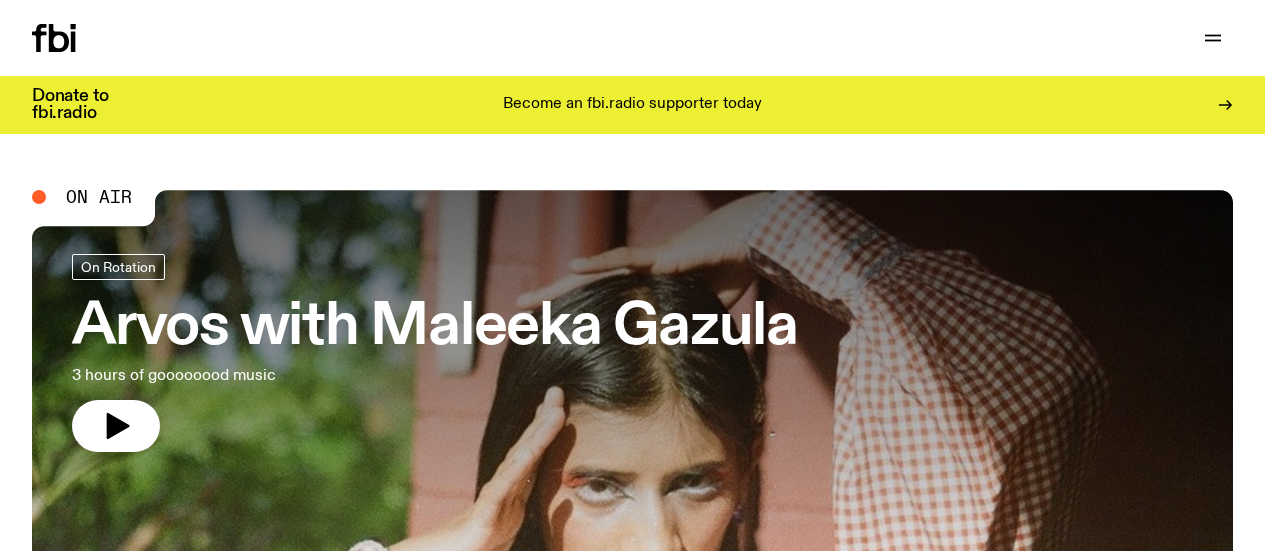 scroll, scrollTop: 0, scrollLeft: 0, axis: both 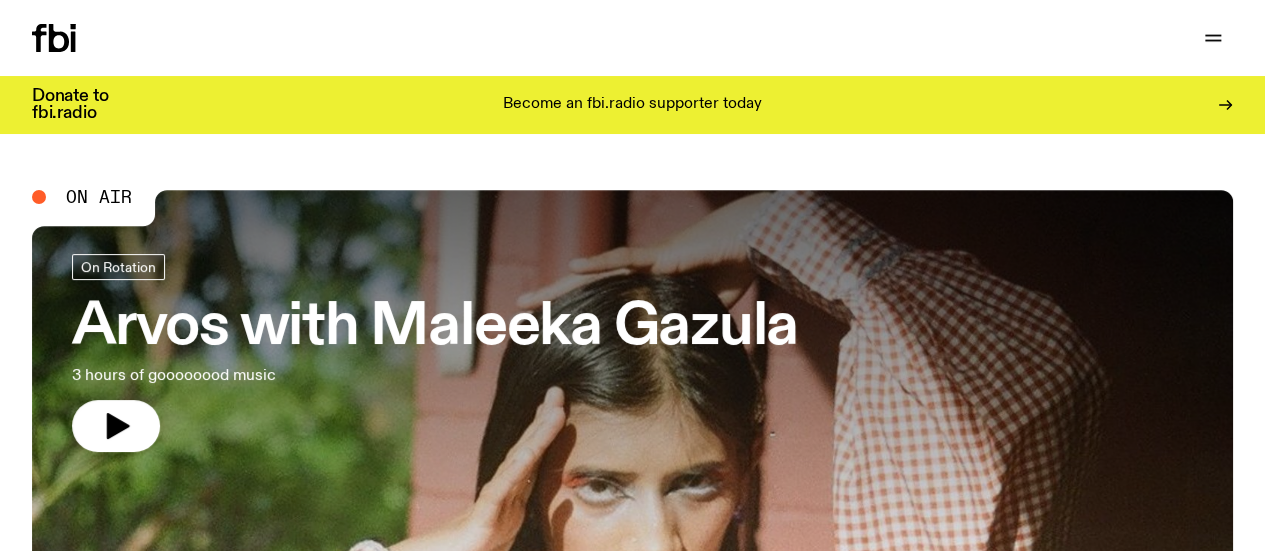 click on "Schedule" at bounding box center (0, 0) 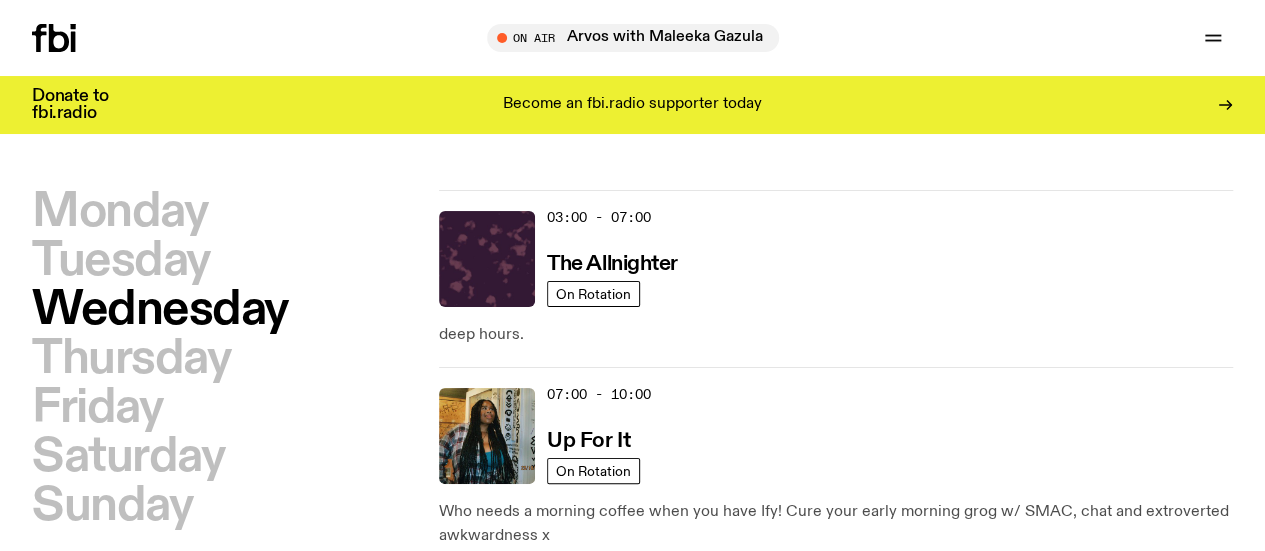 drag, startPoint x: 93, startPoint y: 449, endPoint x: 95, endPoint y: 403, distance: 46.043457 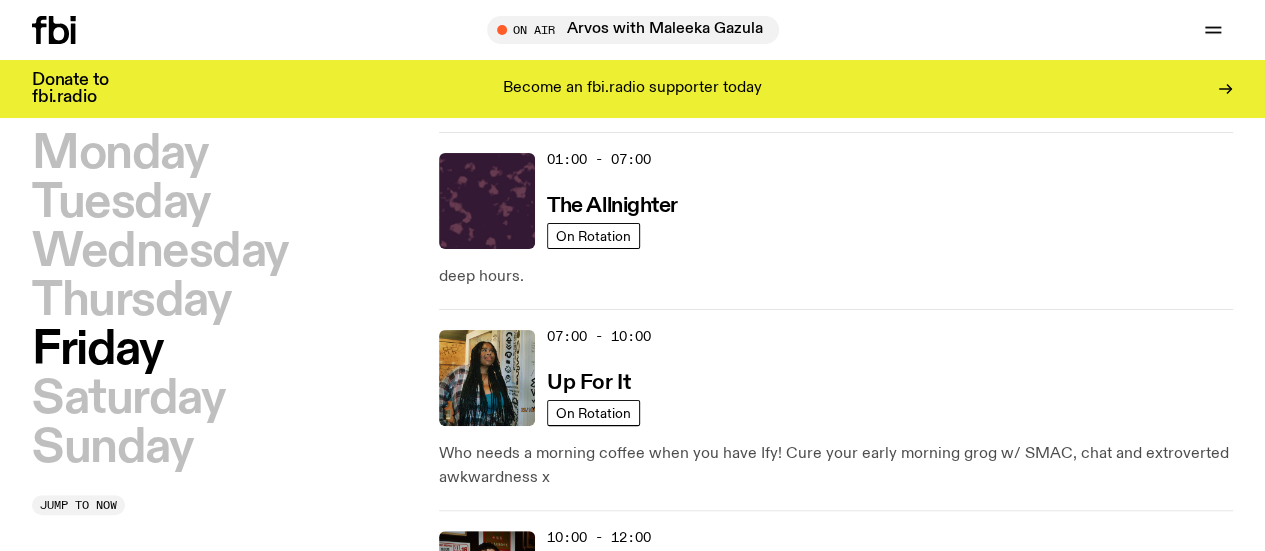 scroll, scrollTop: 56, scrollLeft: 0, axis: vertical 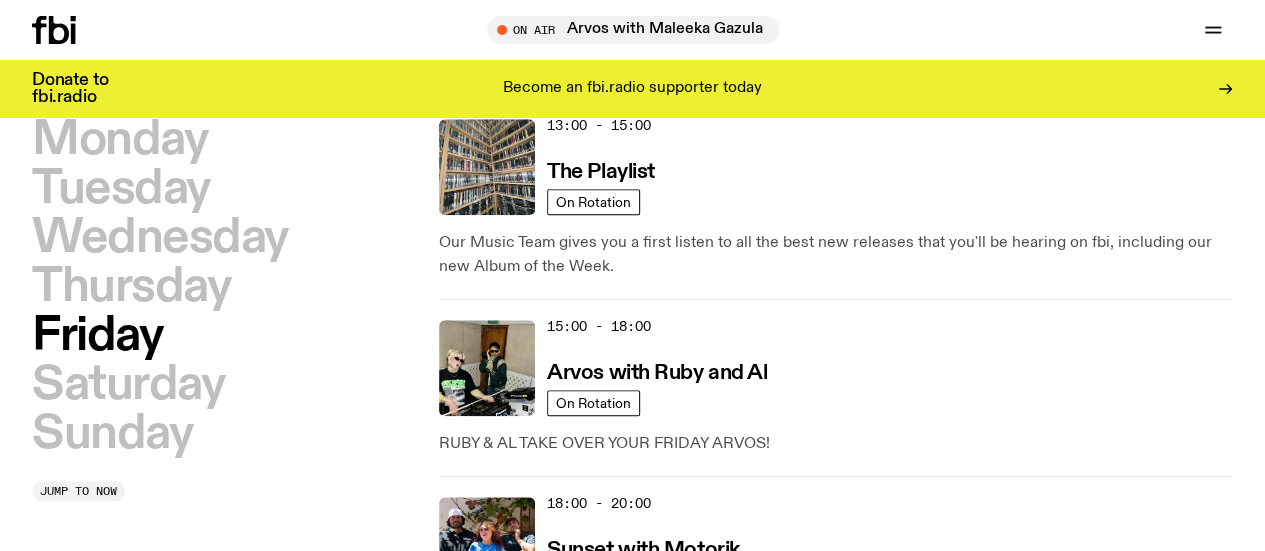 click on "Off The Radar" at bounding box center [613, 751] 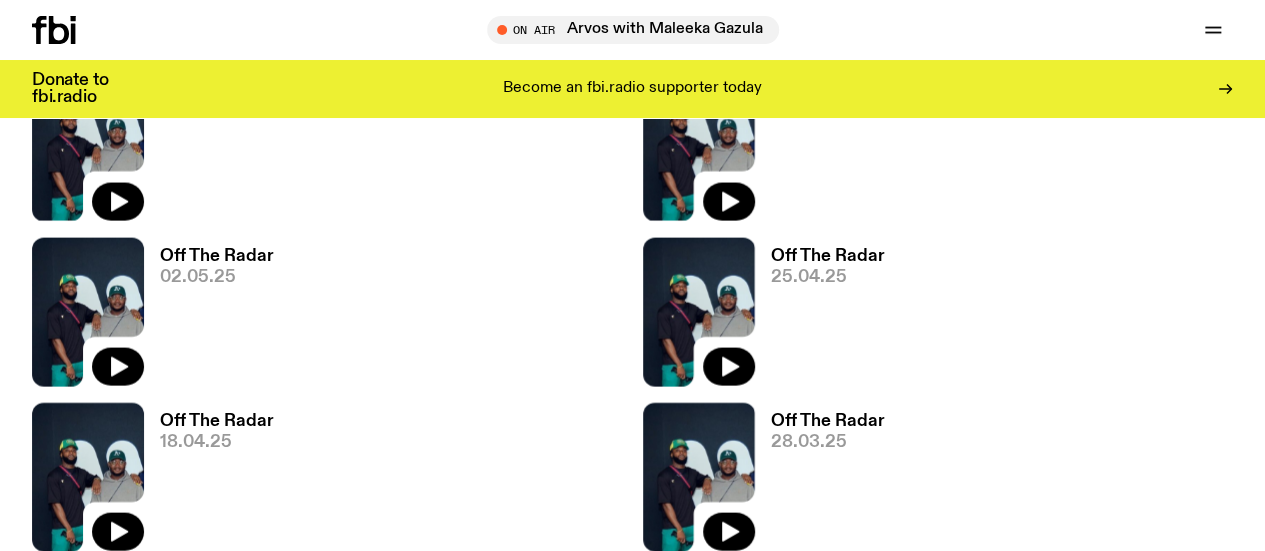 scroll, scrollTop: 1985, scrollLeft: 0, axis: vertical 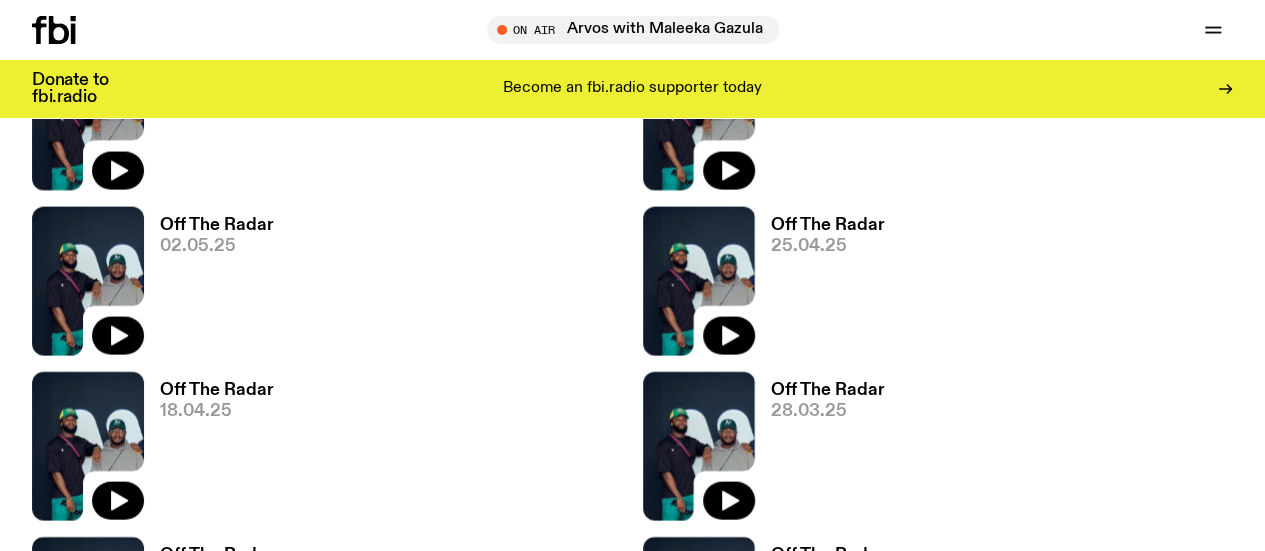 click 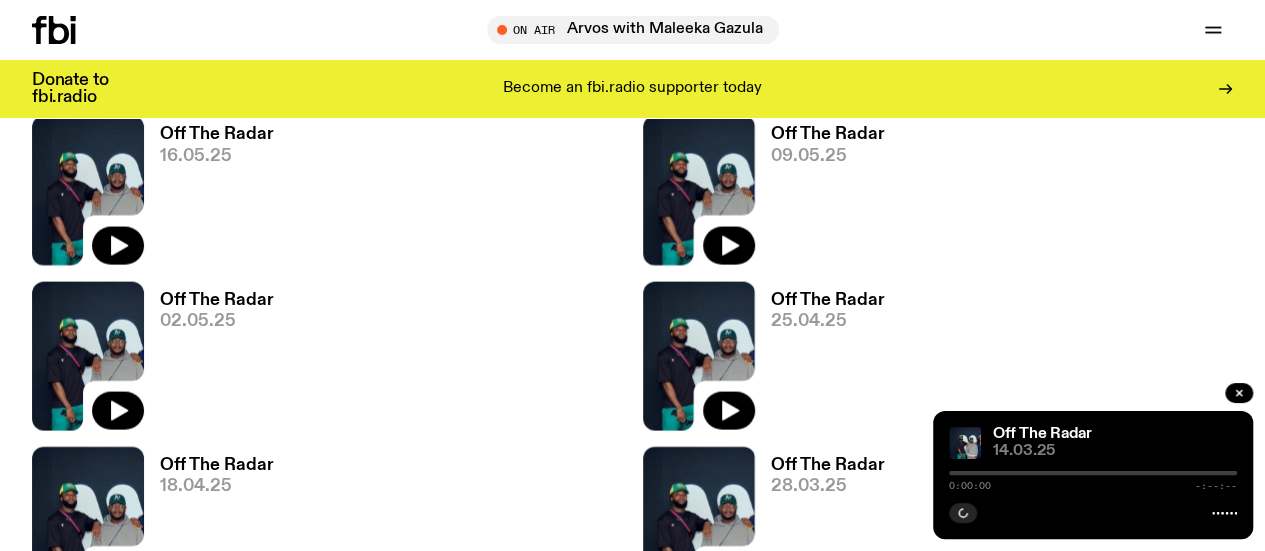 scroll, scrollTop: 1785, scrollLeft: 0, axis: vertical 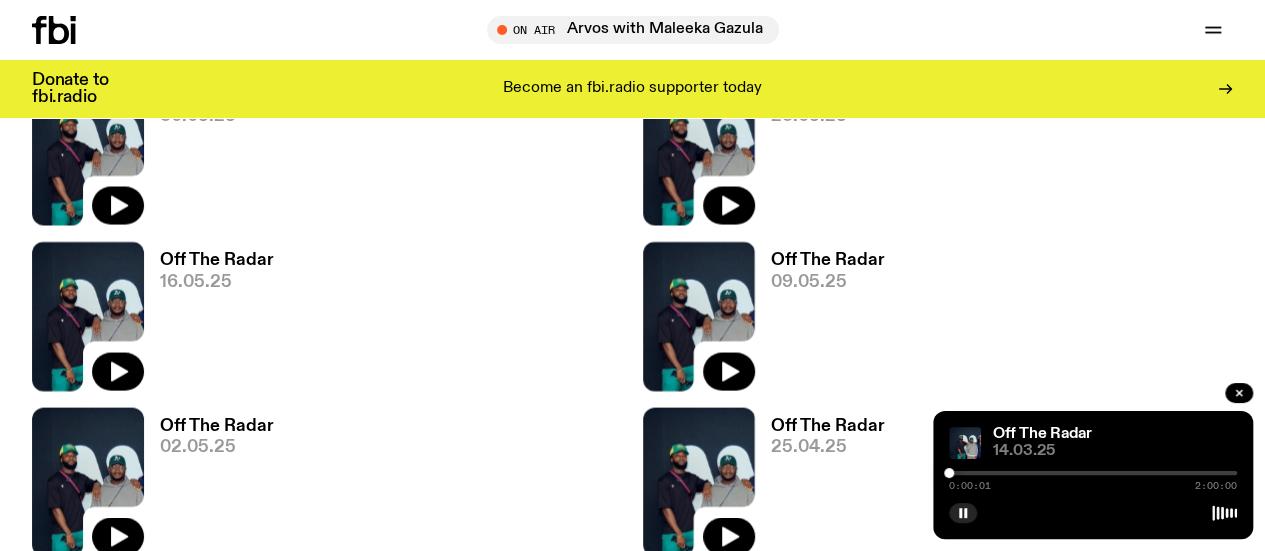 click at bounding box center [1093, 473] 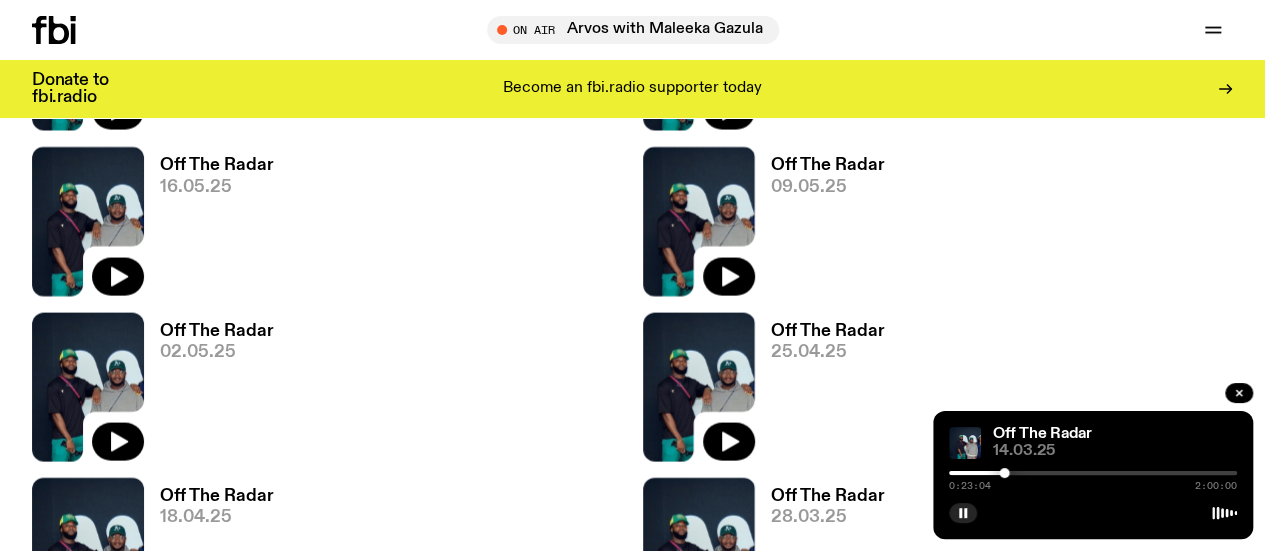 scroll, scrollTop: 1985, scrollLeft: 0, axis: vertical 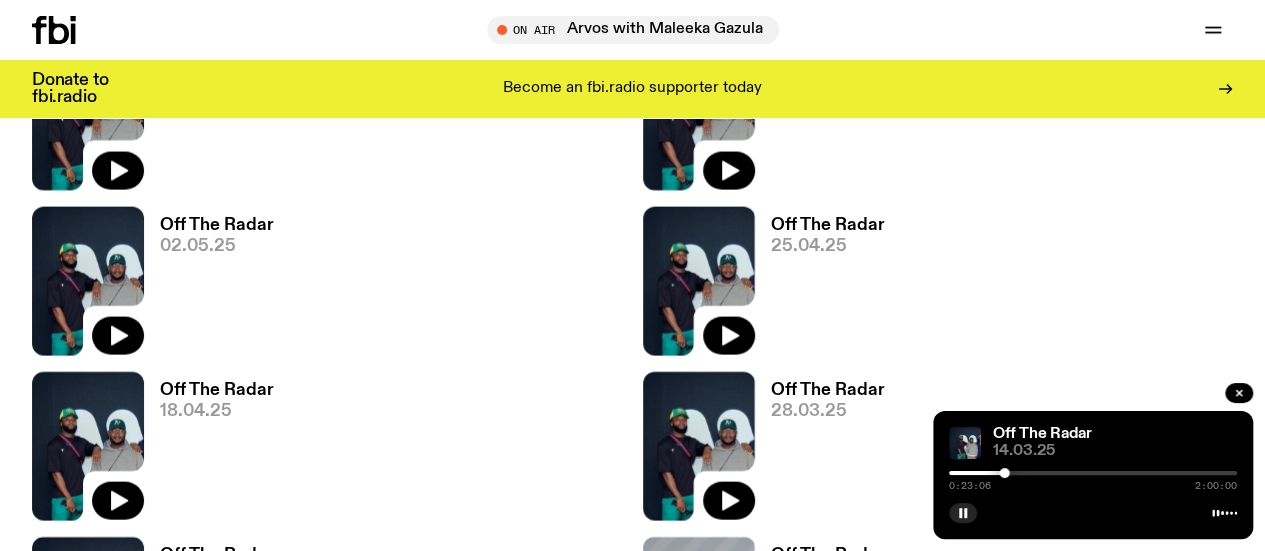 click at bounding box center [1093, 473] 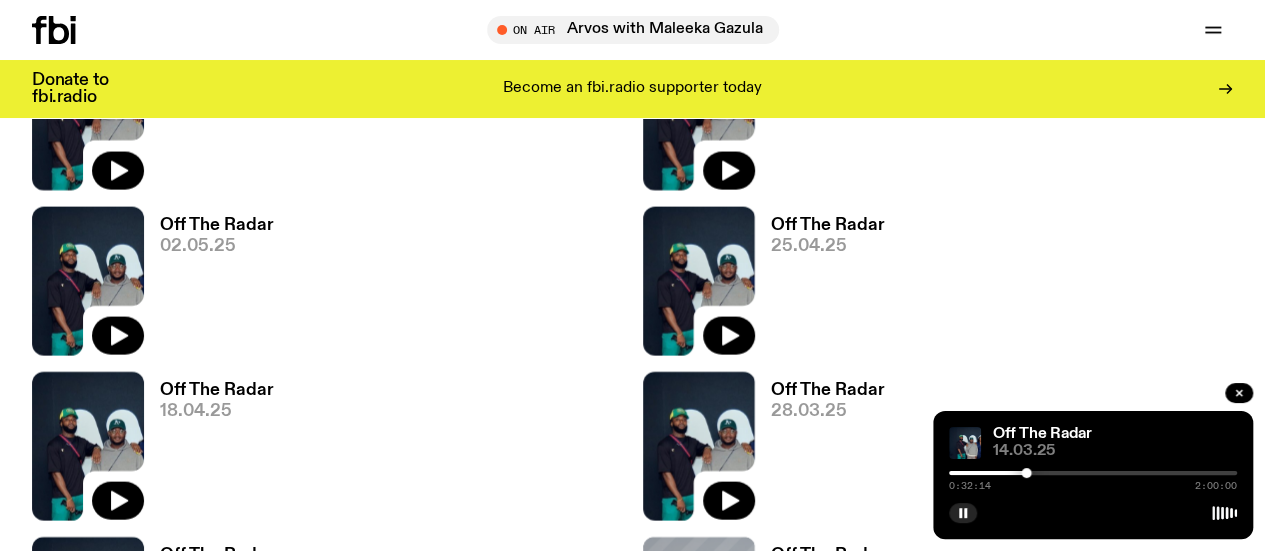 click at bounding box center (882, 473) 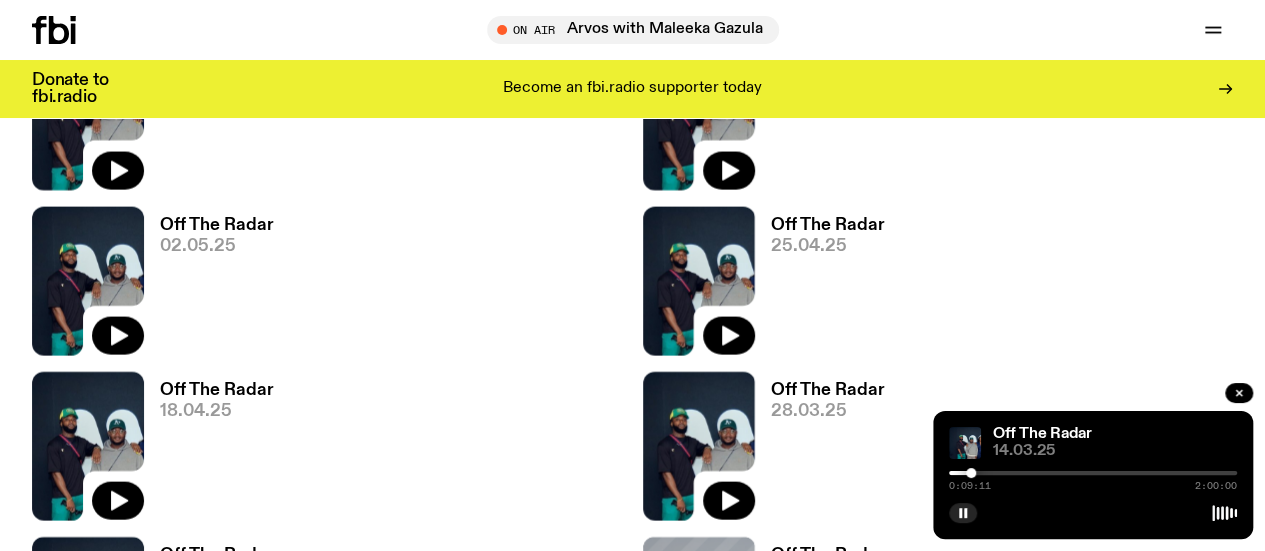 click 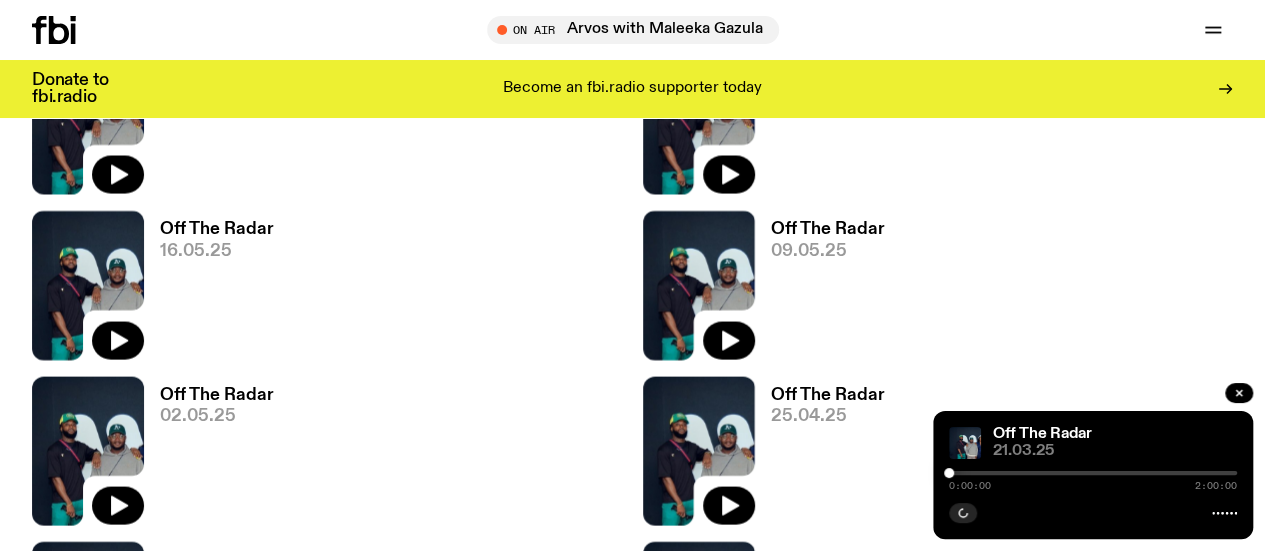 scroll, scrollTop: 1785, scrollLeft: 0, axis: vertical 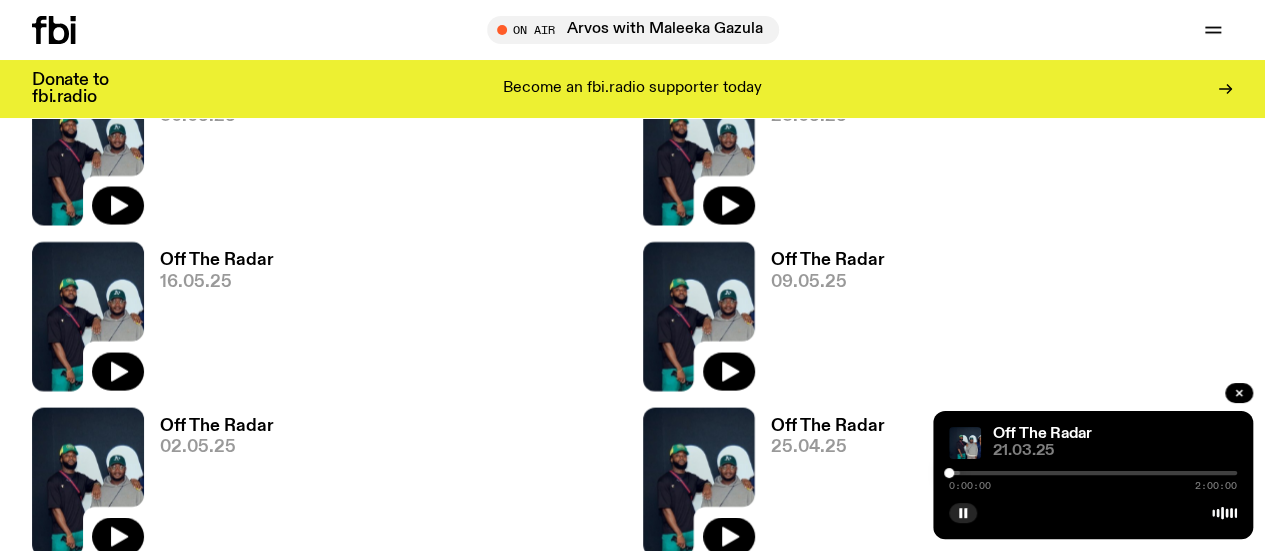 click at bounding box center [1093, 473] 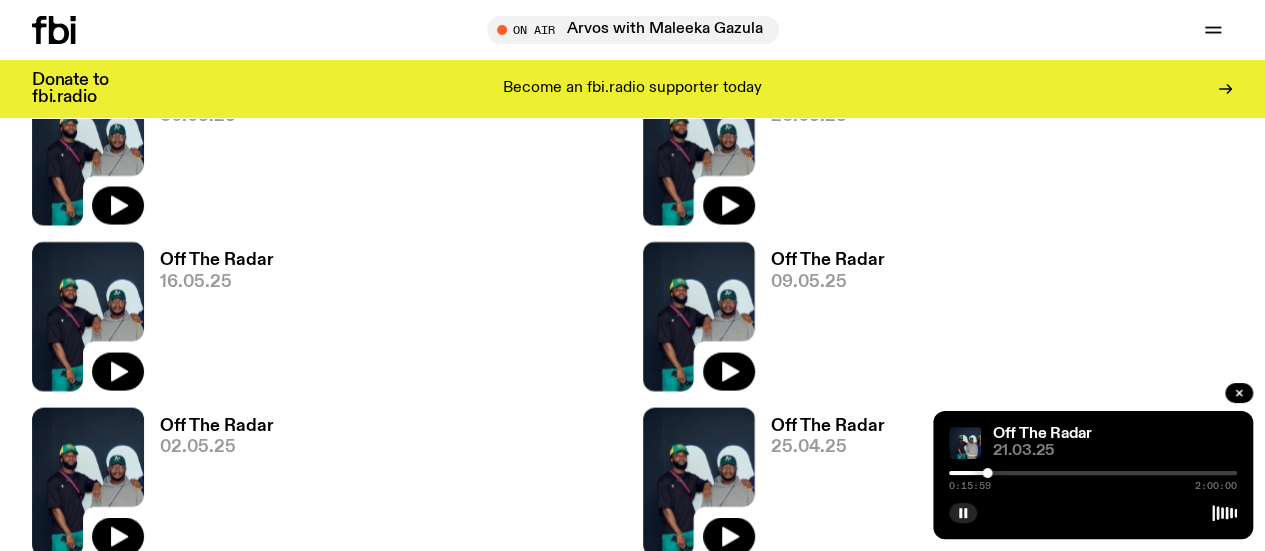 click at bounding box center (1093, 473) 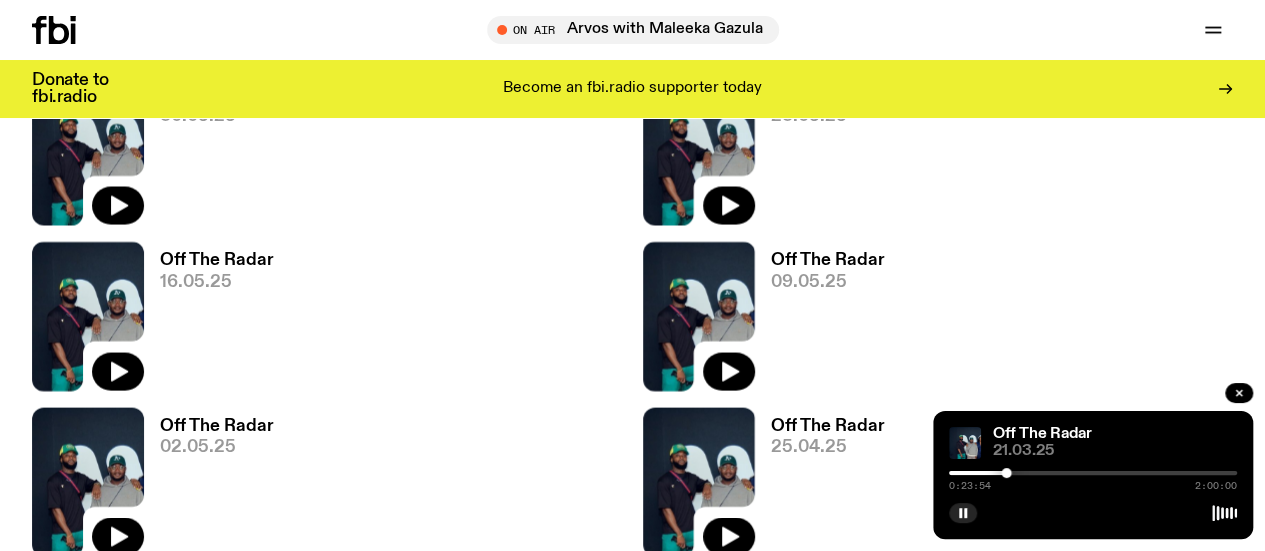 click at bounding box center [1093, 473] 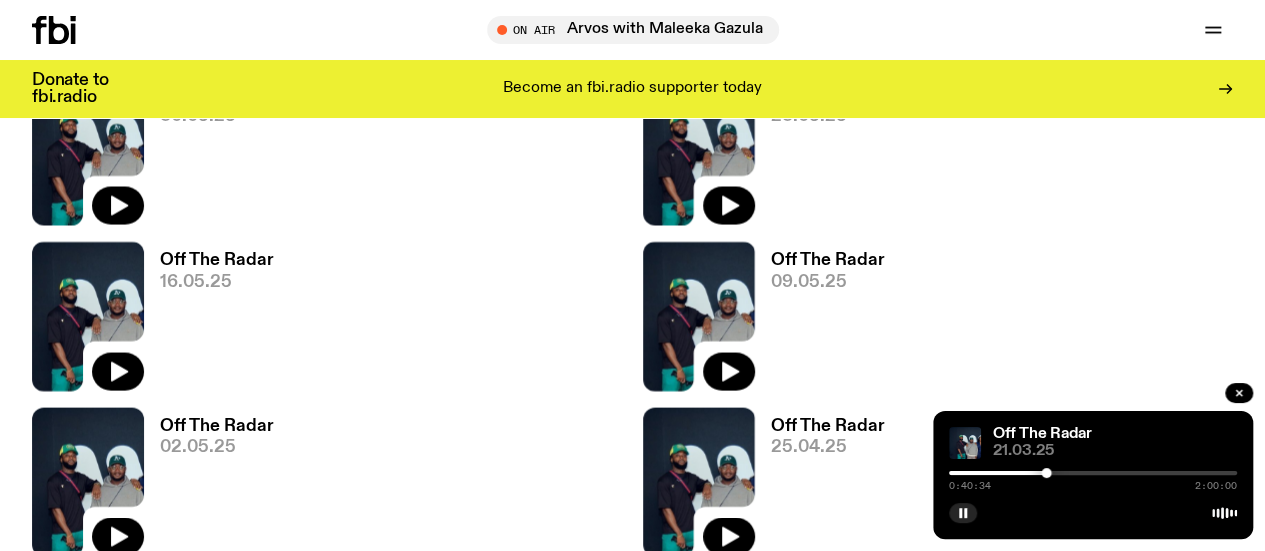 click 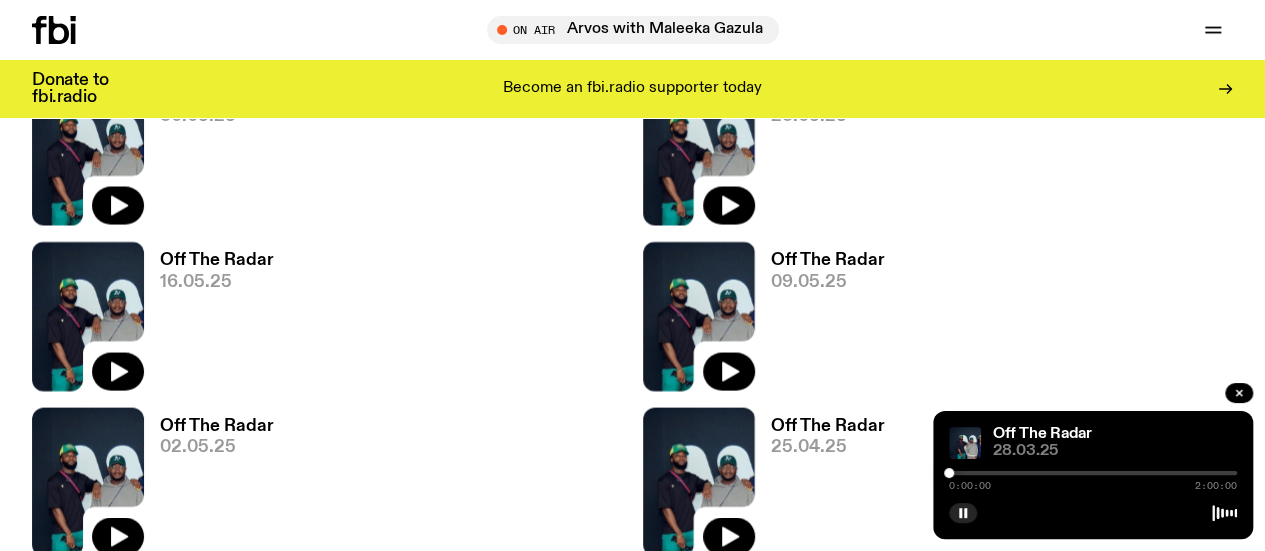 click at bounding box center (1093, 473) 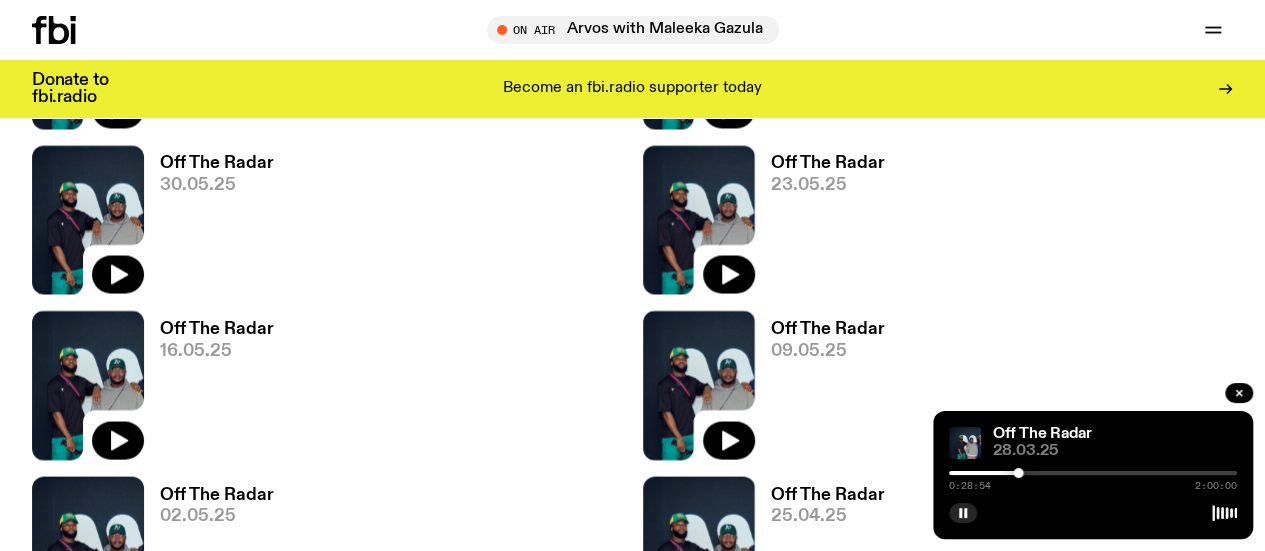 scroll, scrollTop: 1685, scrollLeft: 0, axis: vertical 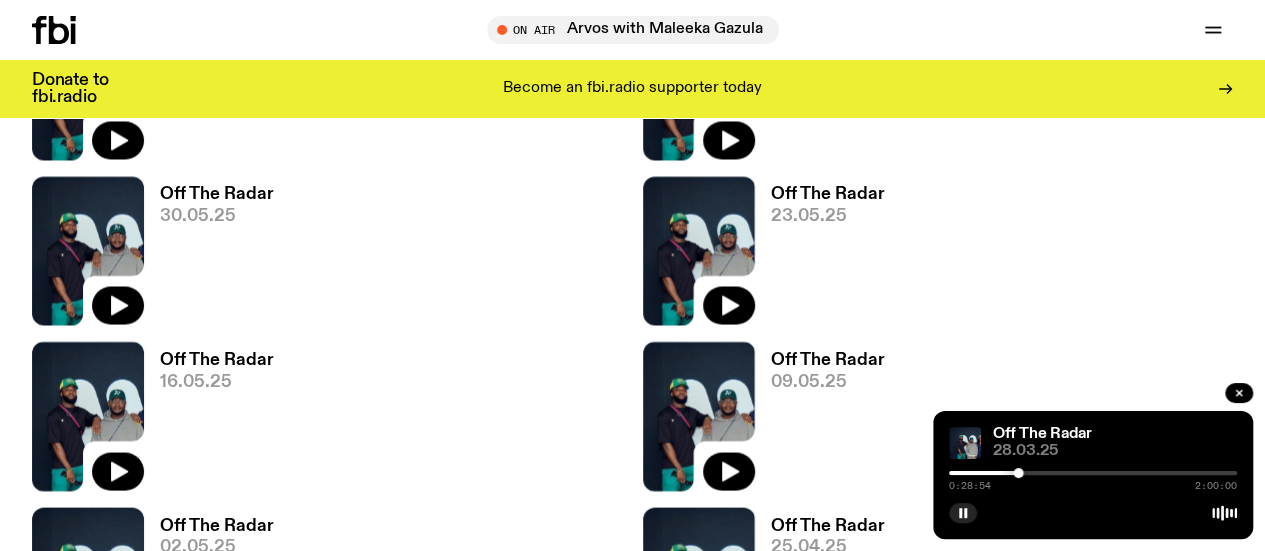 click 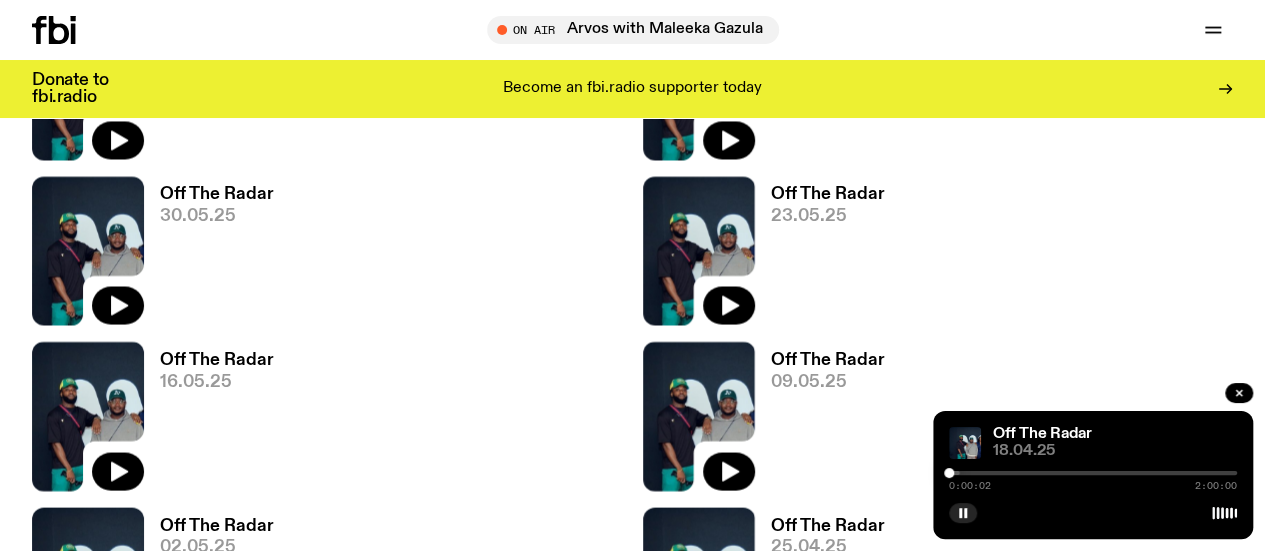 click at bounding box center [1093, 473] 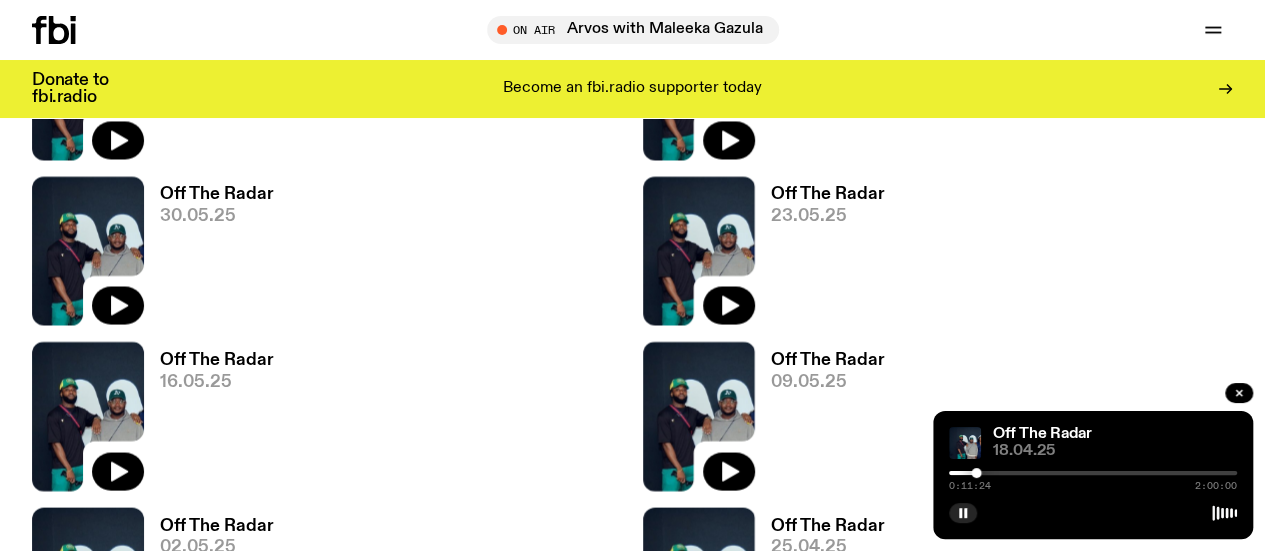 click at bounding box center [1093, 473] 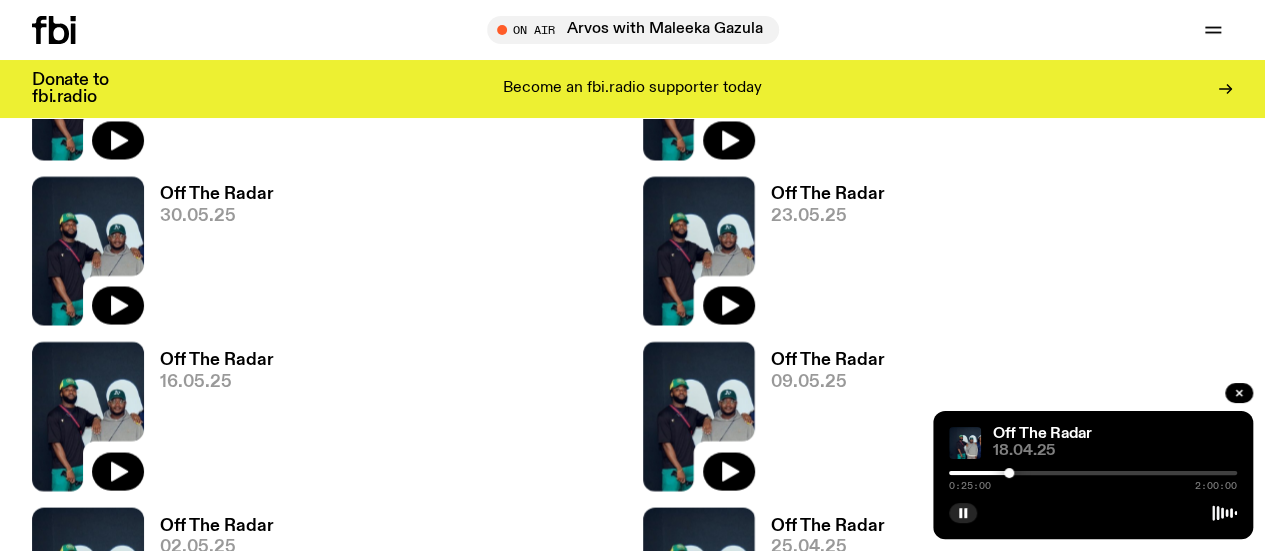 click 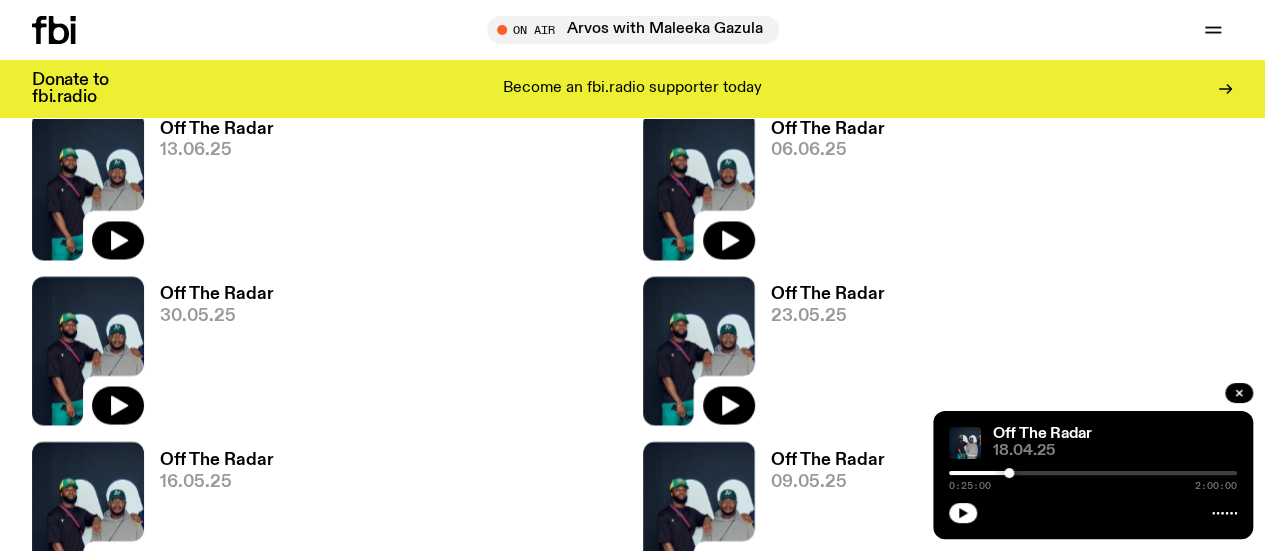 scroll, scrollTop: 1685, scrollLeft: 0, axis: vertical 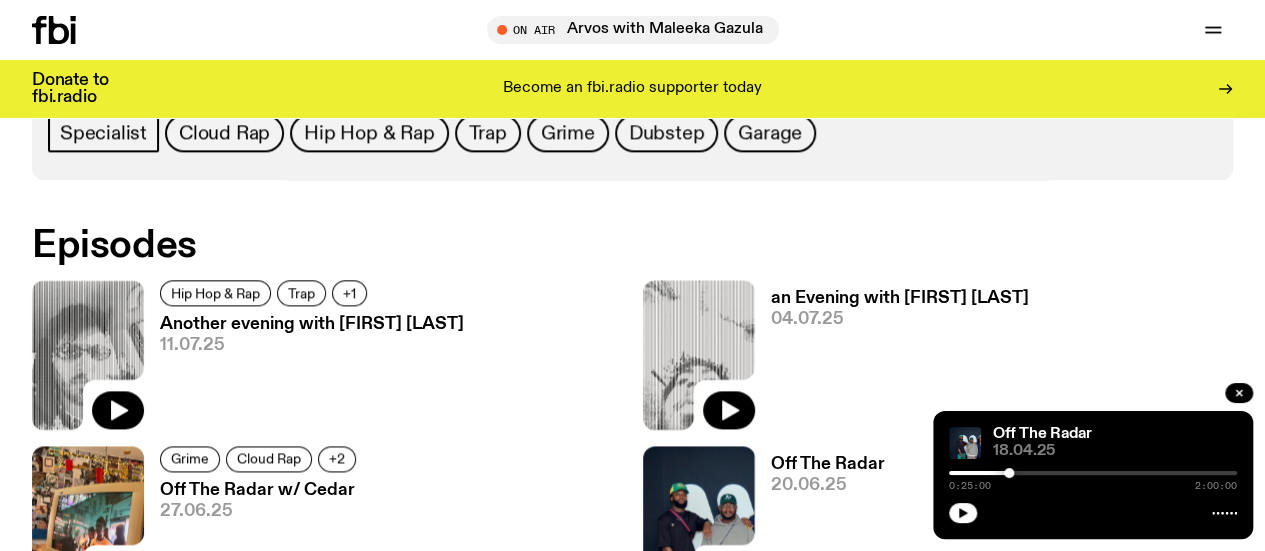 click at bounding box center (1239, 393) 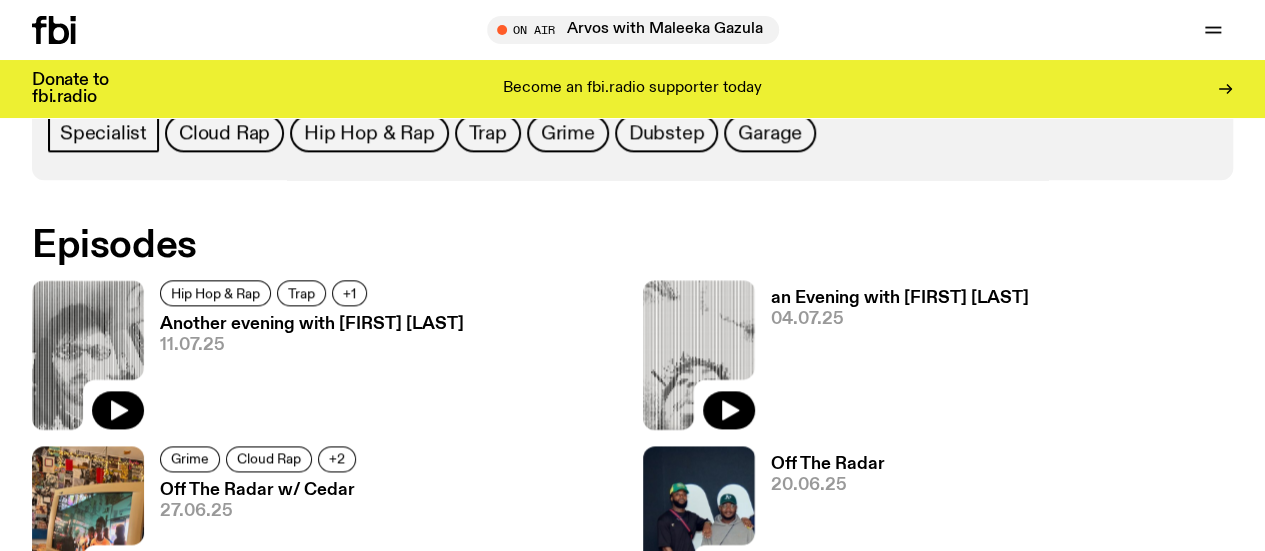 click 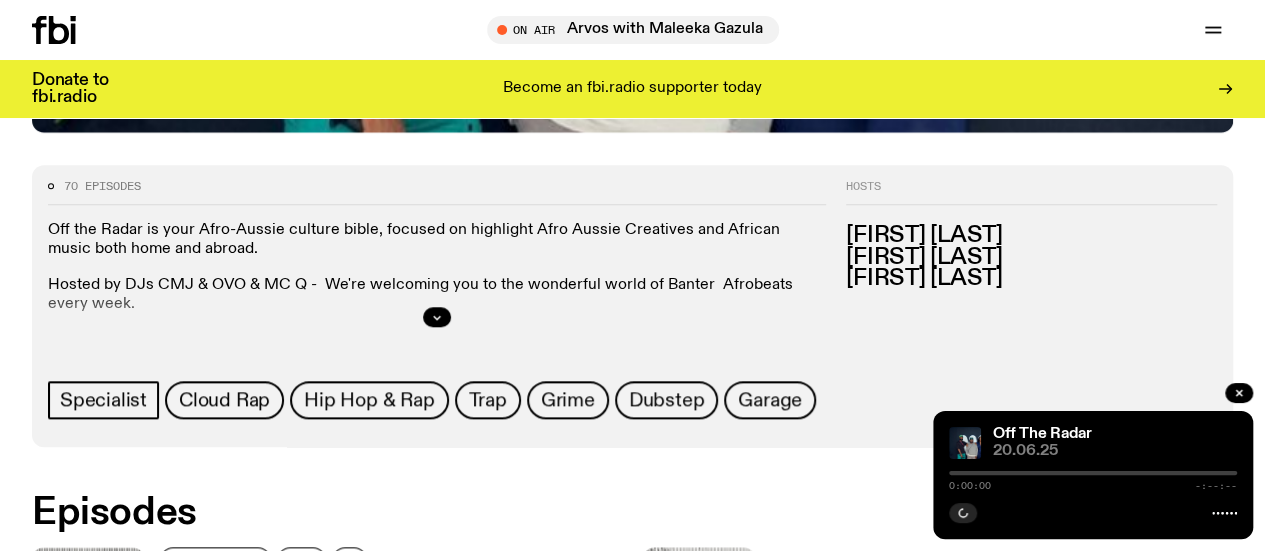 scroll, scrollTop: 785, scrollLeft: 0, axis: vertical 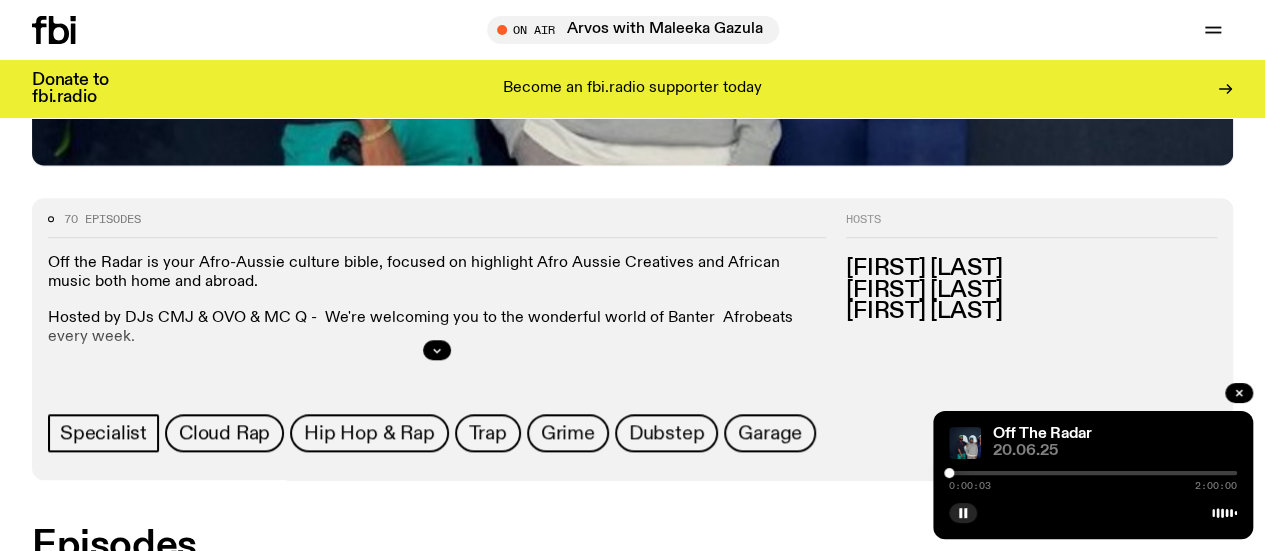 click at bounding box center (1093, 473) 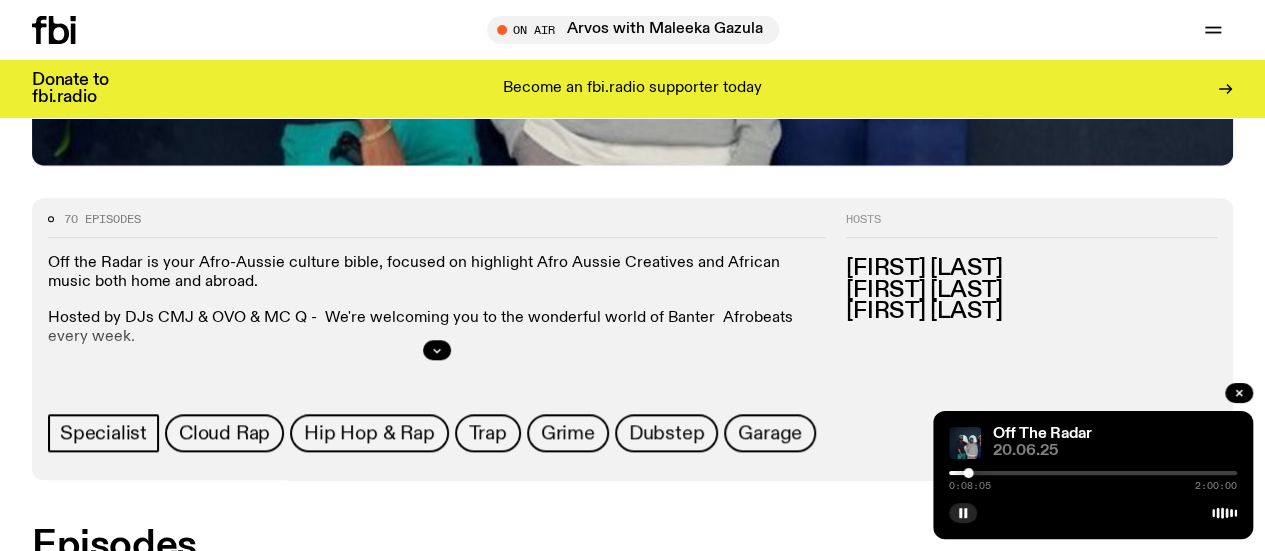 click at bounding box center [1093, 473] 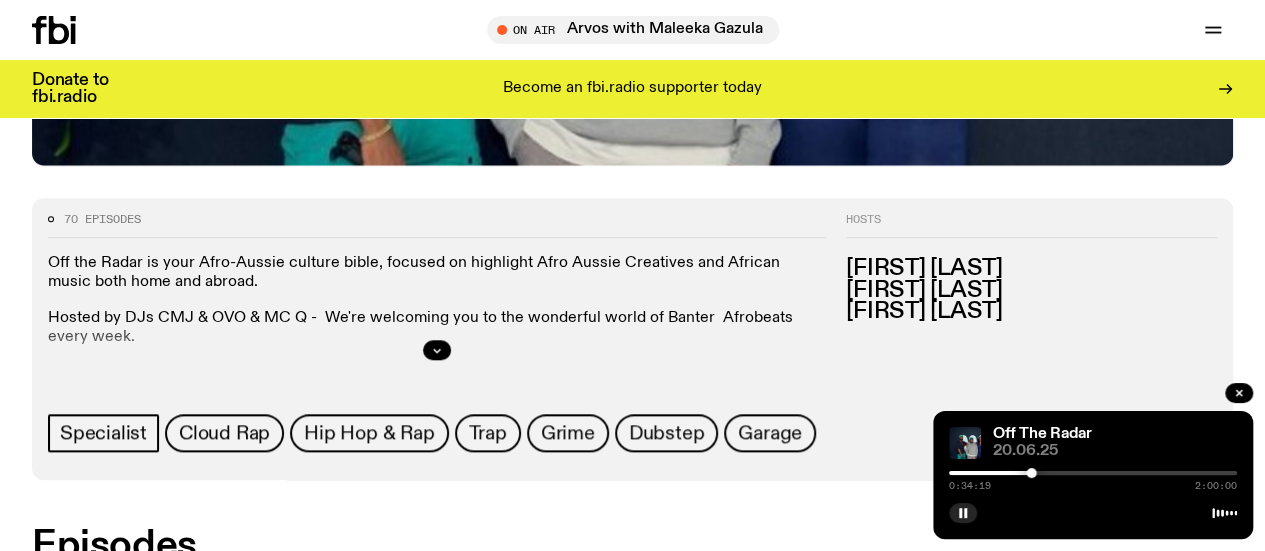 click at bounding box center [1093, 473] 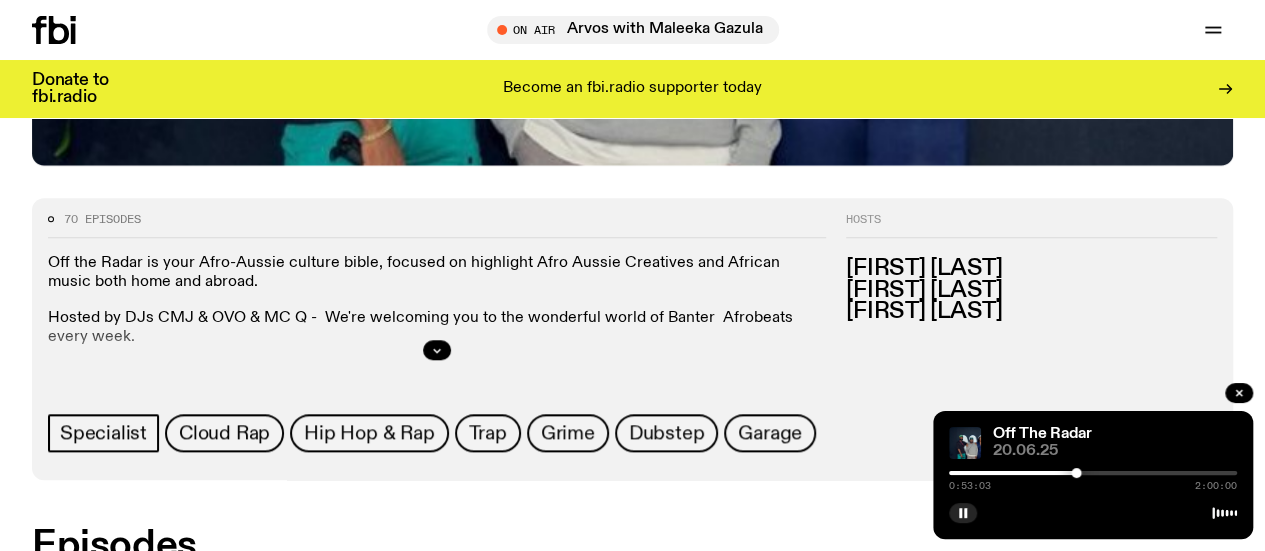 scroll, scrollTop: 1185, scrollLeft: 0, axis: vertical 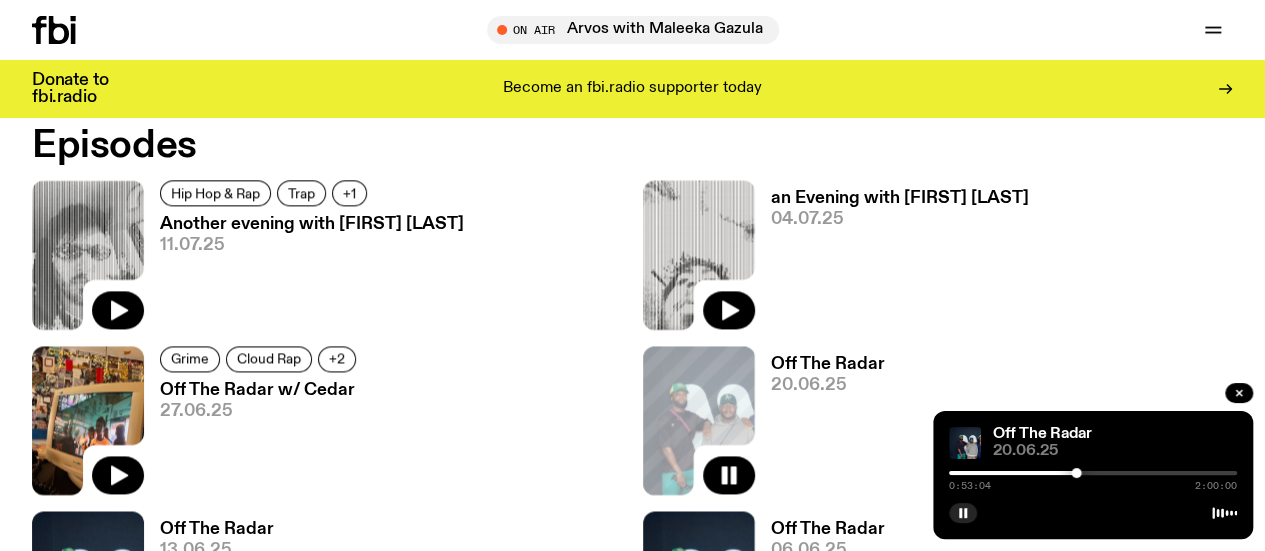 click at bounding box center [963, 513] 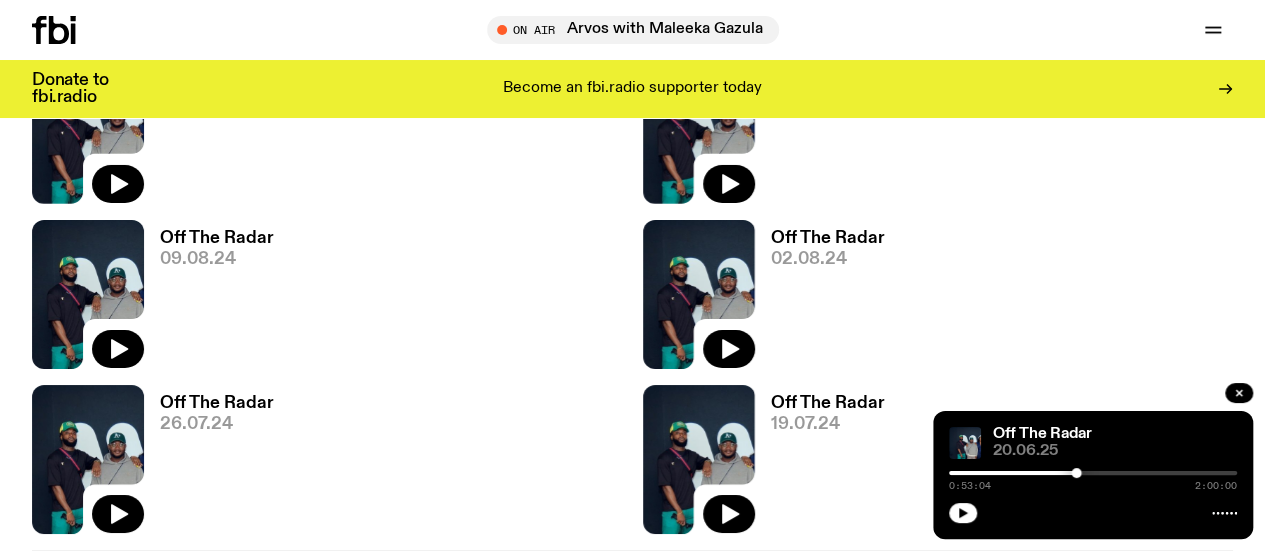 scroll, scrollTop: 3972, scrollLeft: 0, axis: vertical 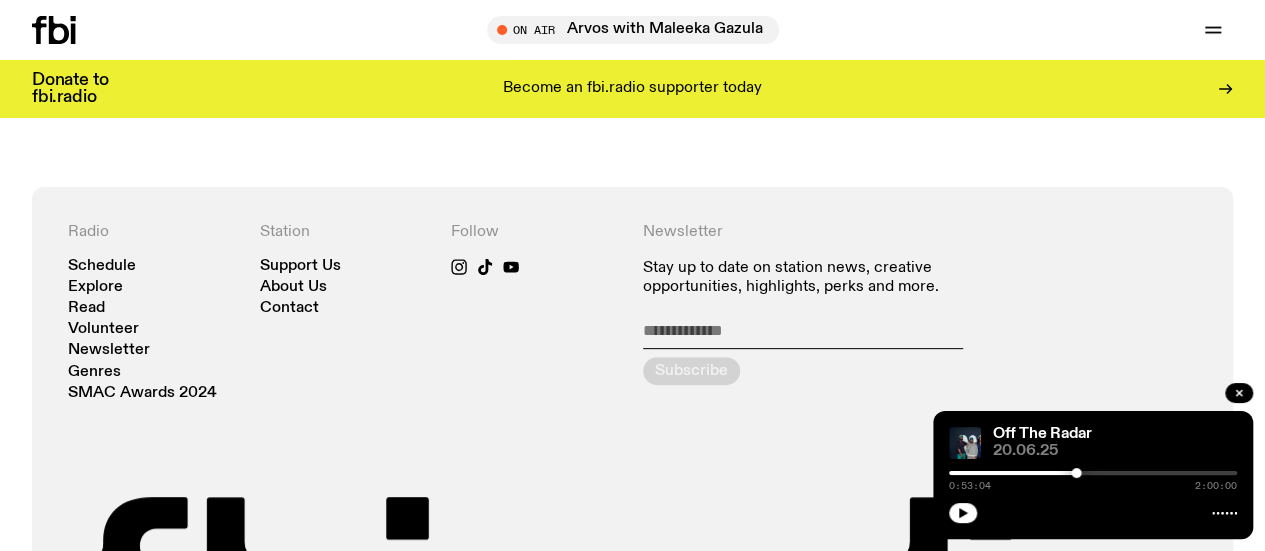 click at bounding box center (1239, 393) 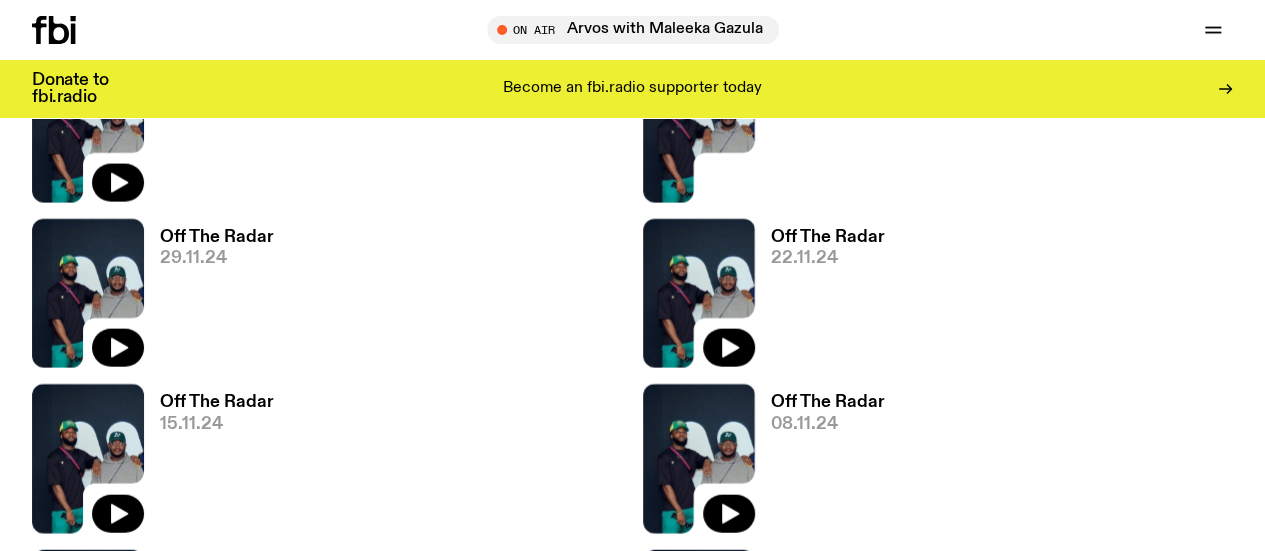 scroll, scrollTop: 0, scrollLeft: 0, axis: both 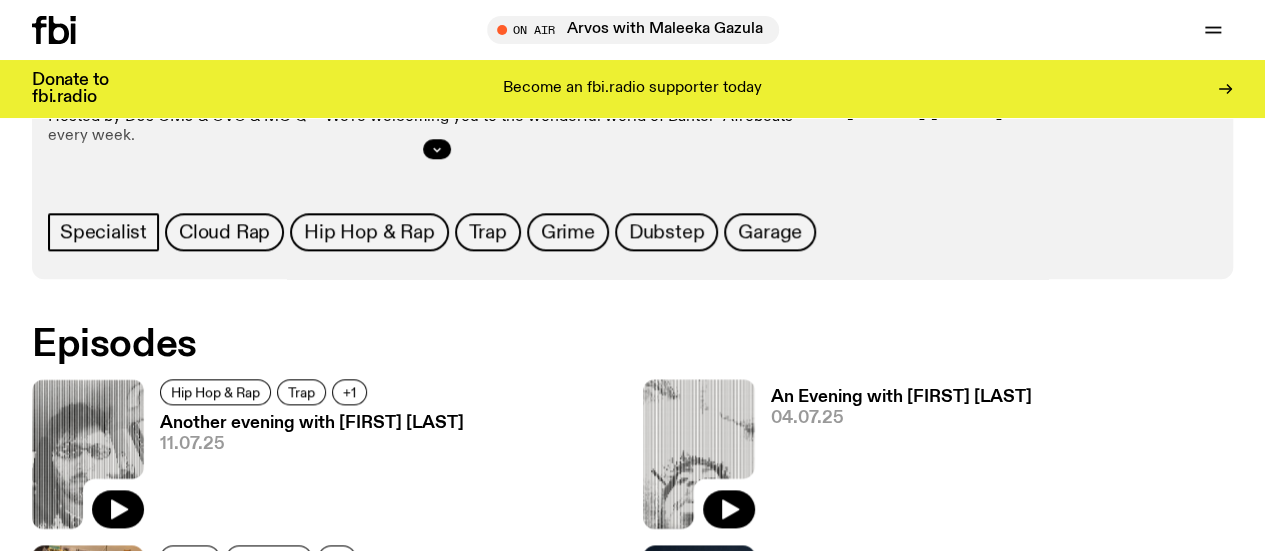 click on "+2" 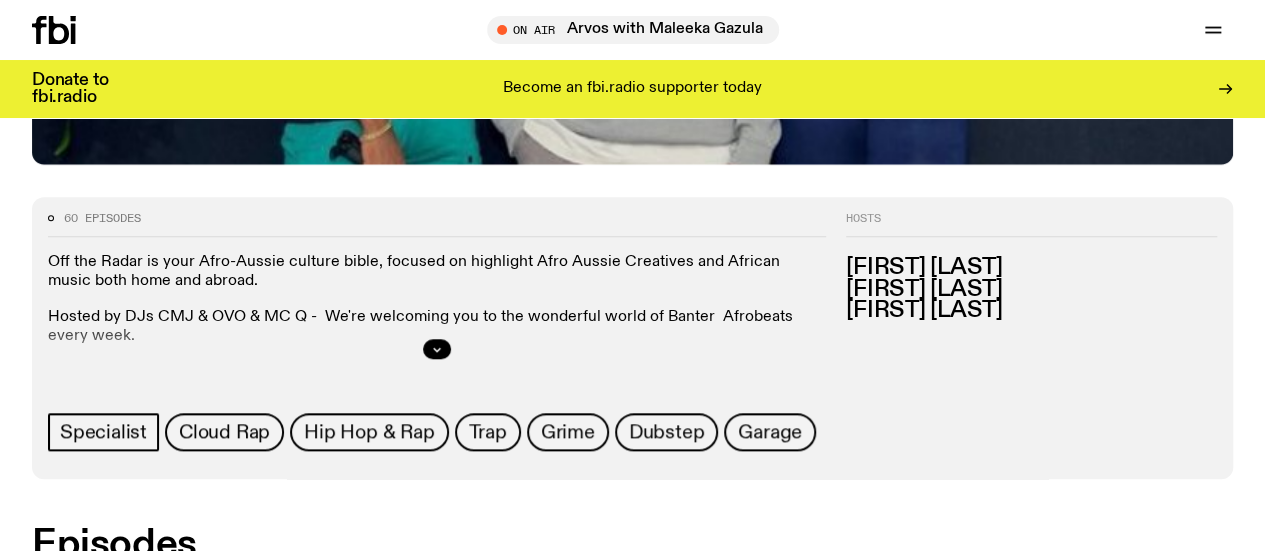click on "+1" 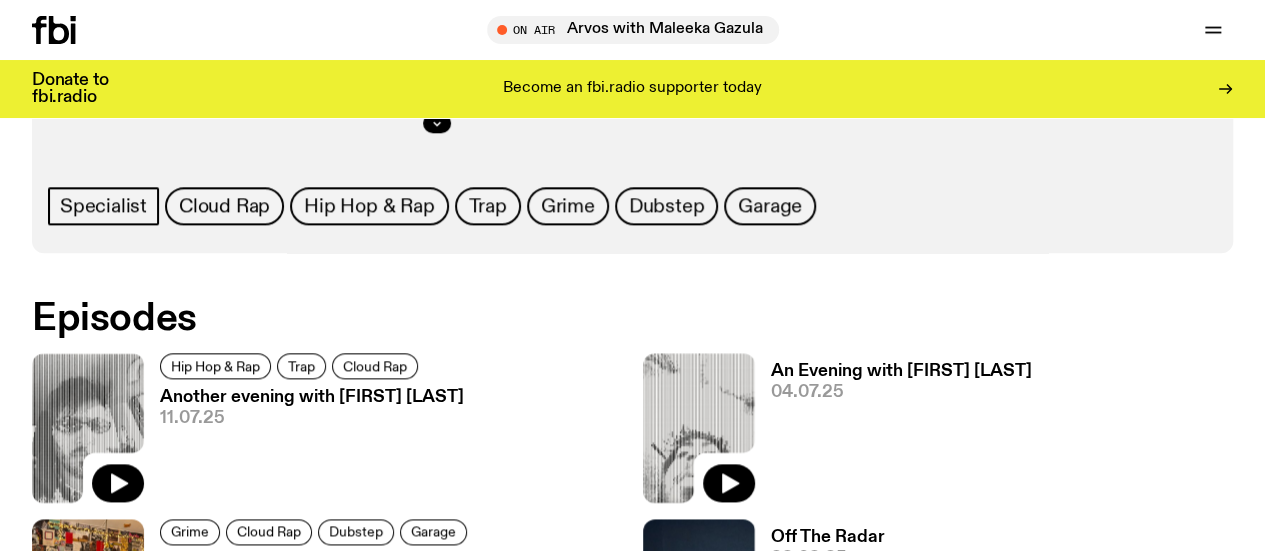 scroll, scrollTop: 1186, scrollLeft: 0, axis: vertical 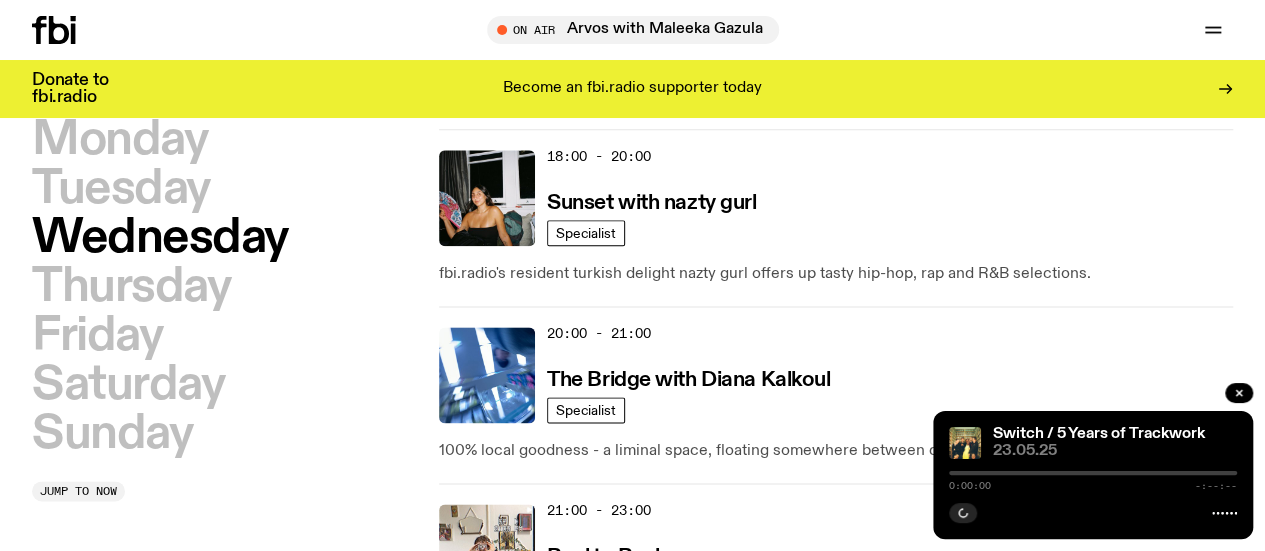 click on "Friday" at bounding box center (97, 336) 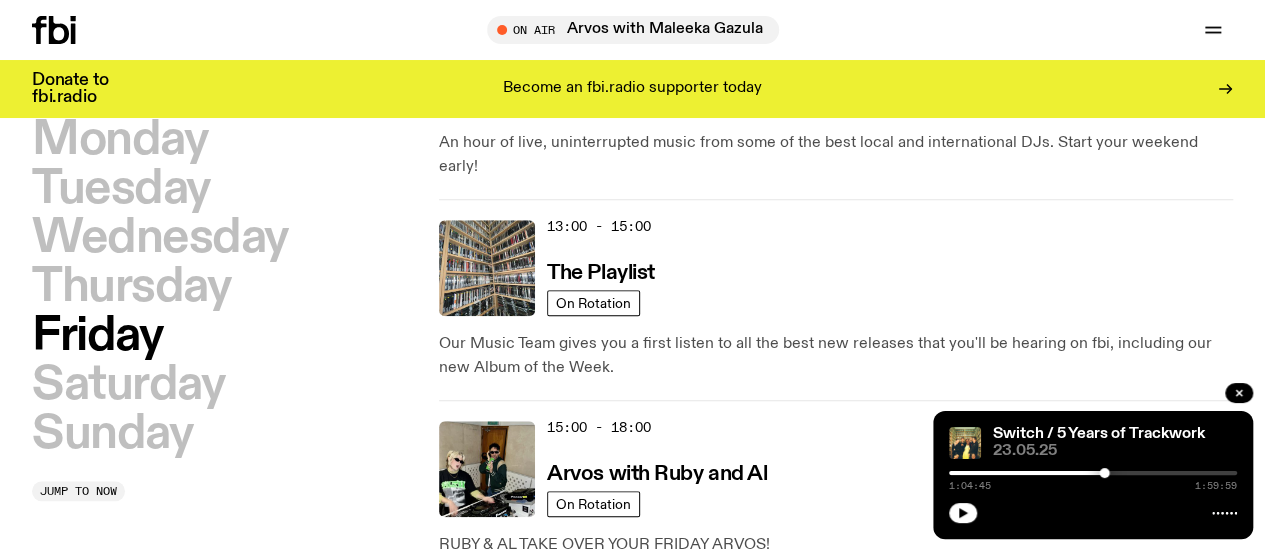 scroll, scrollTop: 756, scrollLeft: 0, axis: vertical 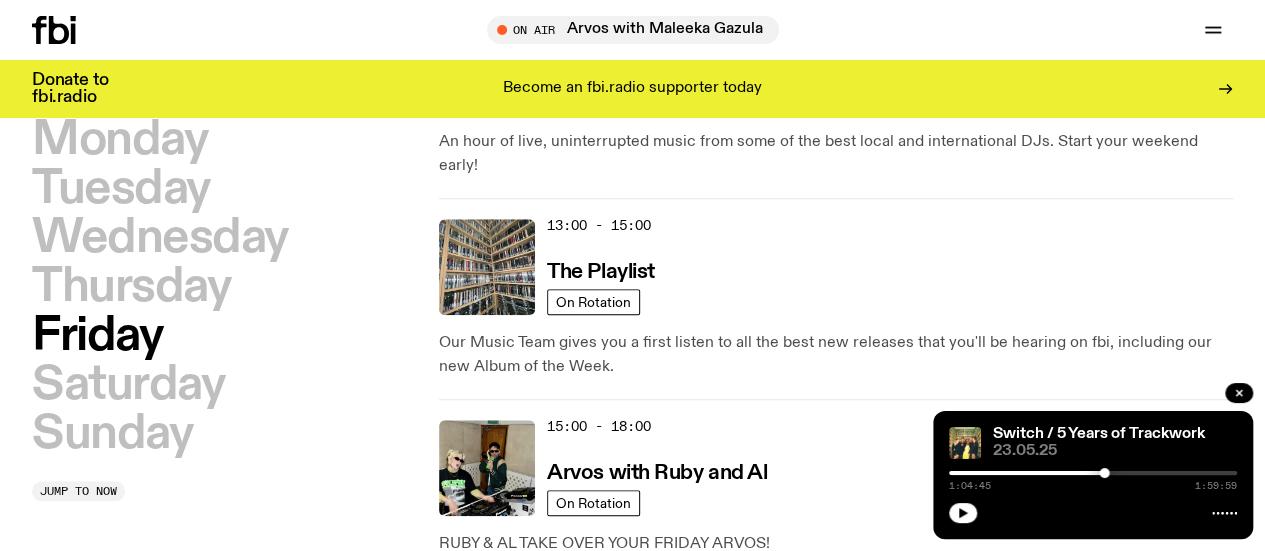 click 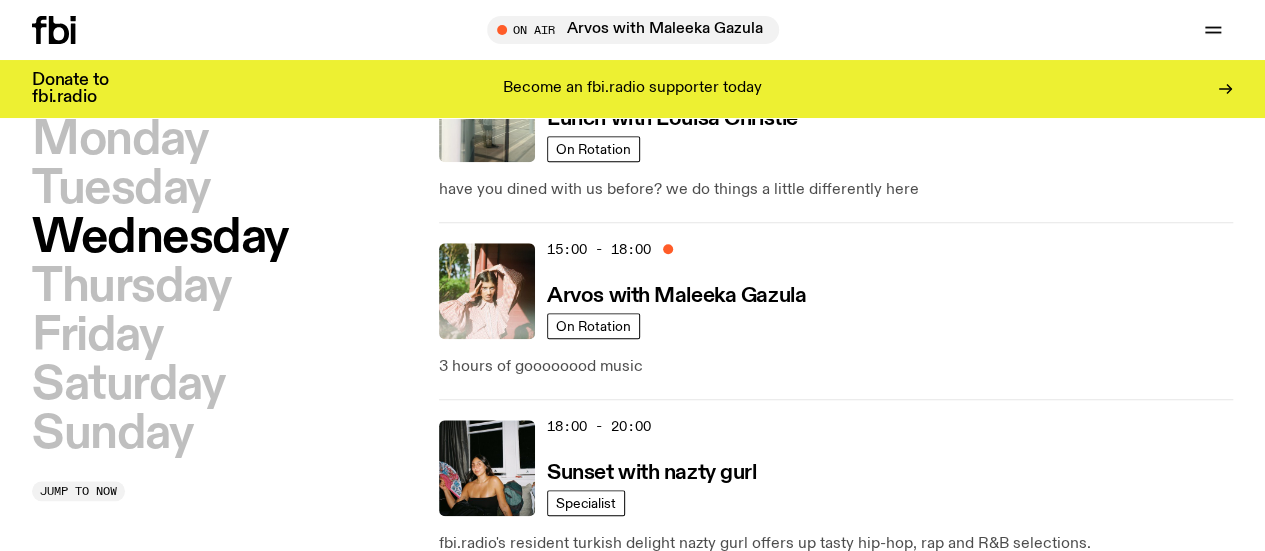 click on "Friday" at bounding box center [97, 336] 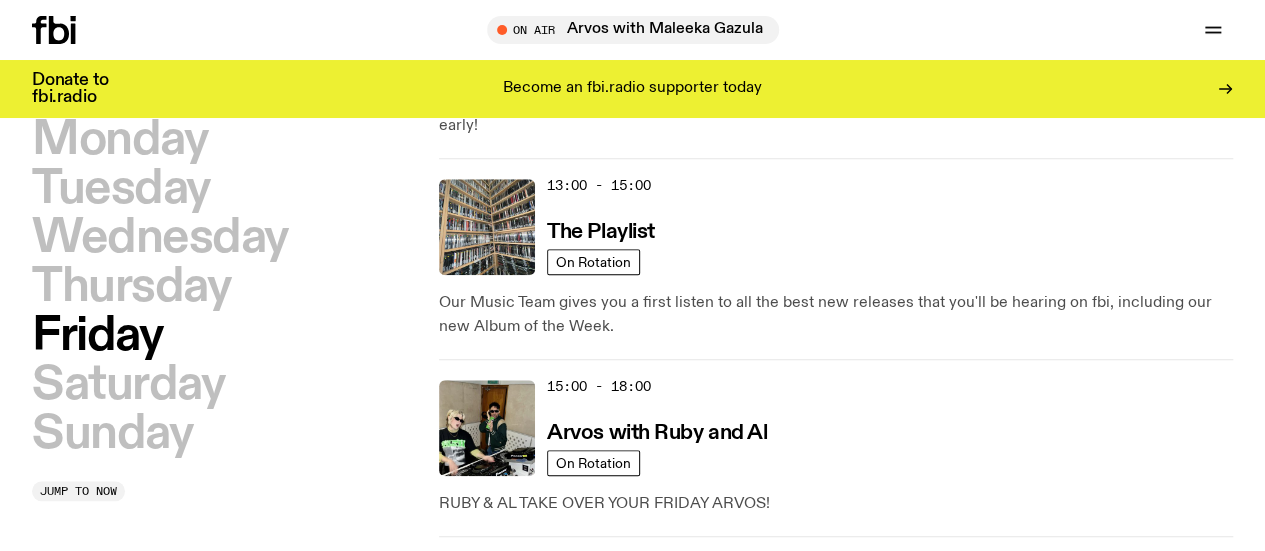 scroll, scrollTop: 782, scrollLeft: 0, axis: vertical 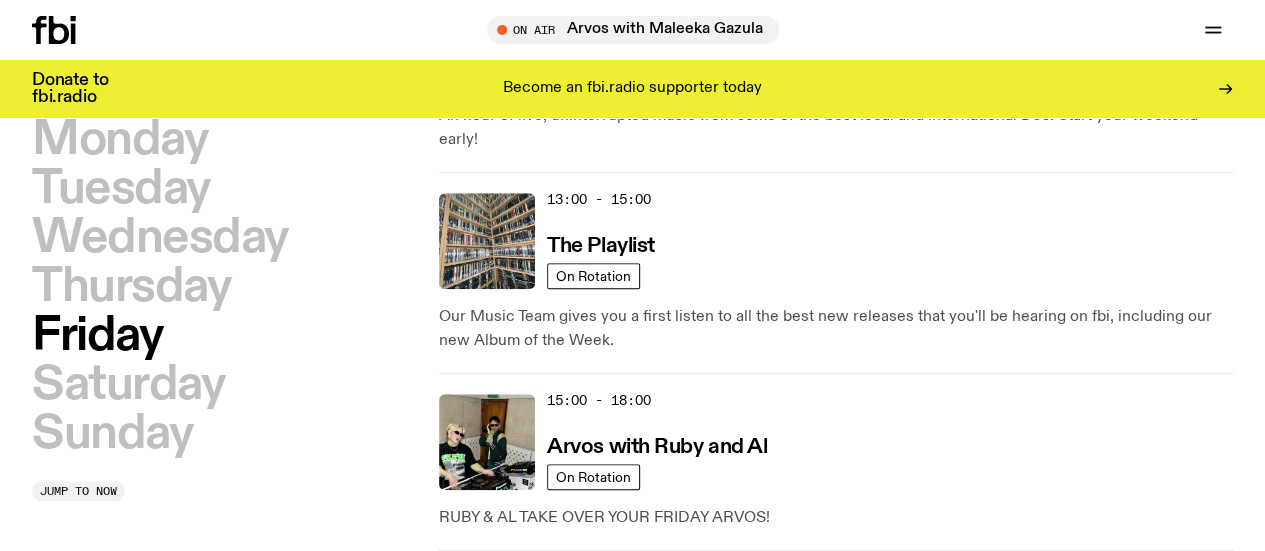click on "Saturday" at bounding box center (128, 385) 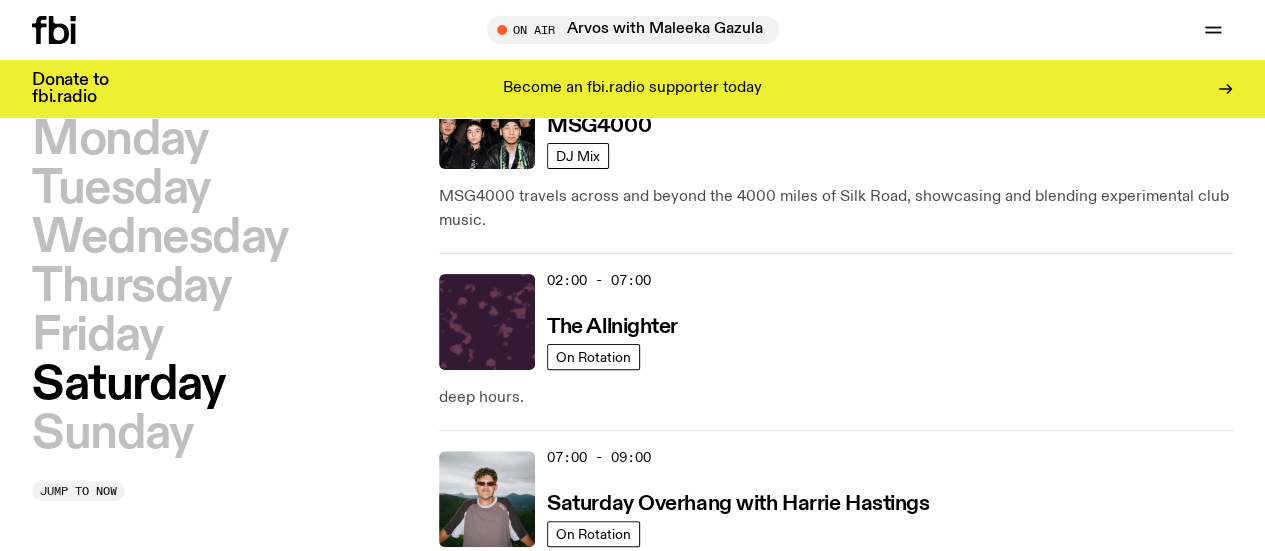 scroll, scrollTop: 56, scrollLeft: 0, axis: vertical 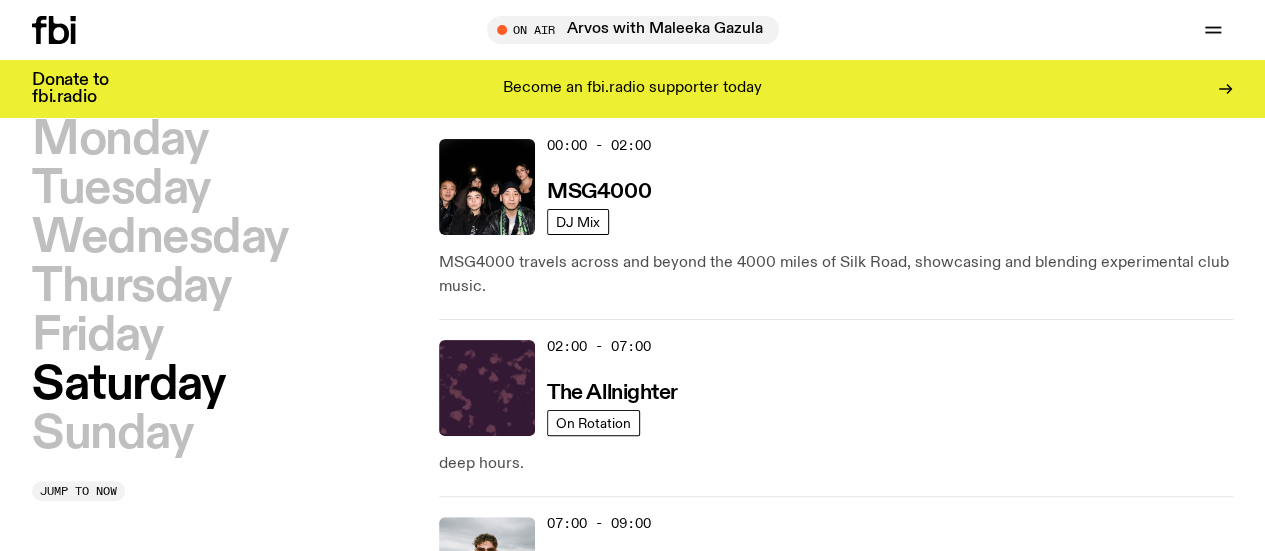 click on "MSG4000" at bounding box center [599, 192] 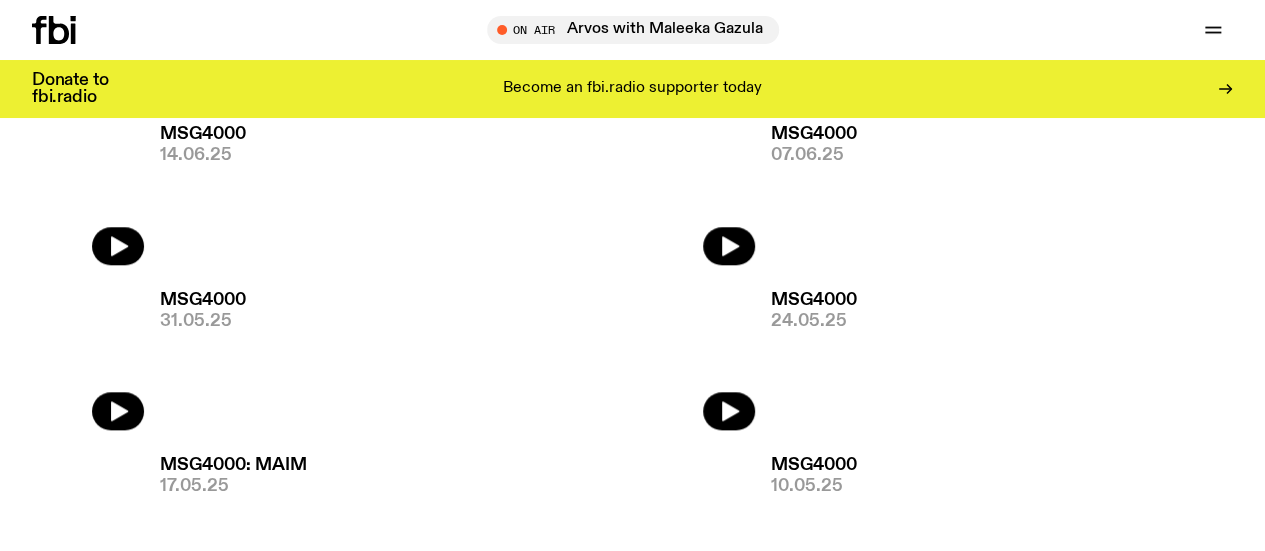 scroll, scrollTop: 788, scrollLeft: 0, axis: vertical 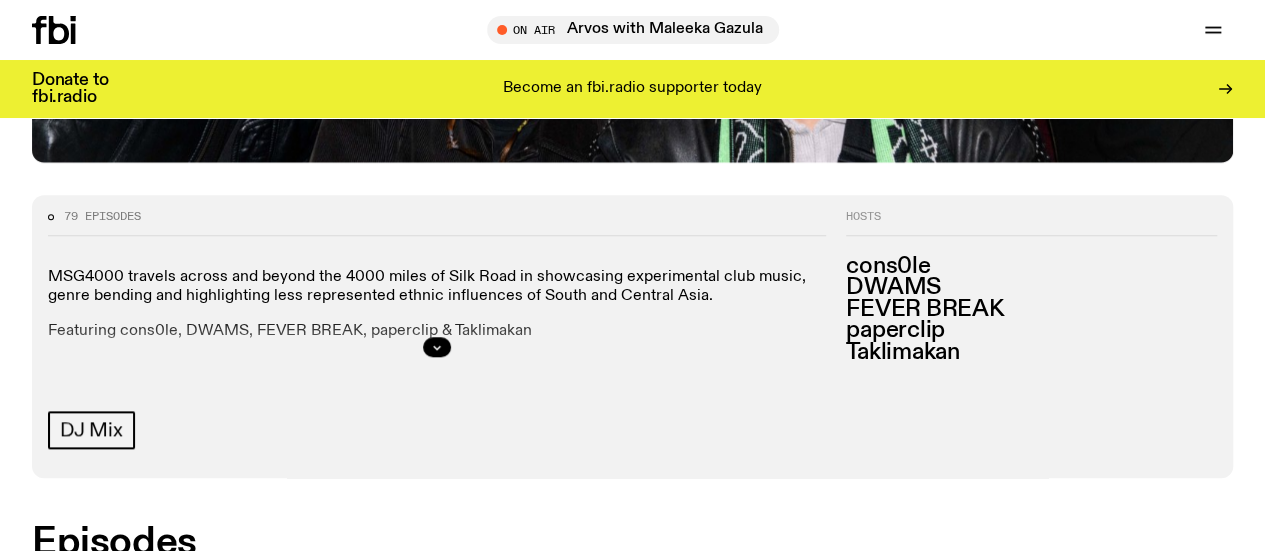 click 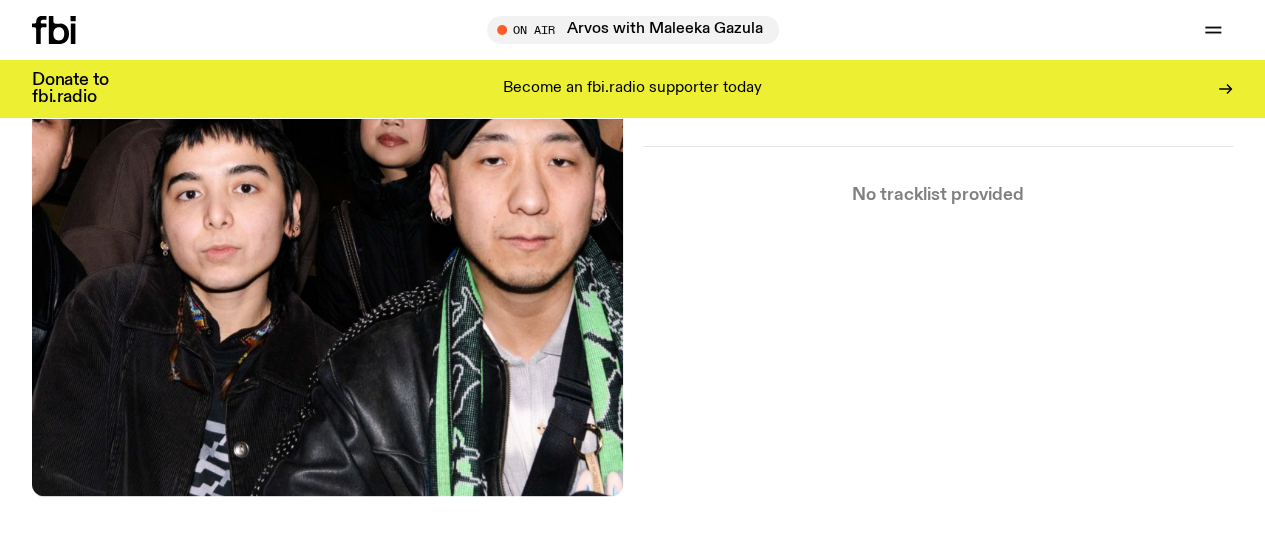 scroll, scrollTop: 486, scrollLeft: 0, axis: vertical 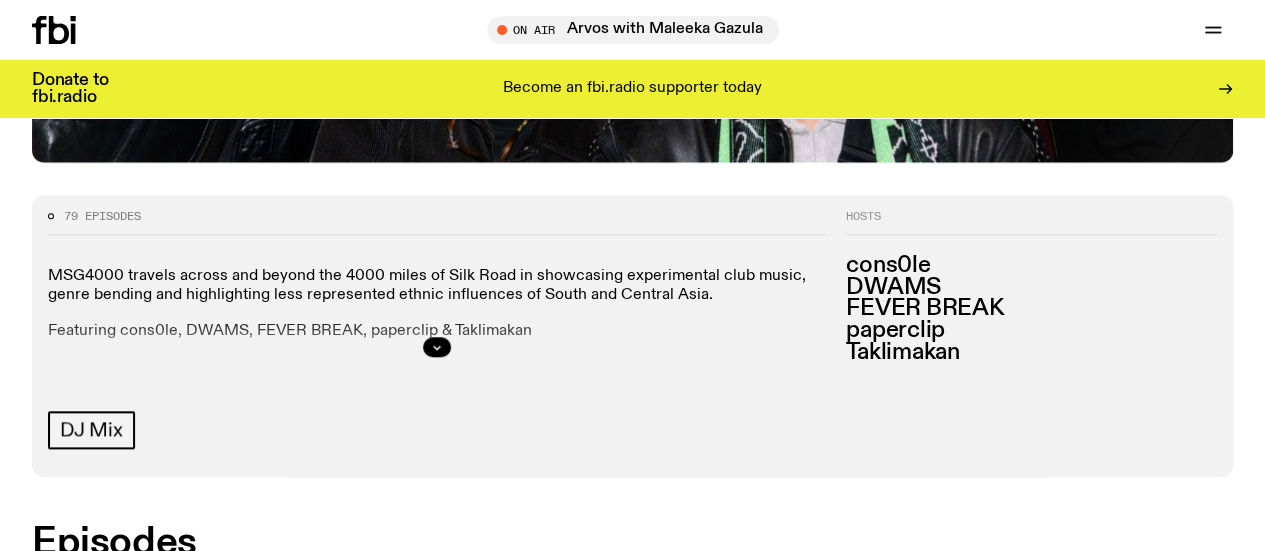 click 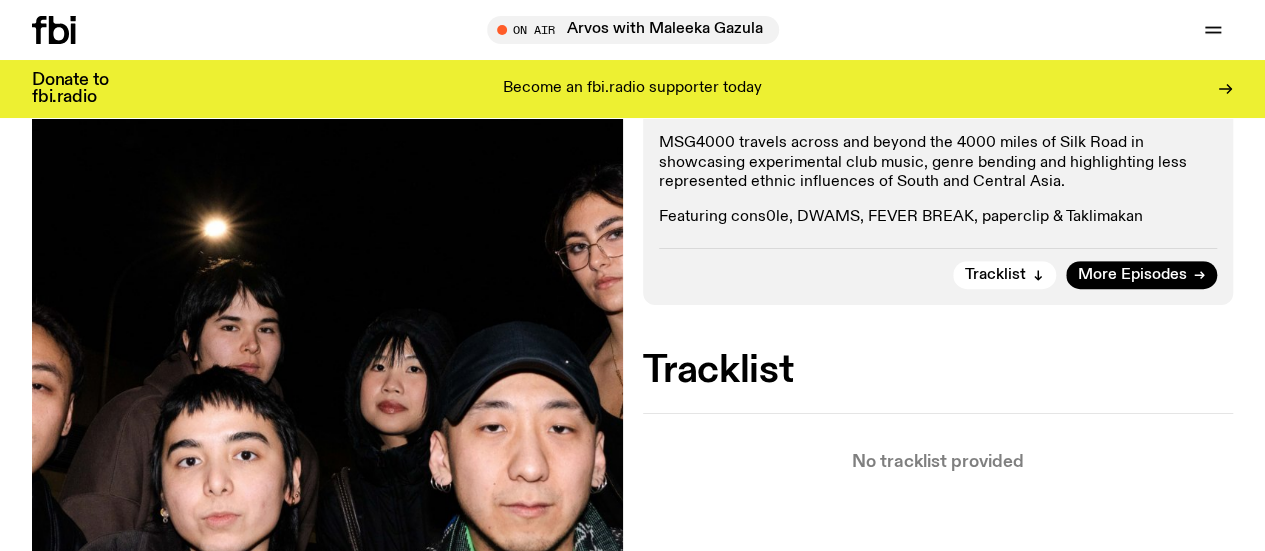 scroll, scrollTop: 382, scrollLeft: 0, axis: vertical 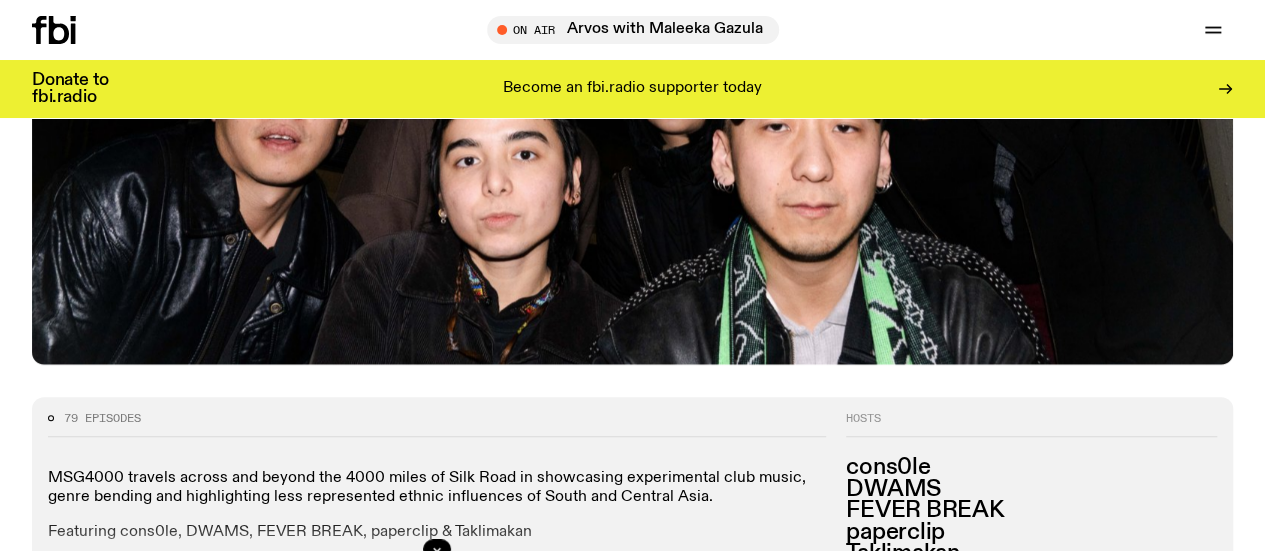 click on "12.07.25" at bounding box center (203, 818) 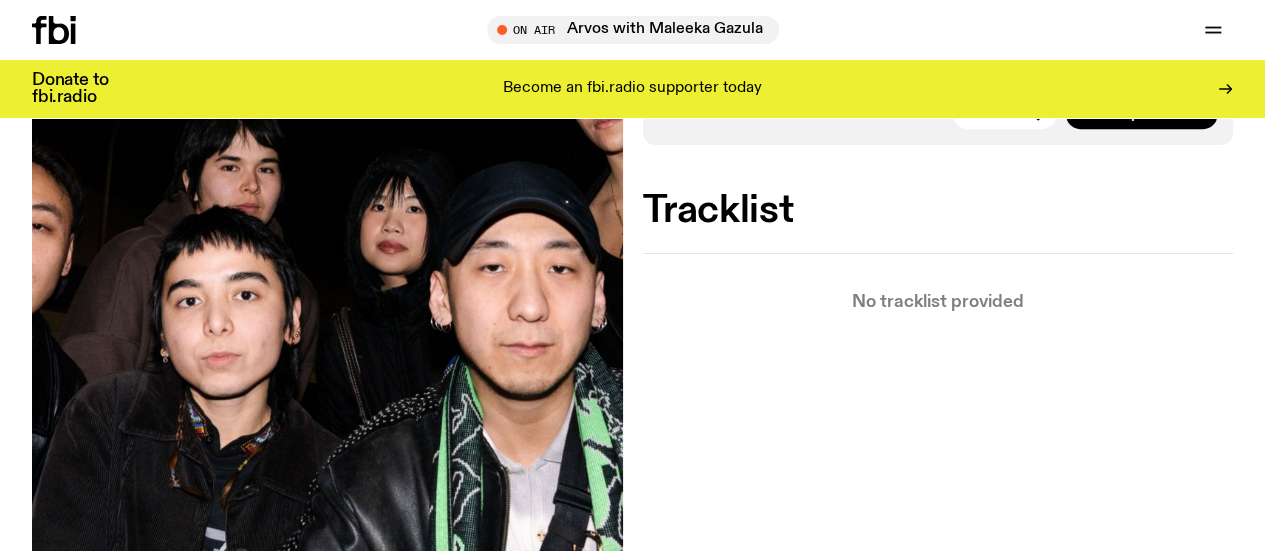 scroll, scrollTop: 588, scrollLeft: 0, axis: vertical 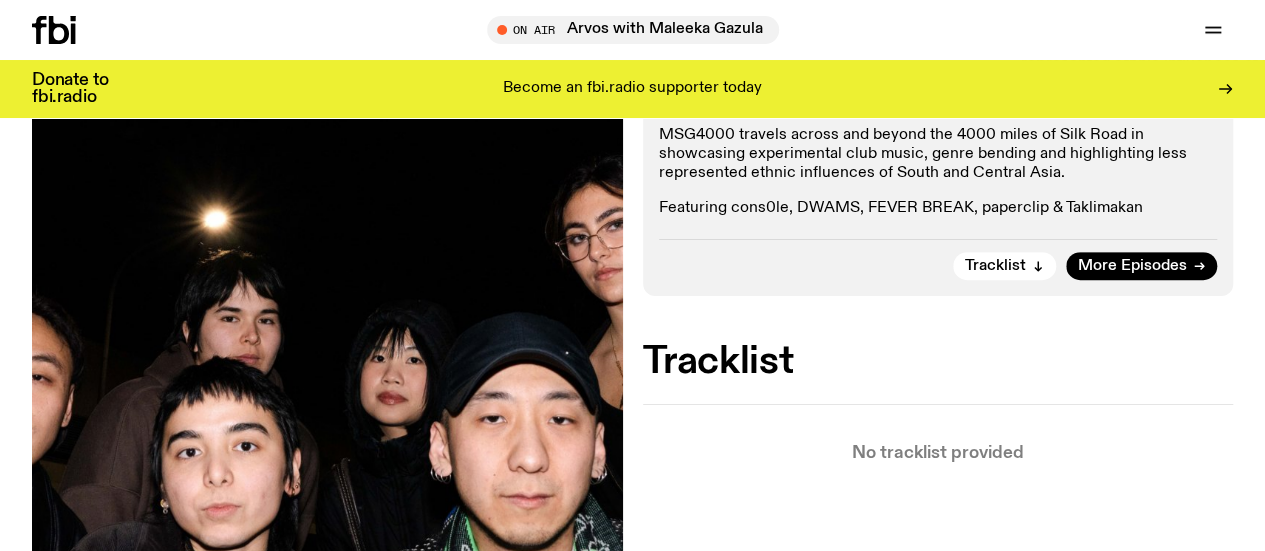 click on "More Episodes" at bounding box center [1132, 266] 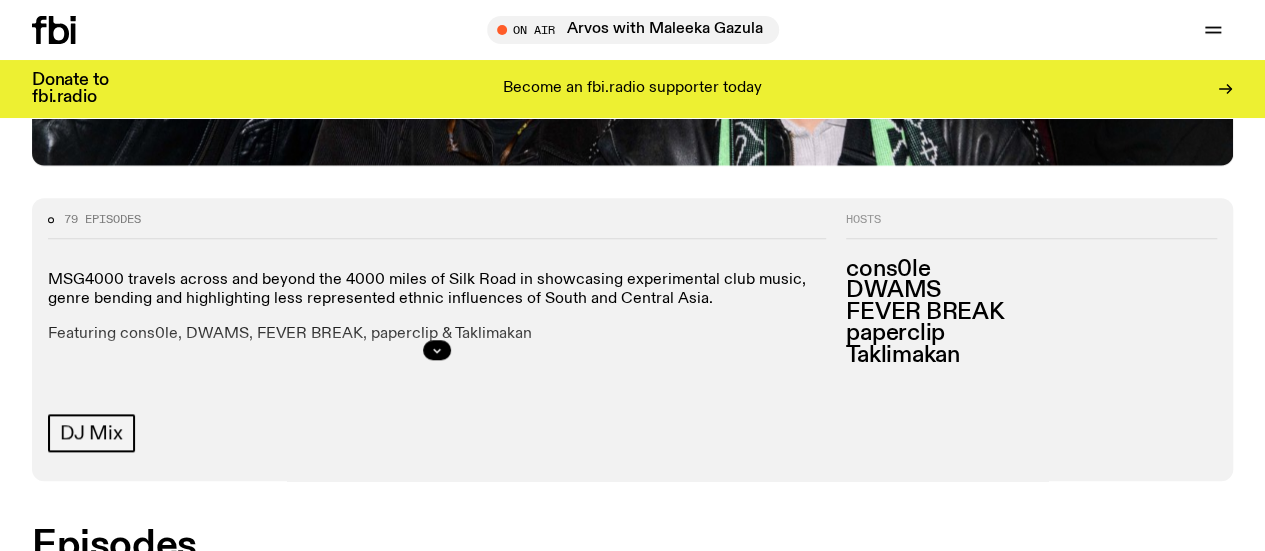 scroll, scrollTop: 786, scrollLeft: 0, axis: vertical 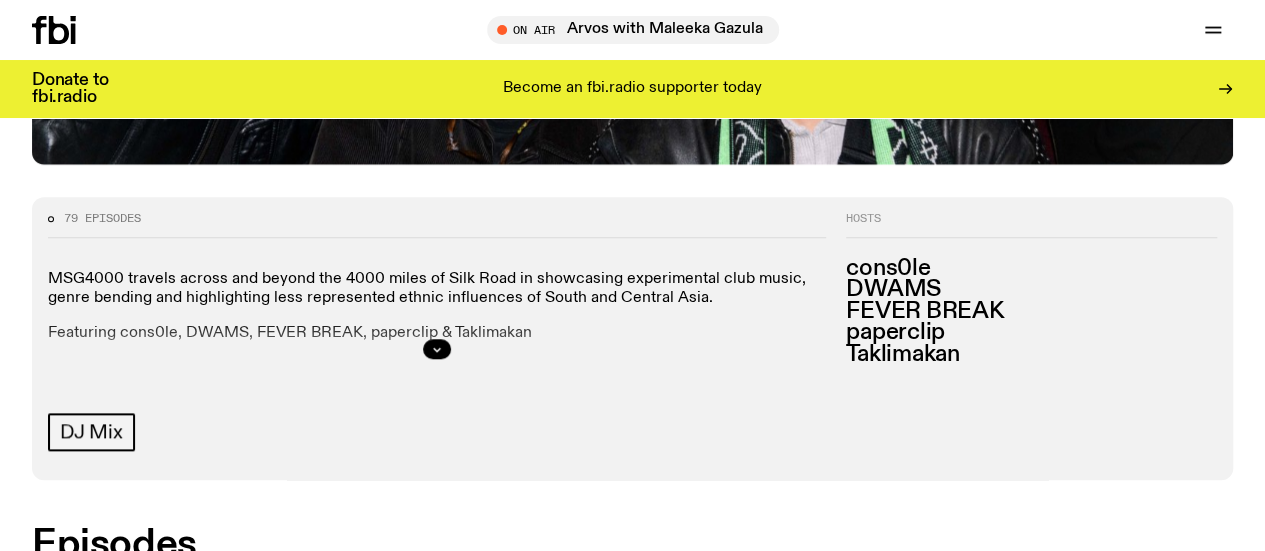 click 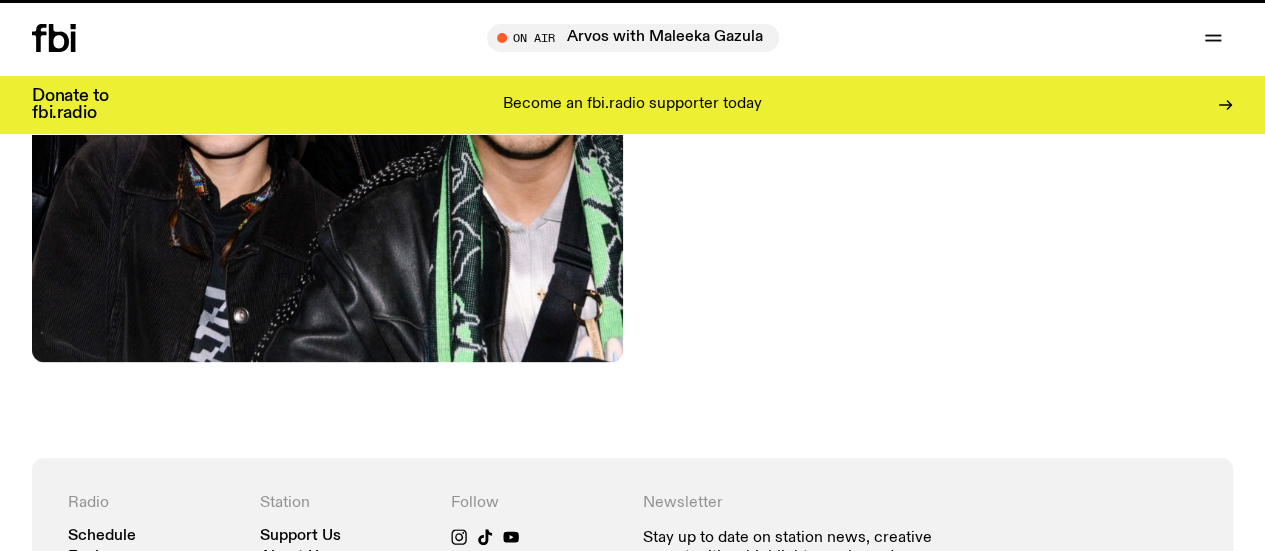 scroll, scrollTop: 0, scrollLeft: 0, axis: both 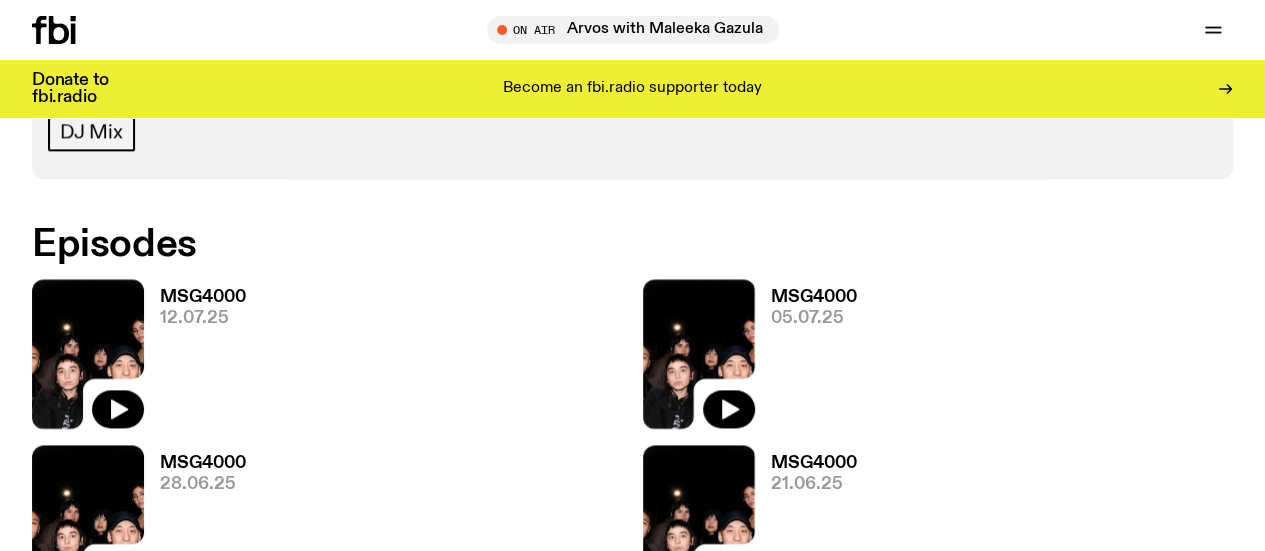 click on "Schedule" at bounding box center [0, 0] 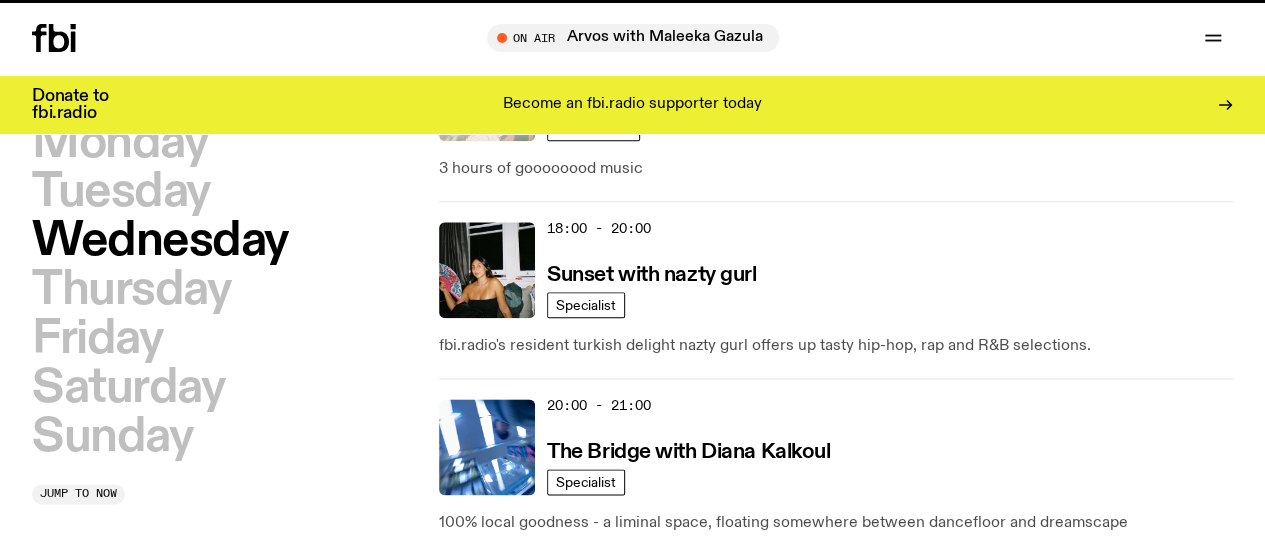scroll, scrollTop: 0, scrollLeft: 0, axis: both 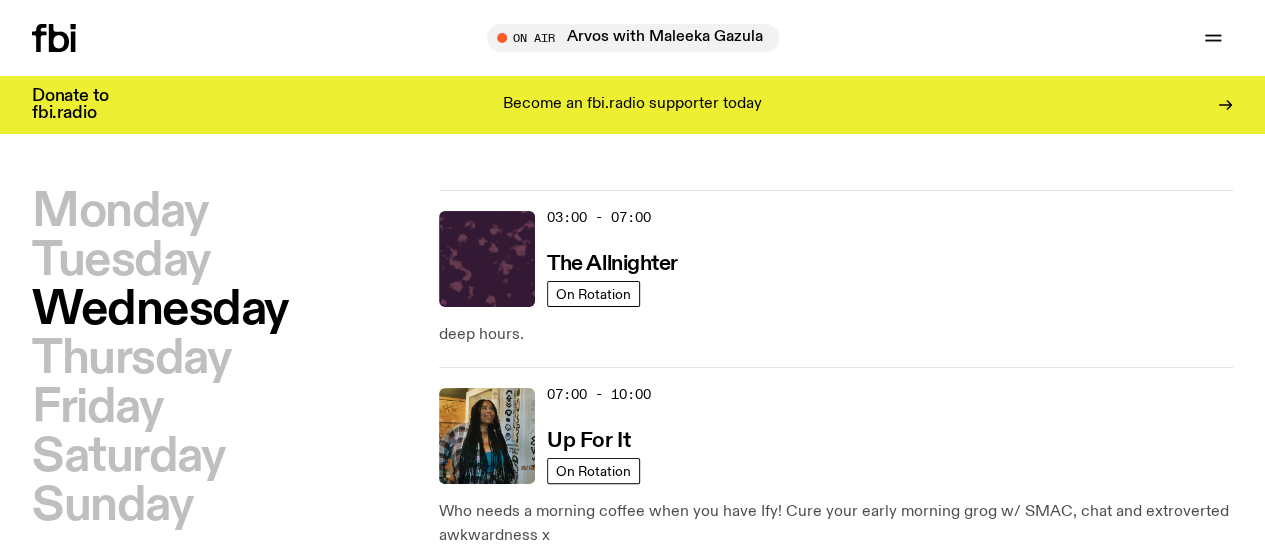 click on "Friday" at bounding box center (97, 408) 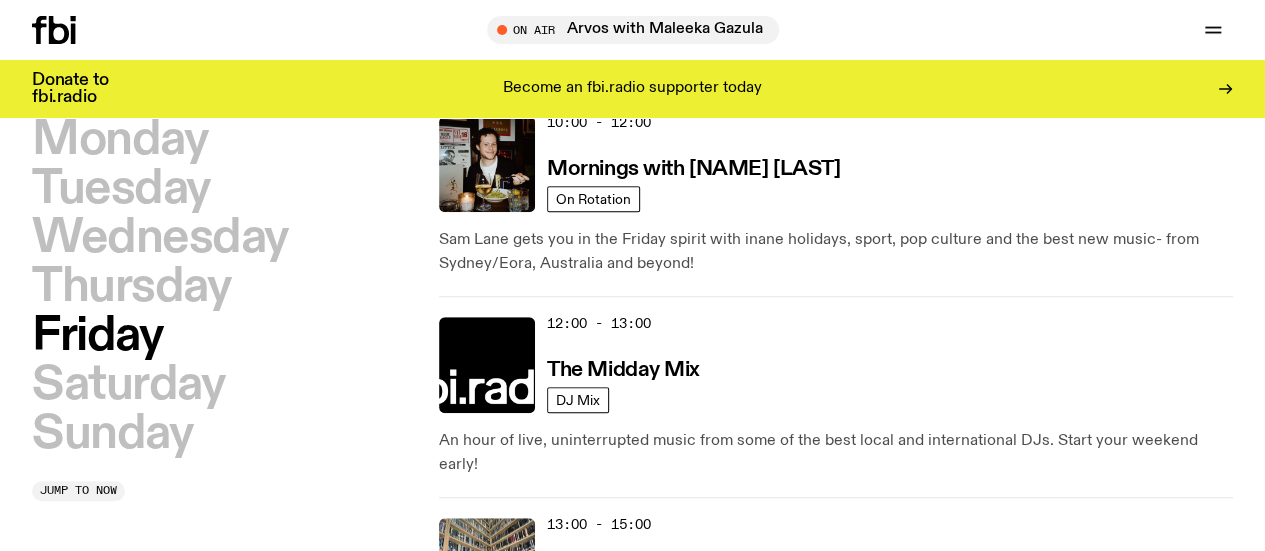 scroll, scrollTop: 856, scrollLeft: 0, axis: vertical 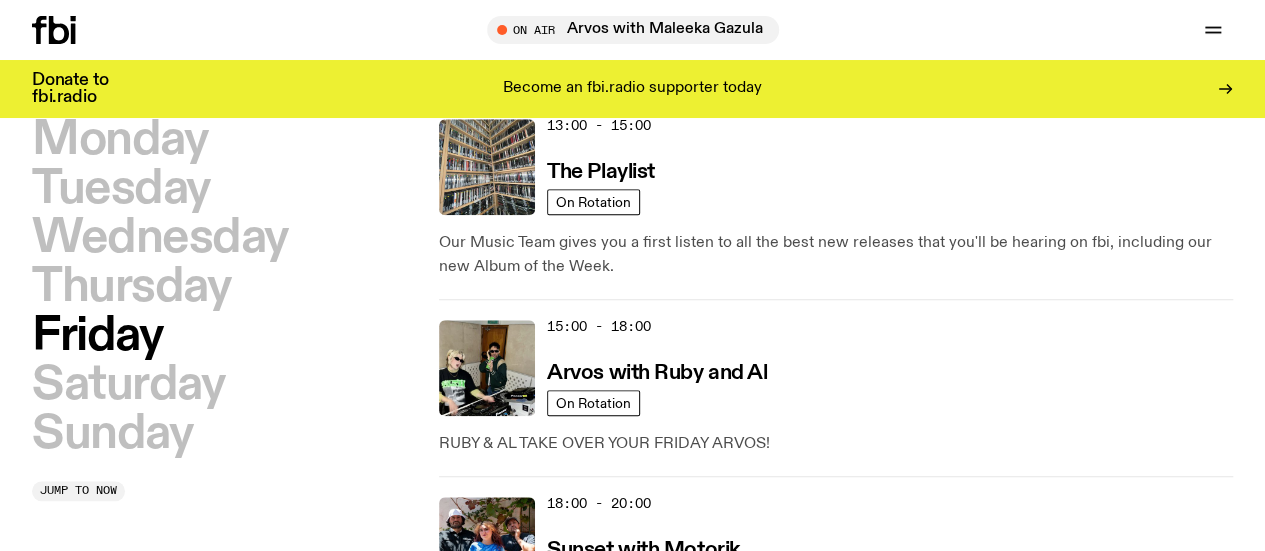 click on "Sunday" at bounding box center [112, 434] 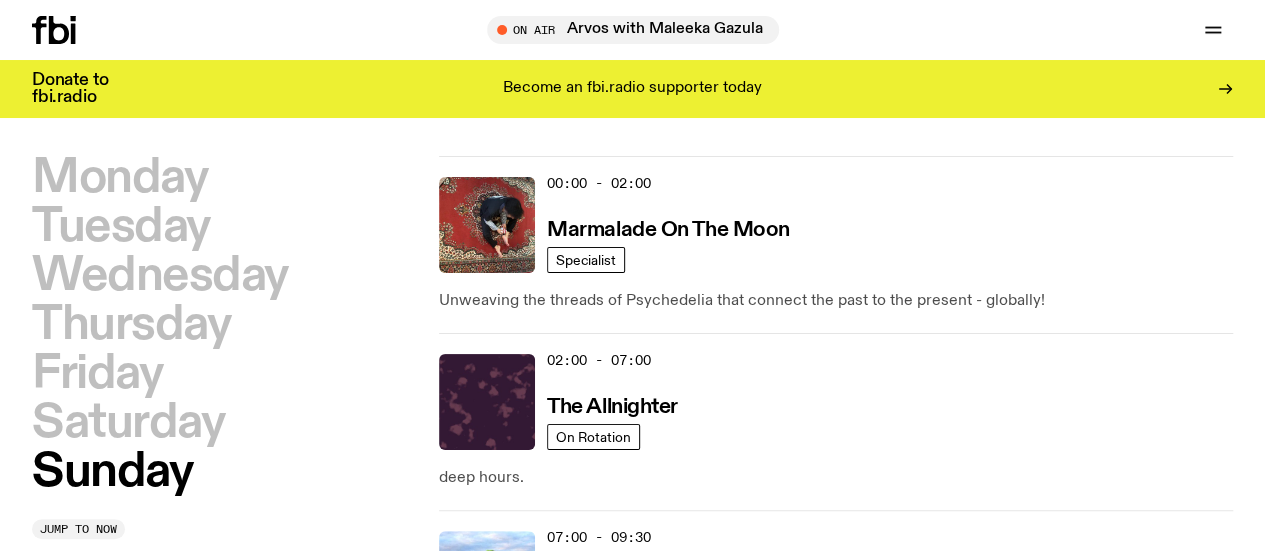 scroll, scrollTop: 0, scrollLeft: 0, axis: both 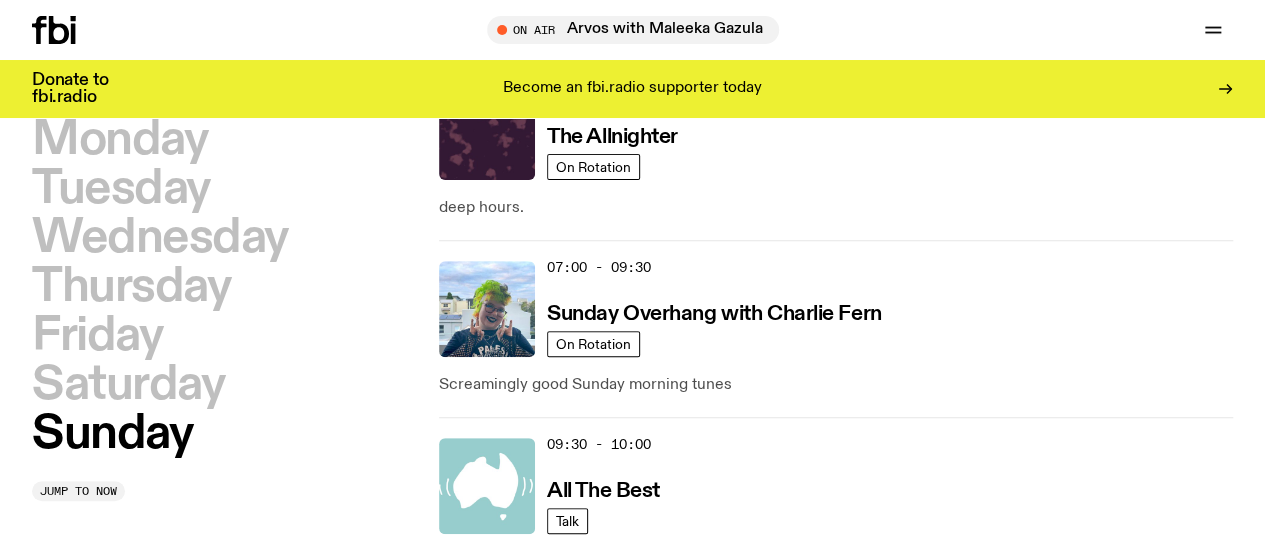 click on "Saturday" at bounding box center (128, 385) 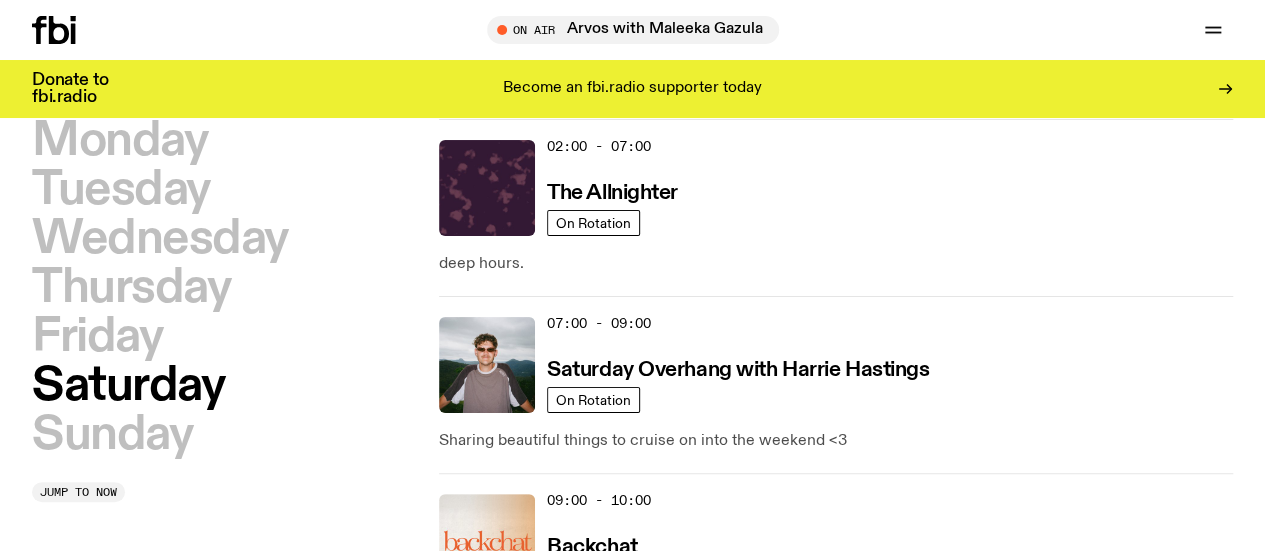 scroll, scrollTop: 0, scrollLeft: 0, axis: both 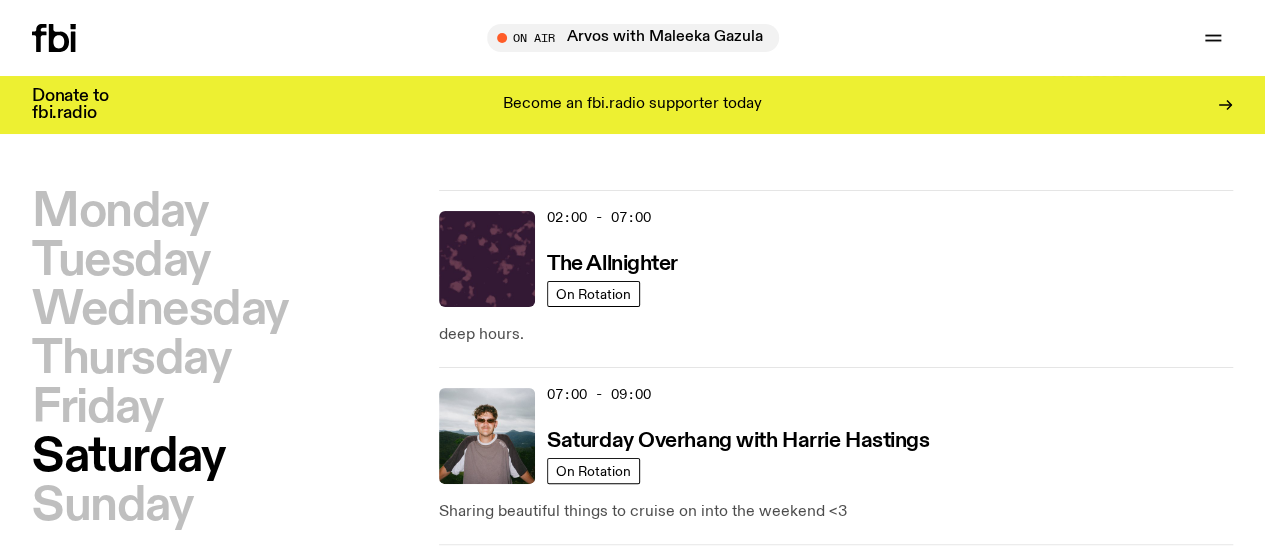 click on "Friday" at bounding box center [97, 408] 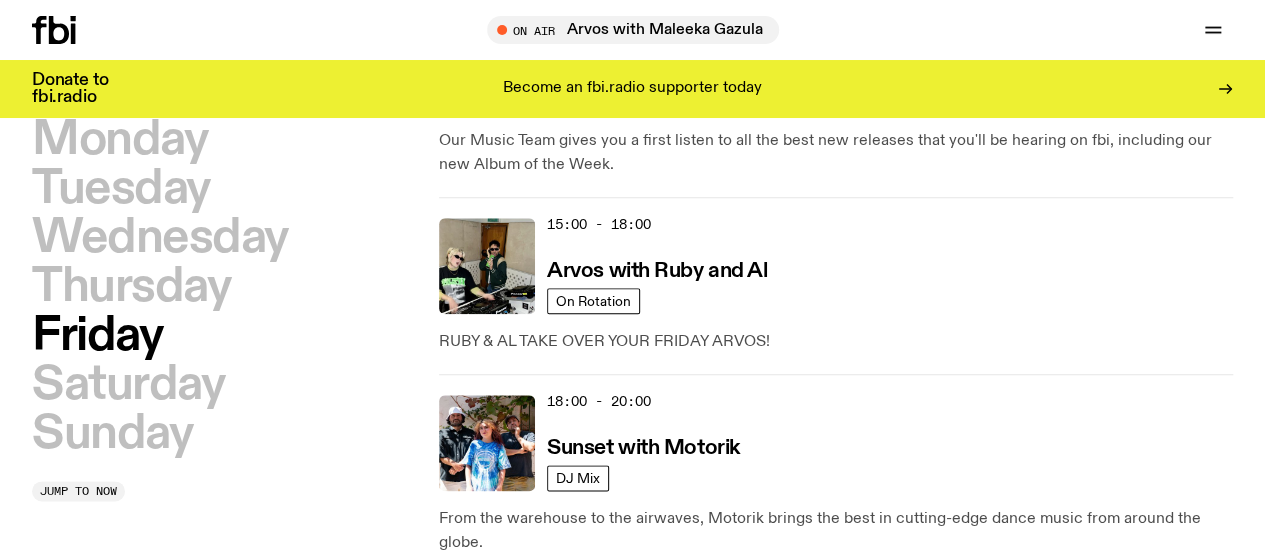 scroll, scrollTop: 882, scrollLeft: 0, axis: vertical 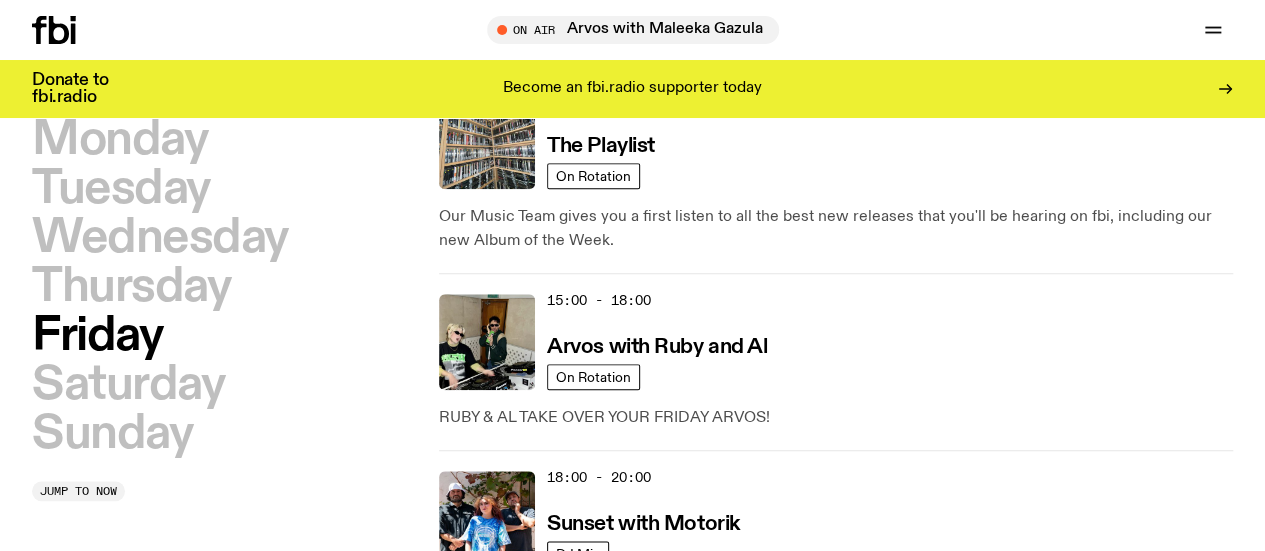 click 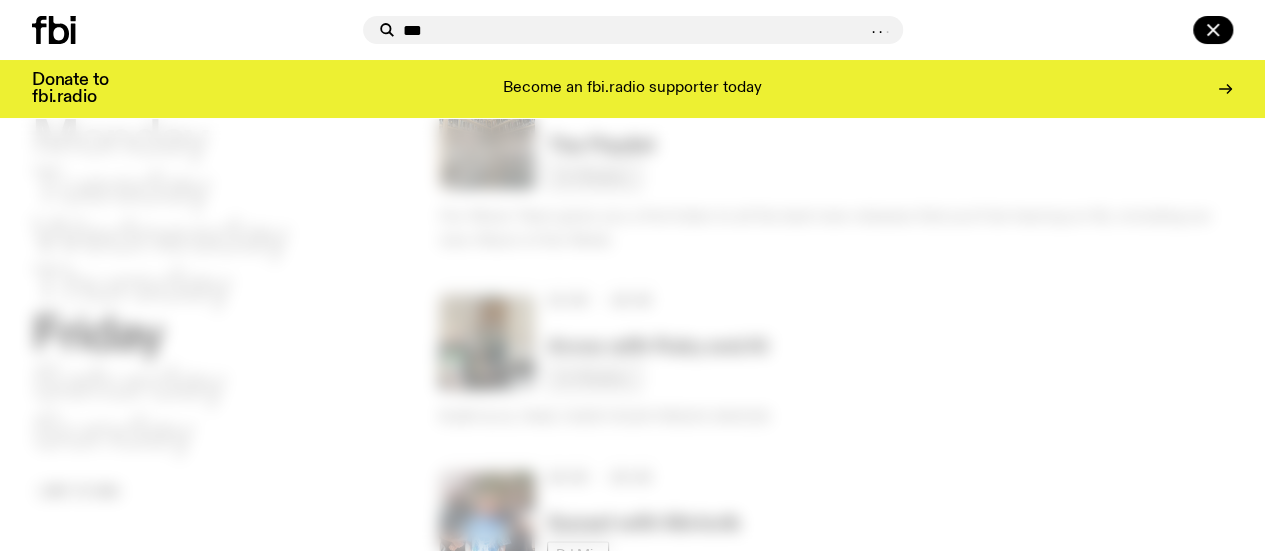click on "***" at bounding box center (634, 30) 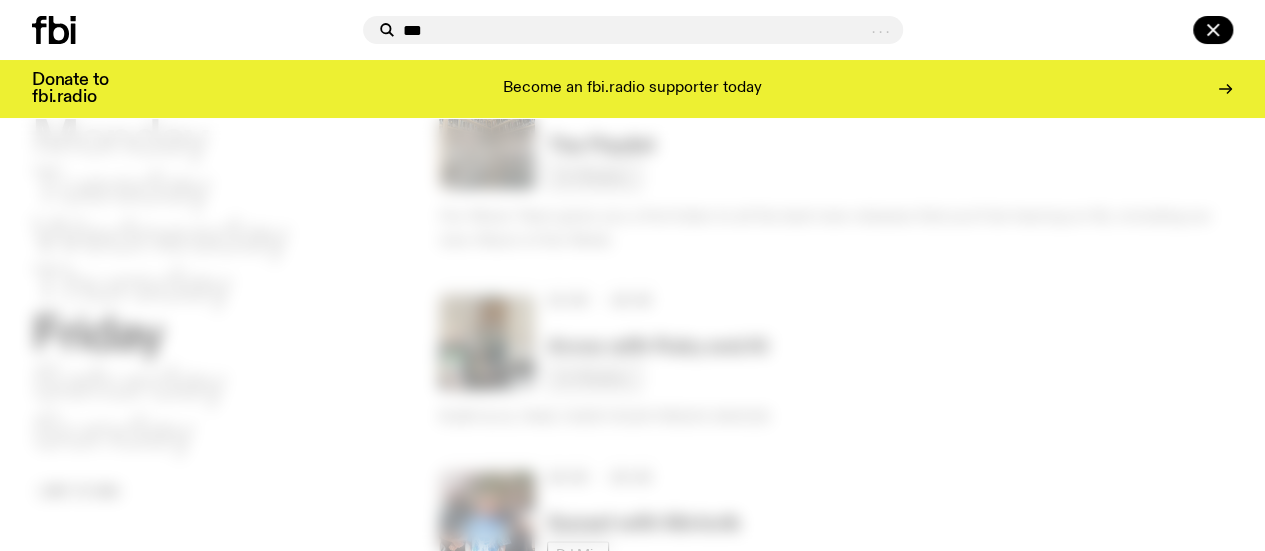 type on "***" 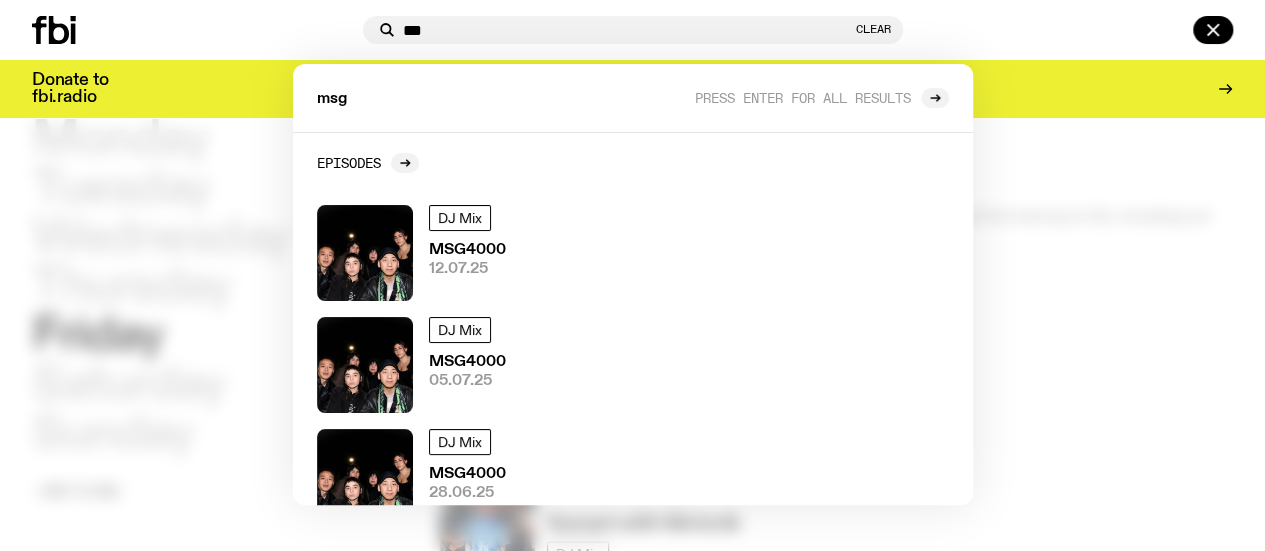 click on "Press enter for all results" at bounding box center [803, 97] 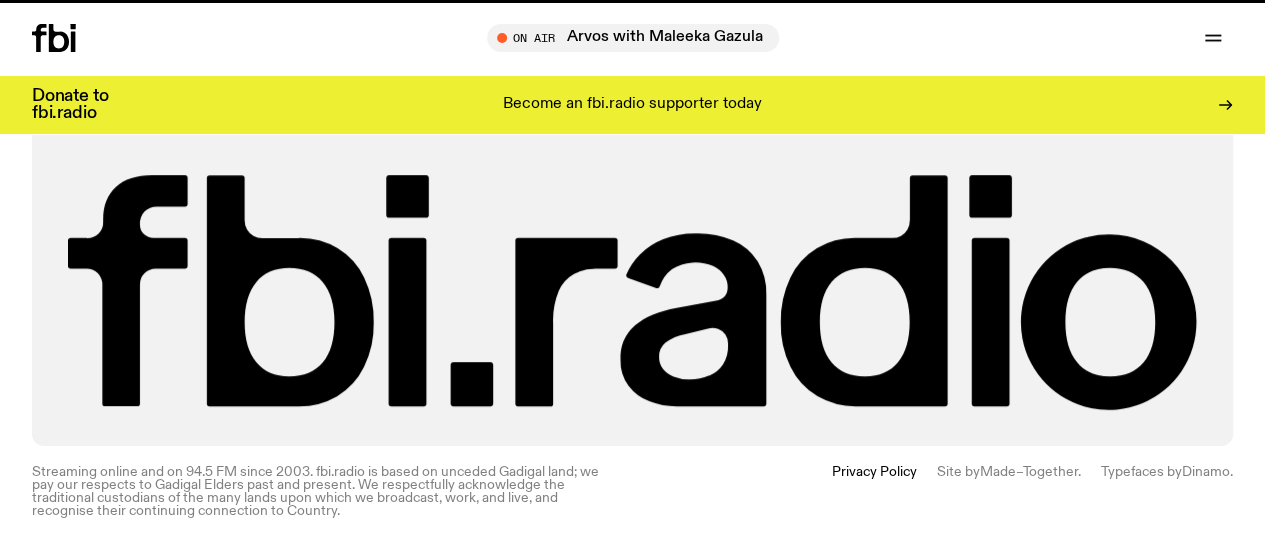 scroll, scrollTop: 0, scrollLeft: 0, axis: both 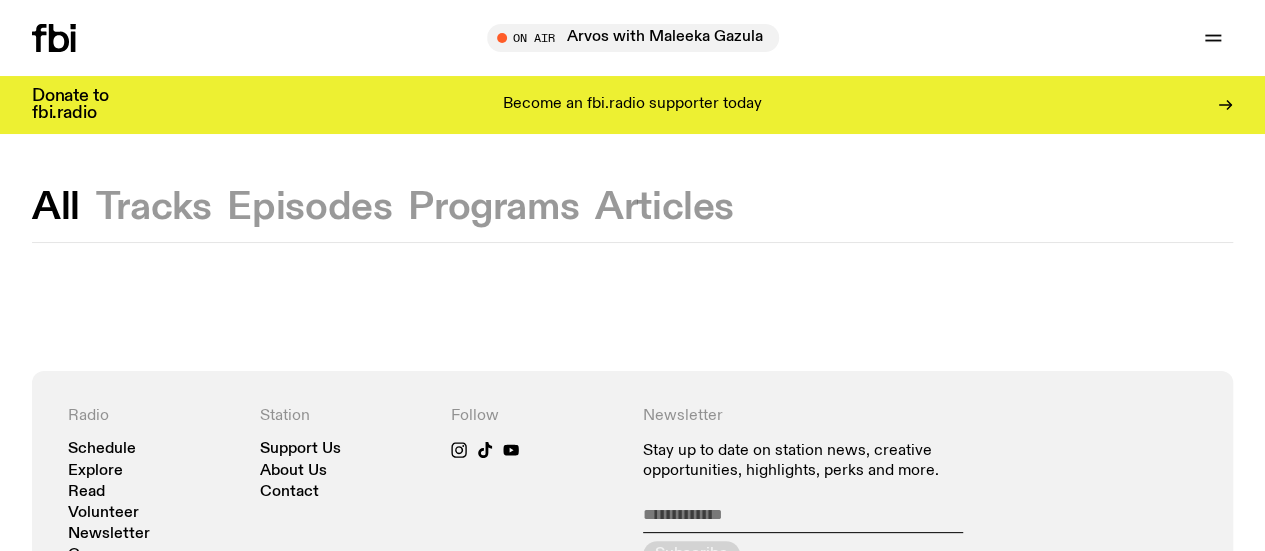 click on "Programs" 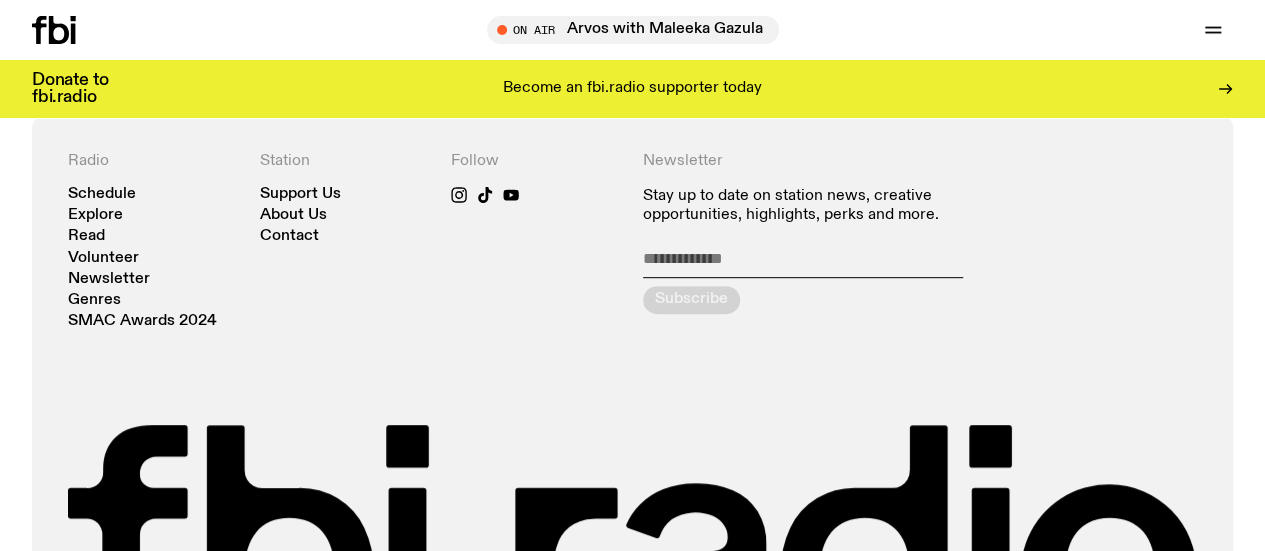 scroll, scrollTop: 388, scrollLeft: 0, axis: vertical 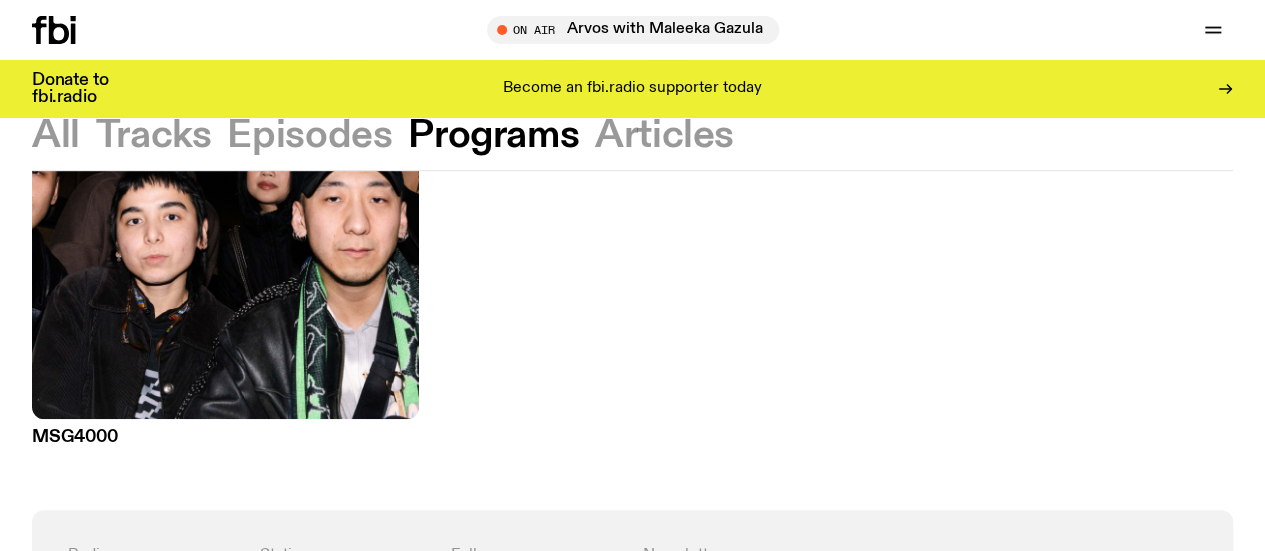click 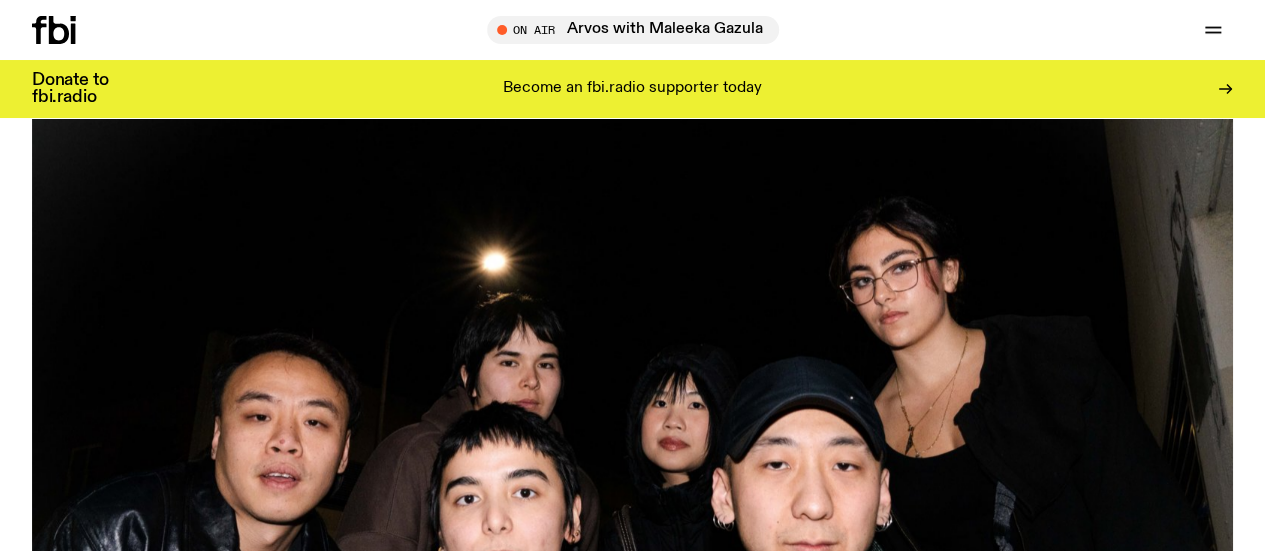 scroll, scrollTop: 785, scrollLeft: 0, axis: vertical 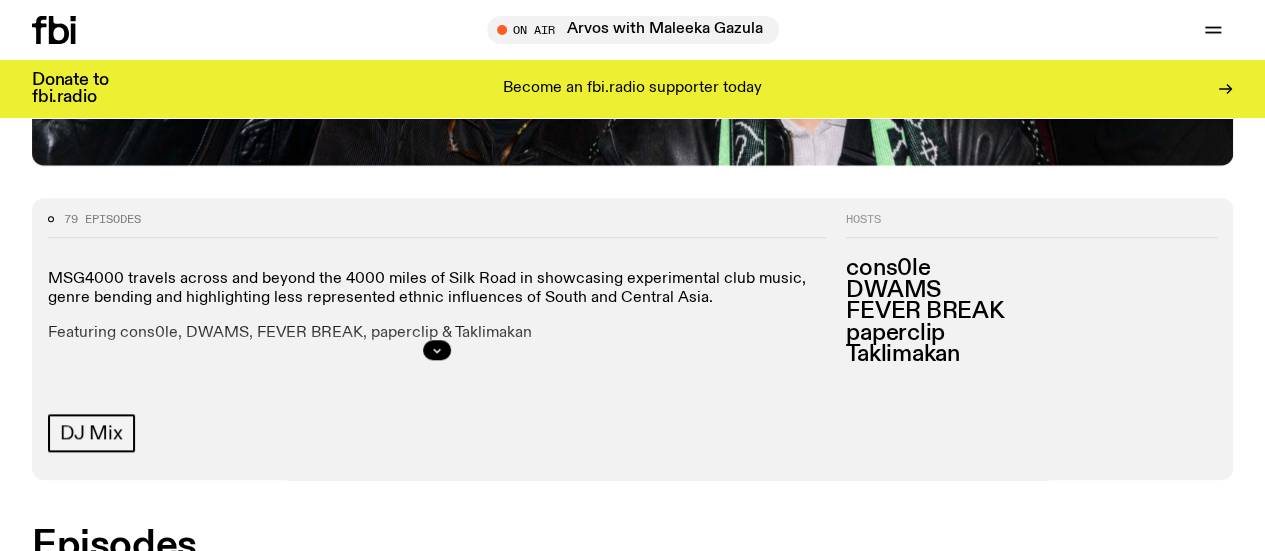 click 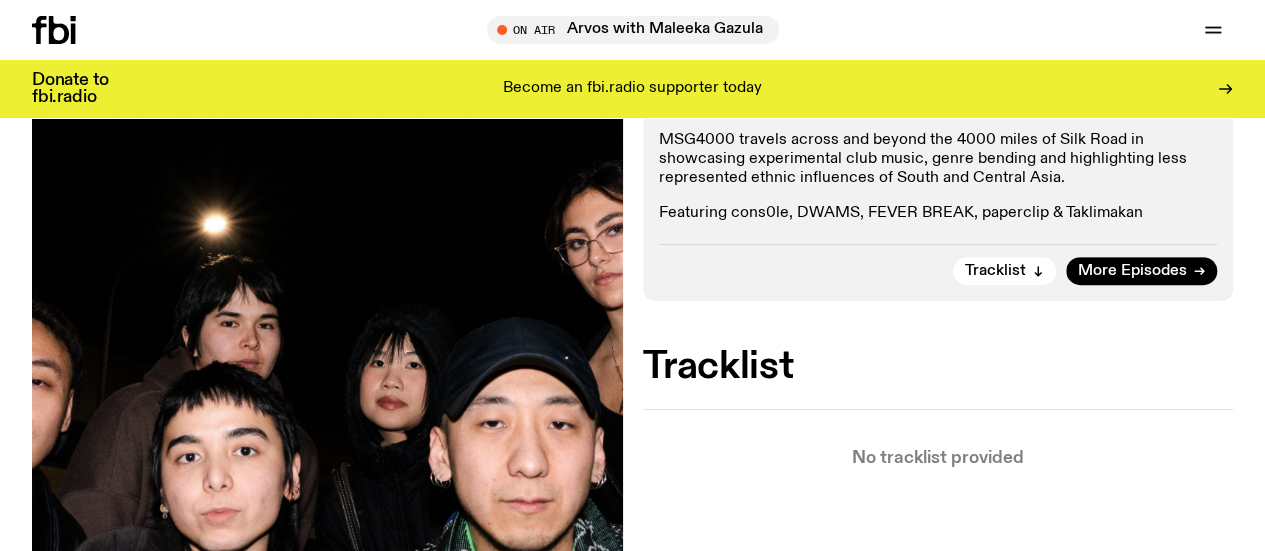 scroll, scrollTop: 486, scrollLeft: 0, axis: vertical 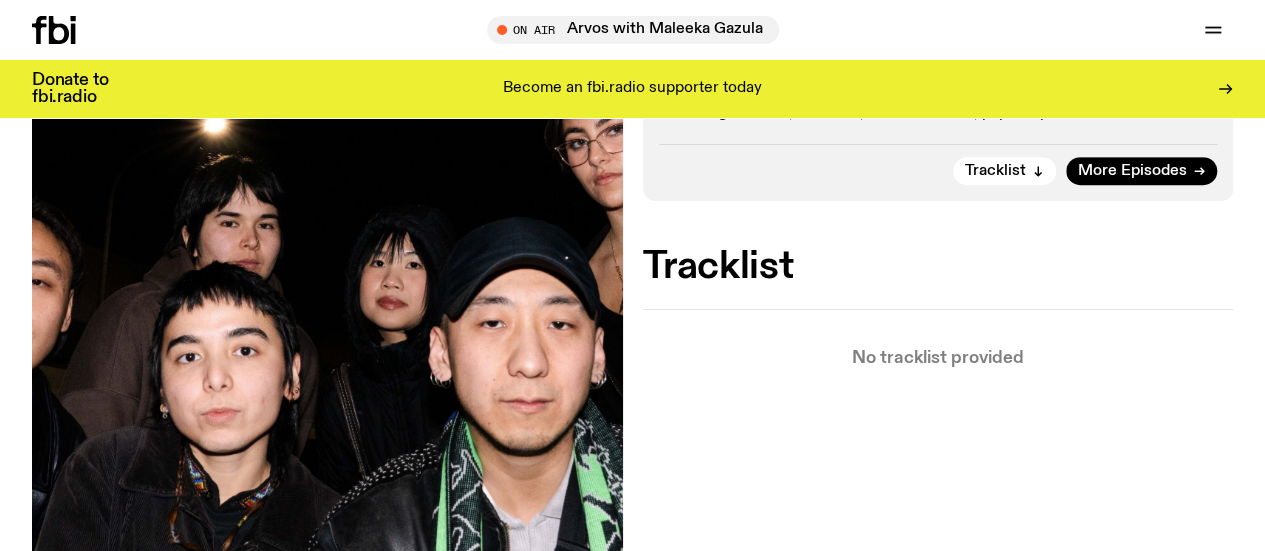 click on "Schedule" 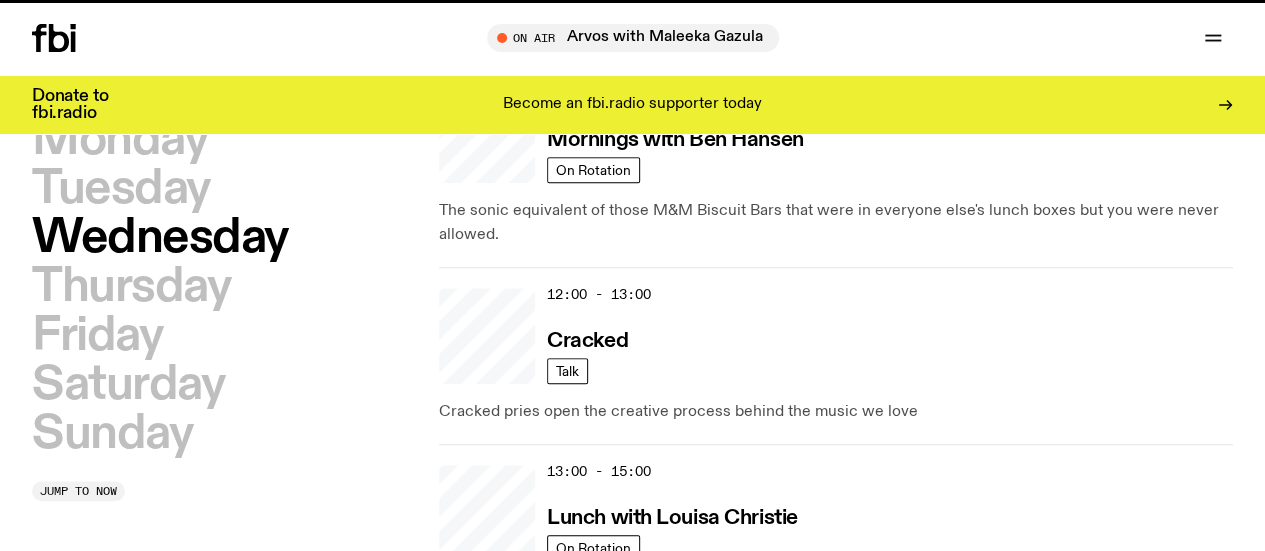 scroll, scrollTop: 0, scrollLeft: 0, axis: both 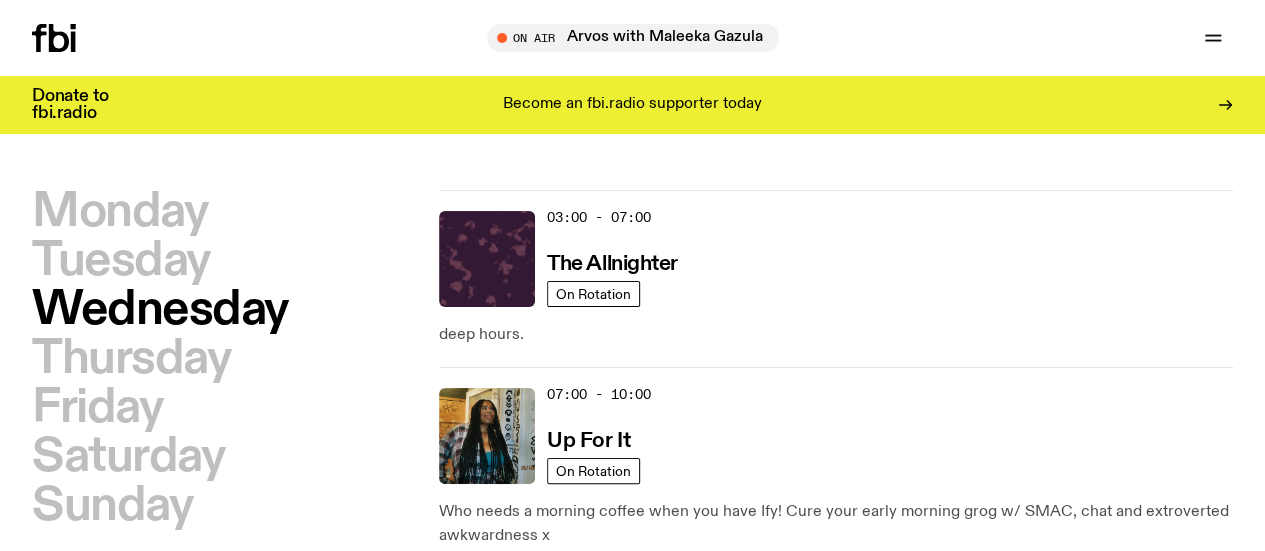 click on "Saturday" at bounding box center [128, 457] 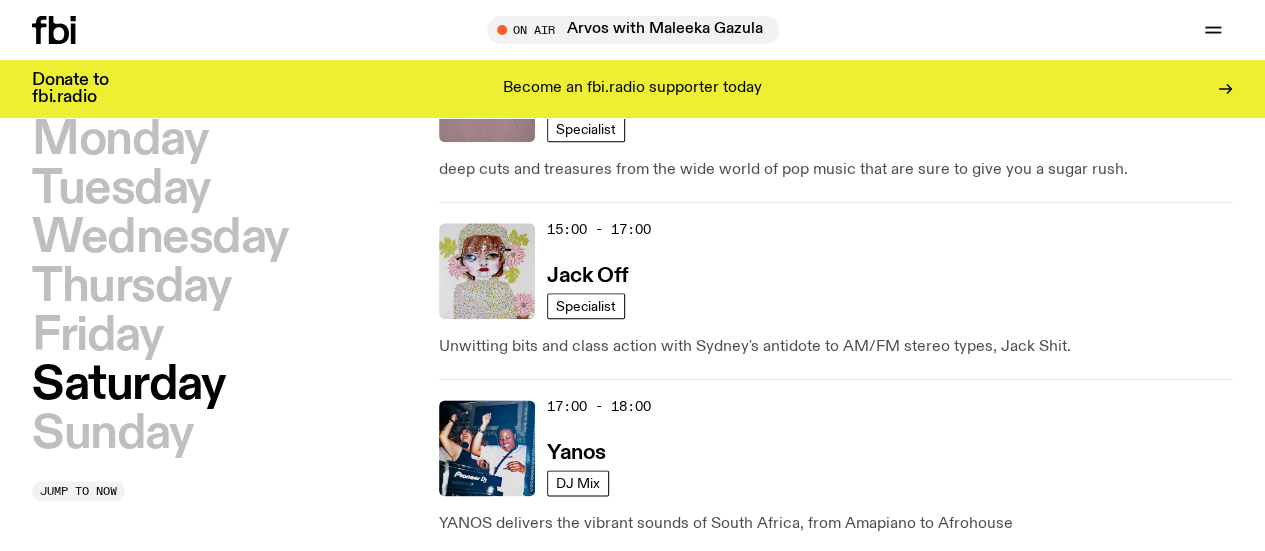 scroll, scrollTop: 1153, scrollLeft: 0, axis: vertical 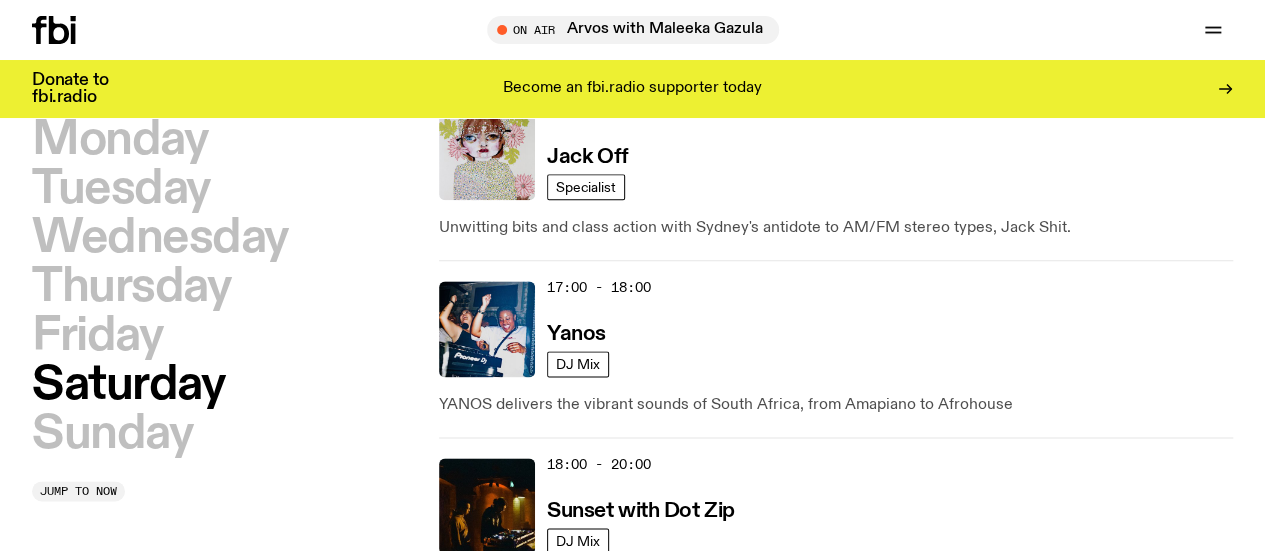 click on "MSG4000" at bounding box center (599, 688) 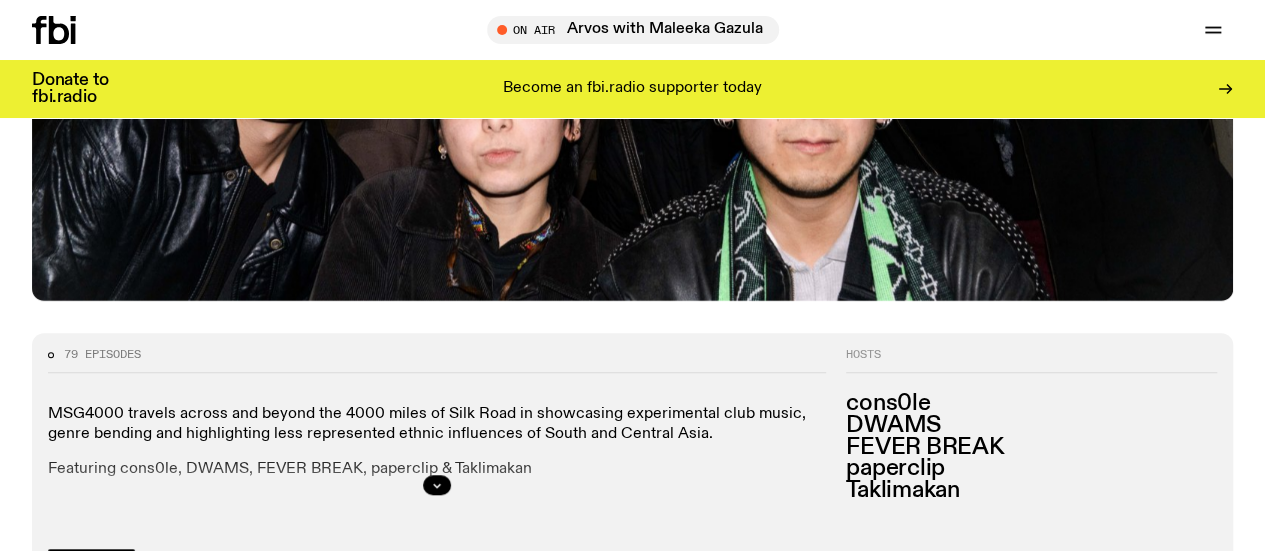 scroll, scrollTop: 685, scrollLeft: 0, axis: vertical 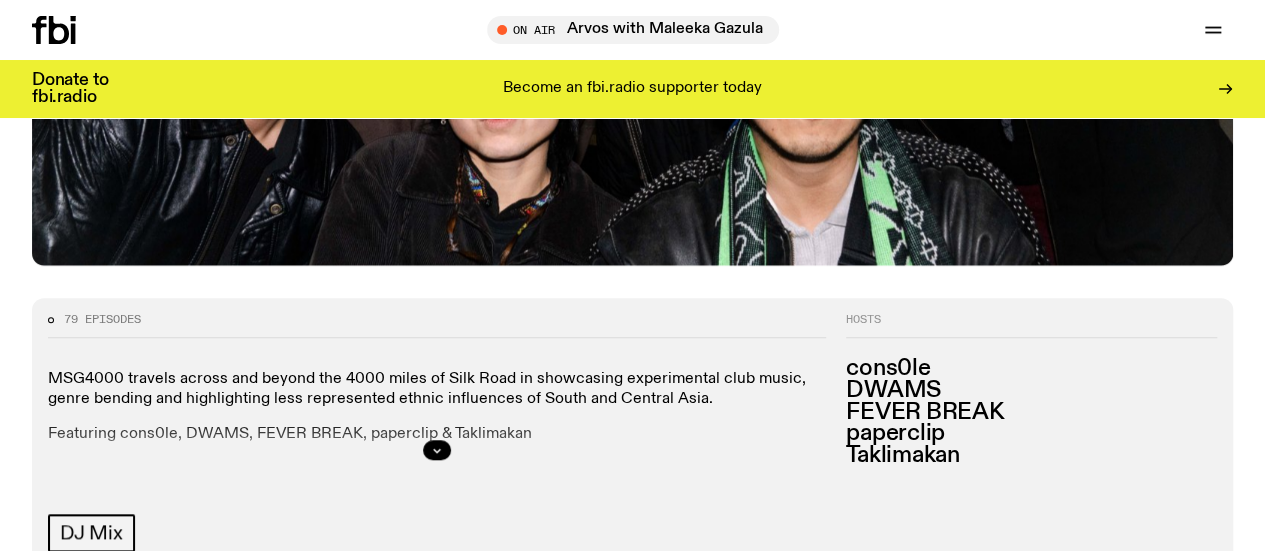 click 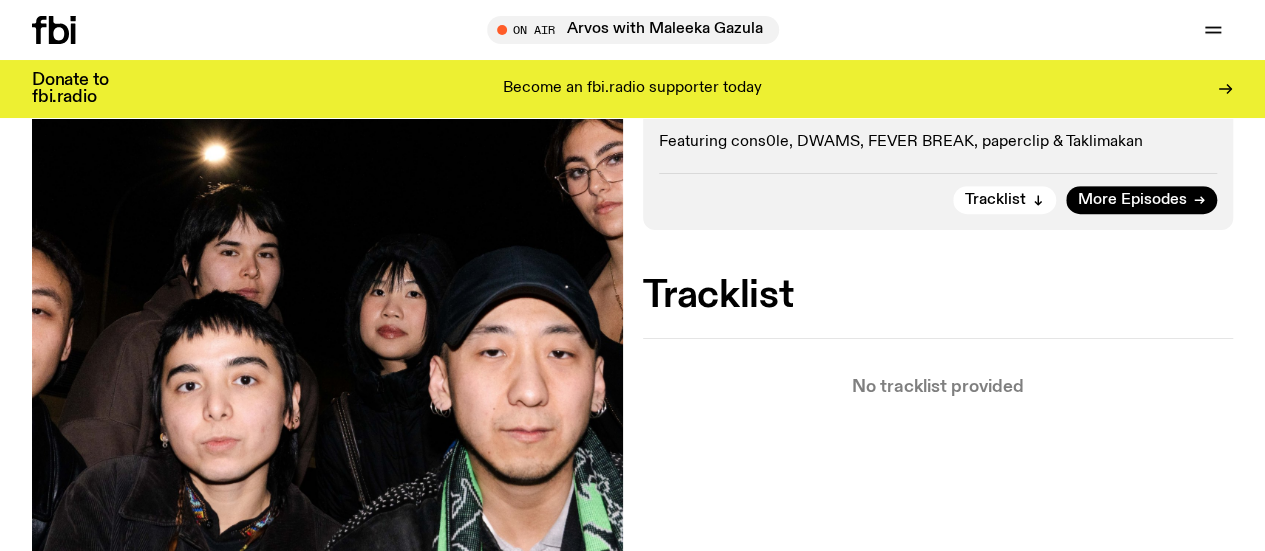 scroll, scrollTop: 486, scrollLeft: 0, axis: vertical 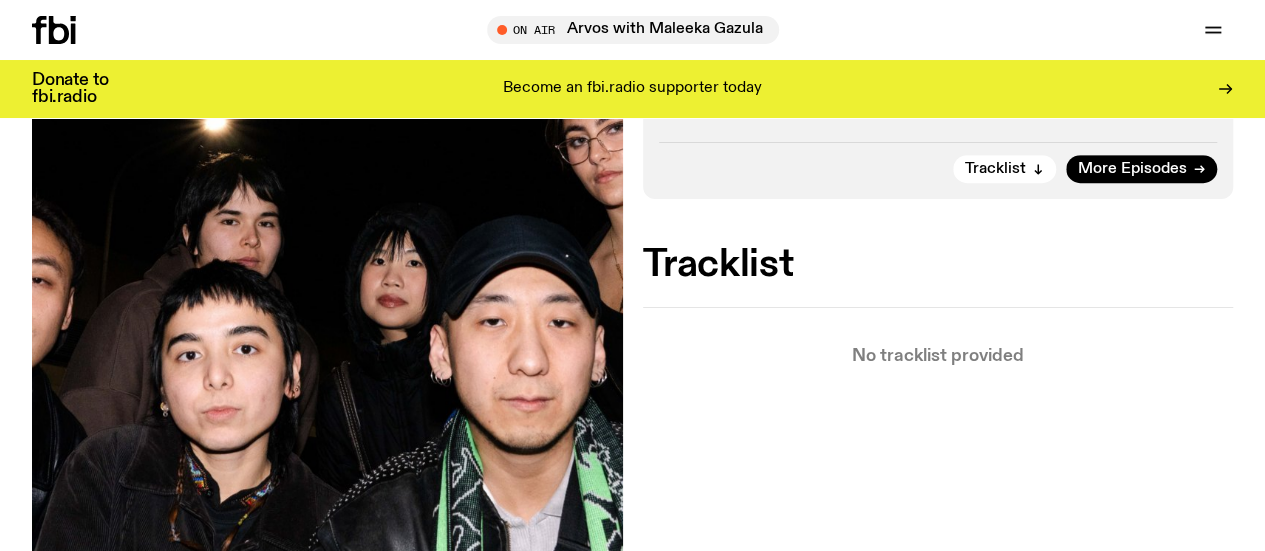 click on "More Episodes" at bounding box center (1132, 169) 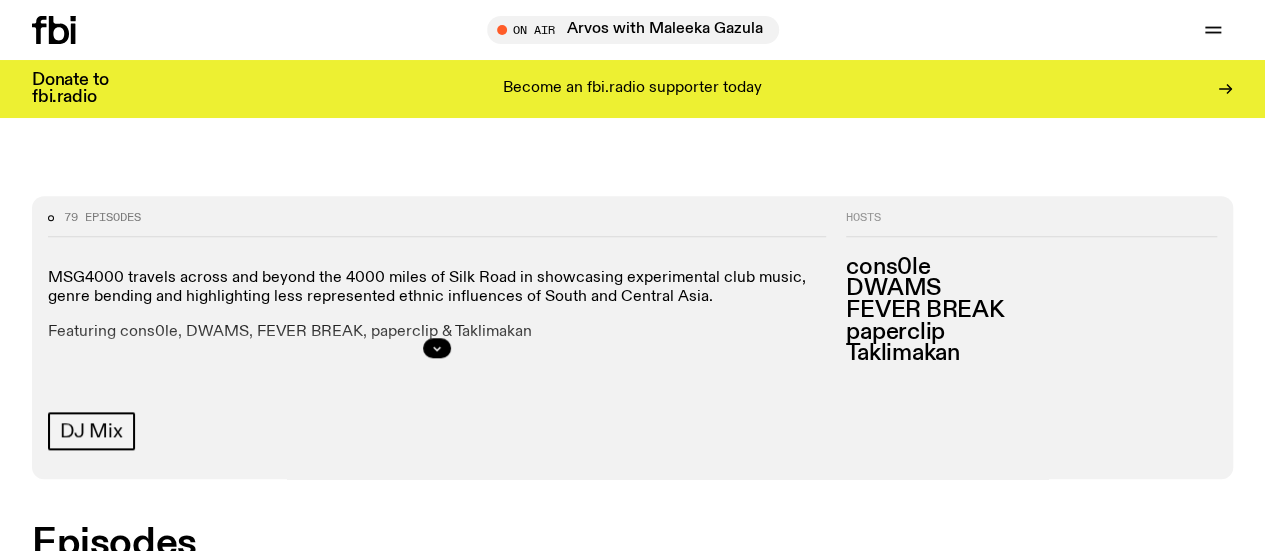 scroll, scrollTop: 786, scrollLeft: 0, axis: vertical 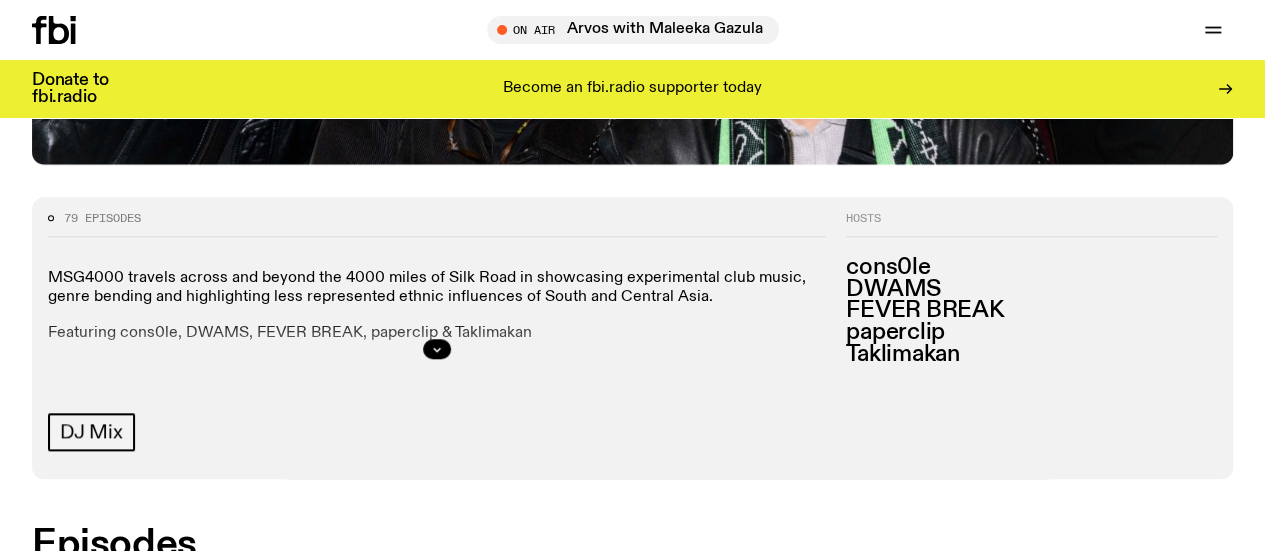 click at bounding box center (88, 653) 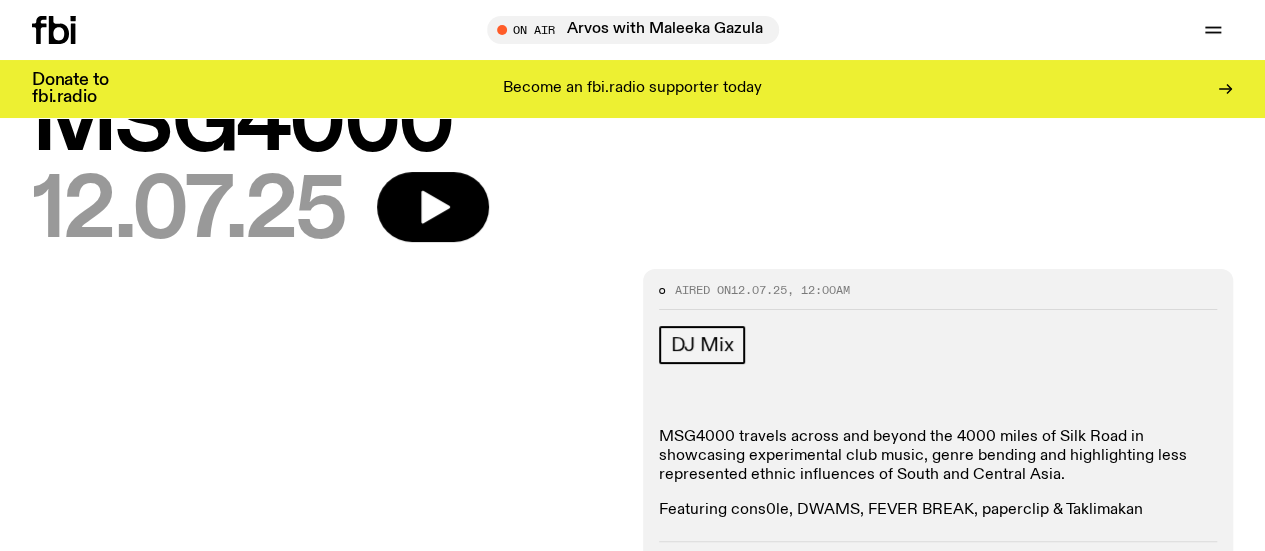 scroll, scrollTop: 0, scrollLeft: 0, axis: both 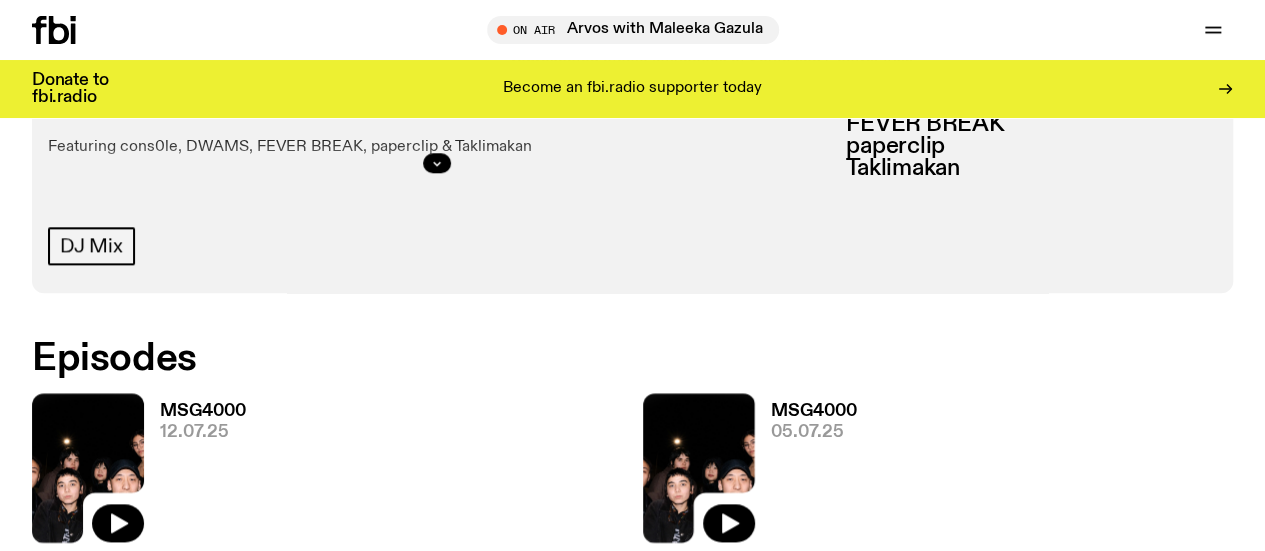 click 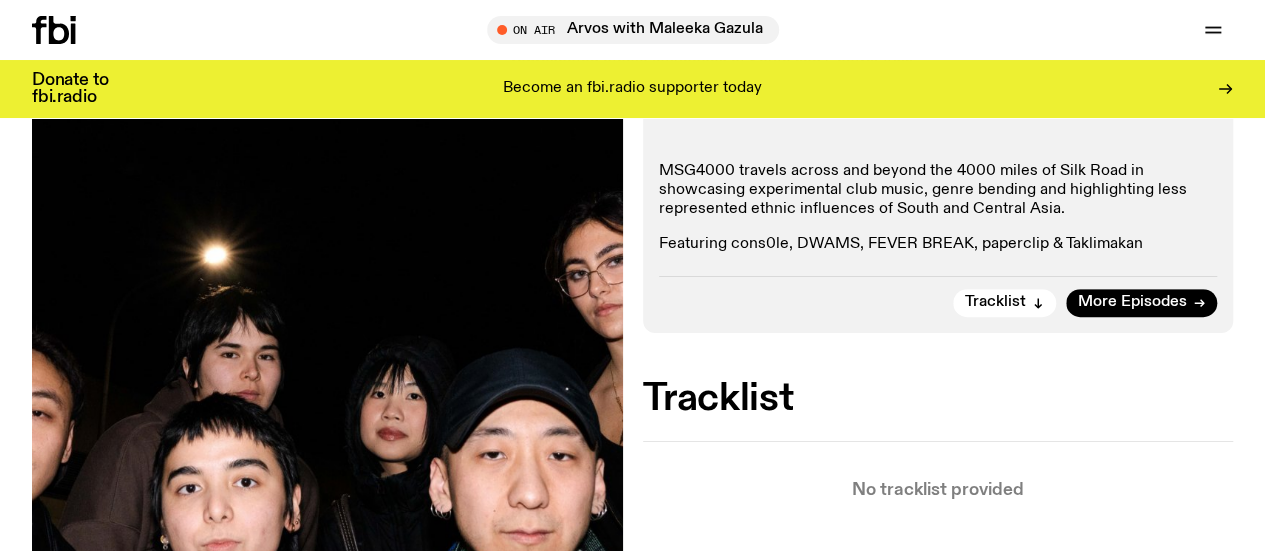 scroll, scrollTop: 584, scrollLeft: 0, axis: vertical 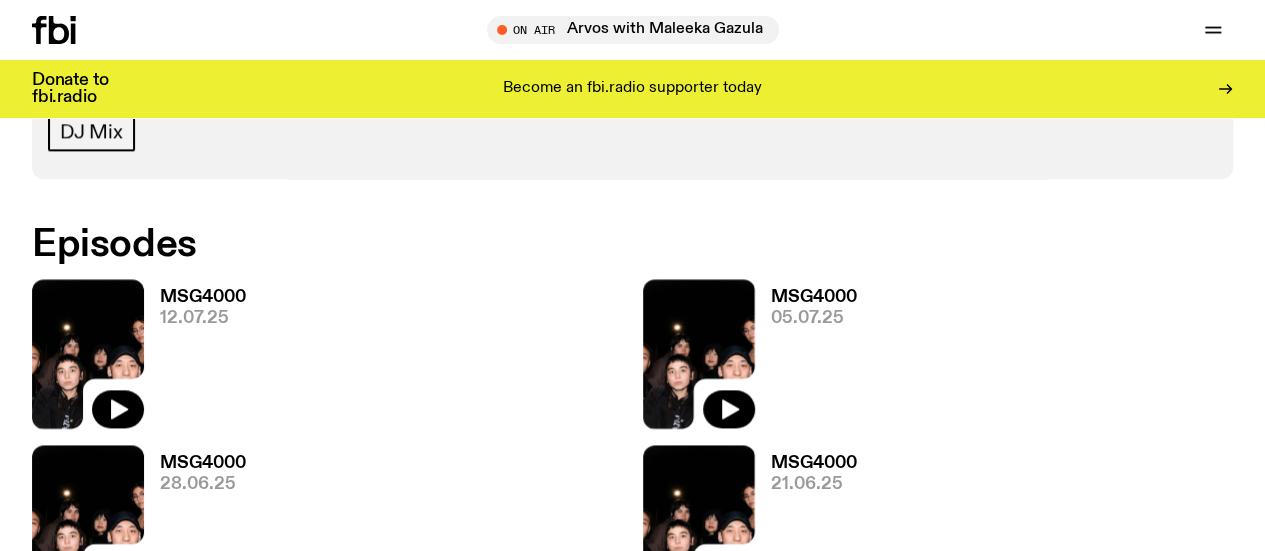 drag, startPoint x: 503, startPoint y: 311, endPoint x: 626, endPoint y: 100, distance: 244.23349 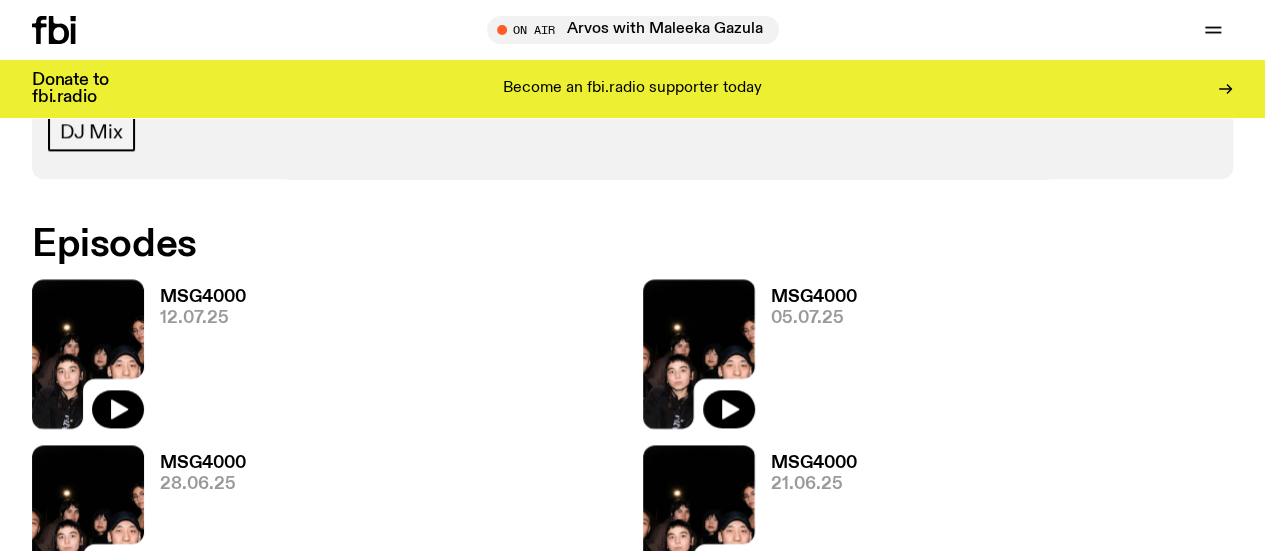 click at bounding box center (699, 519) 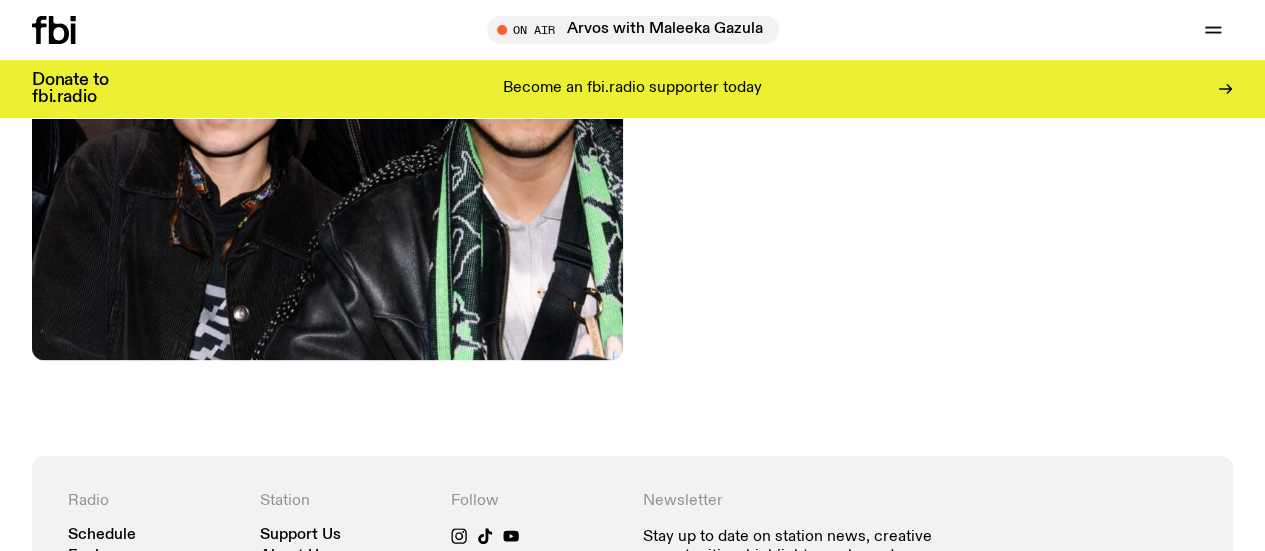 scroll, scrollTop: 786, scrollLeft: 0, axis: vertical 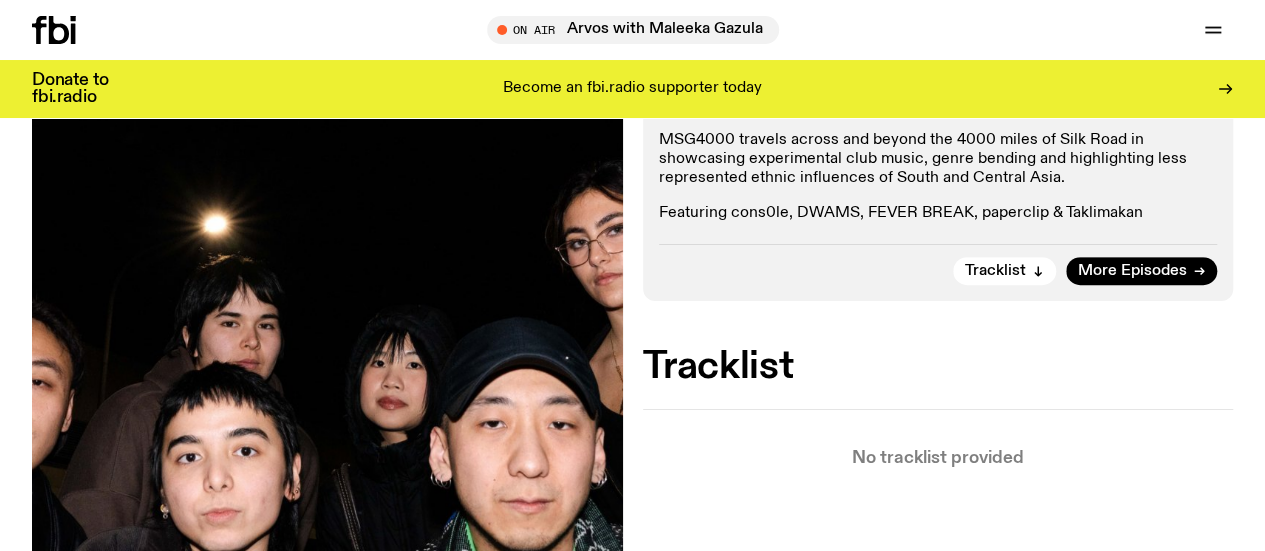 click on "More Episodes" at bounding box center [1141, 271] 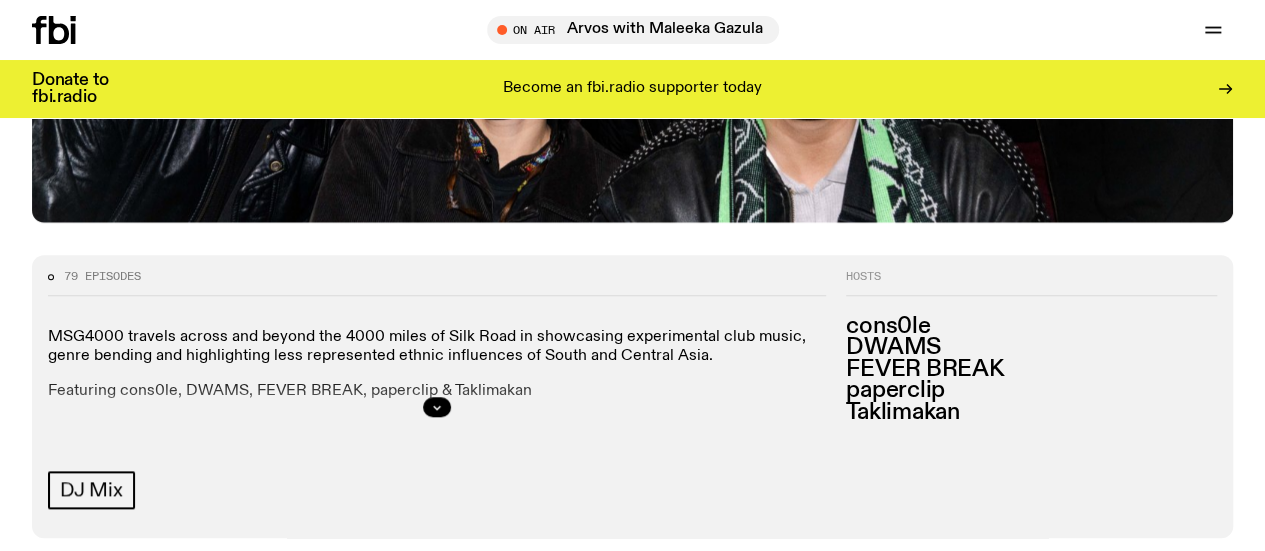 scroll, scrollTop: 785, scrollLeft: 0, axis: vertical 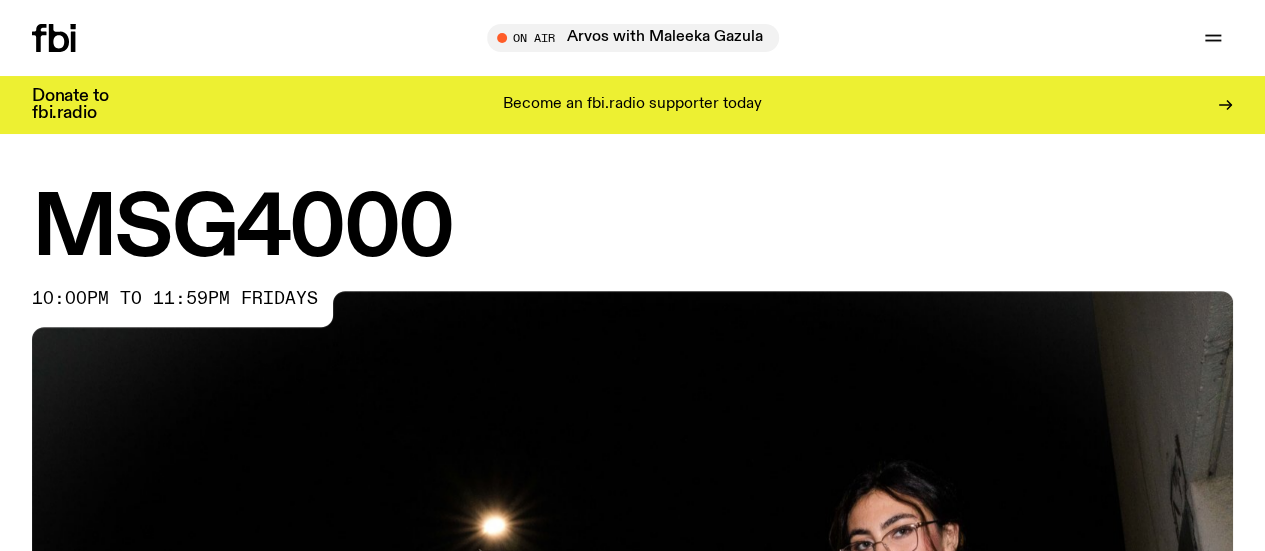 click on "Schedule" at bounding box center (0, 0) 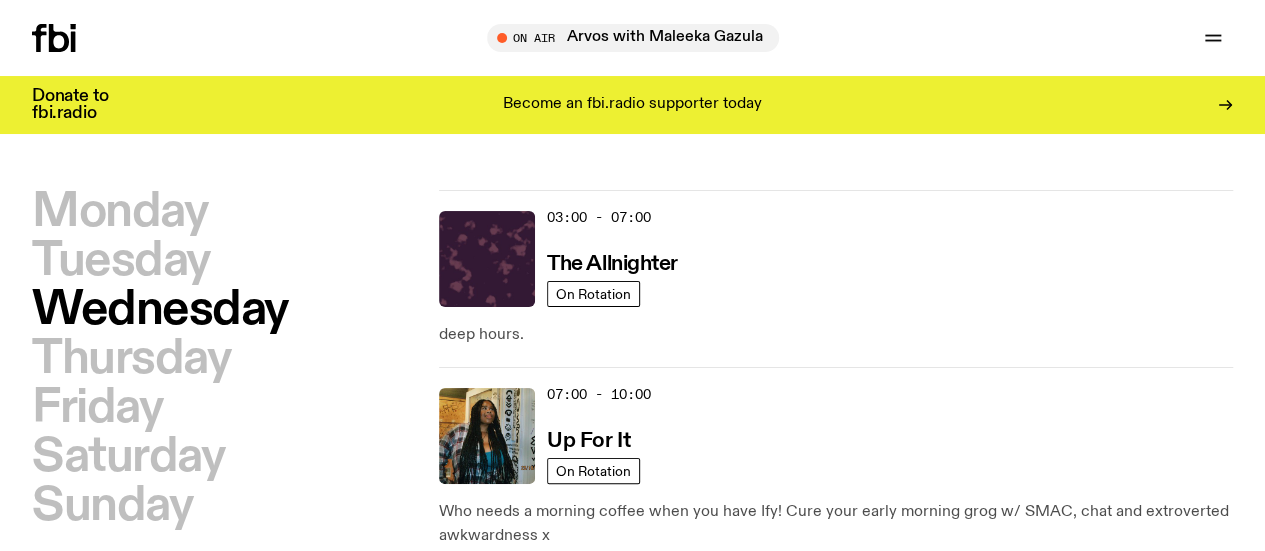 click on "Friday" at bounding box center [97, 408] 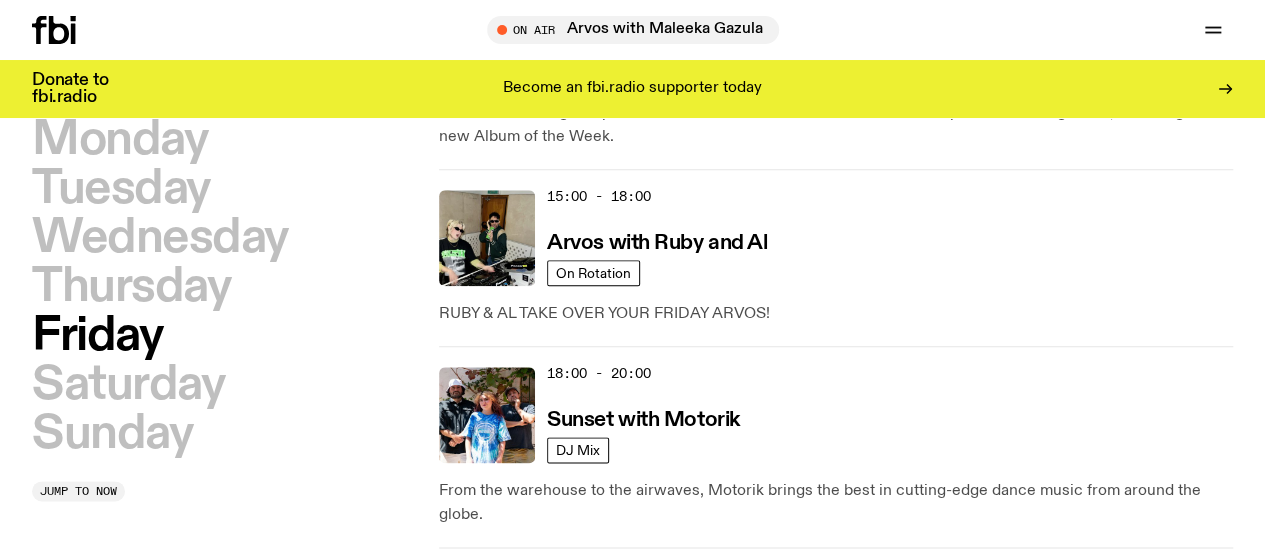 scroll, scrollTop: 956, scrollLeft: 0, axis: vertical 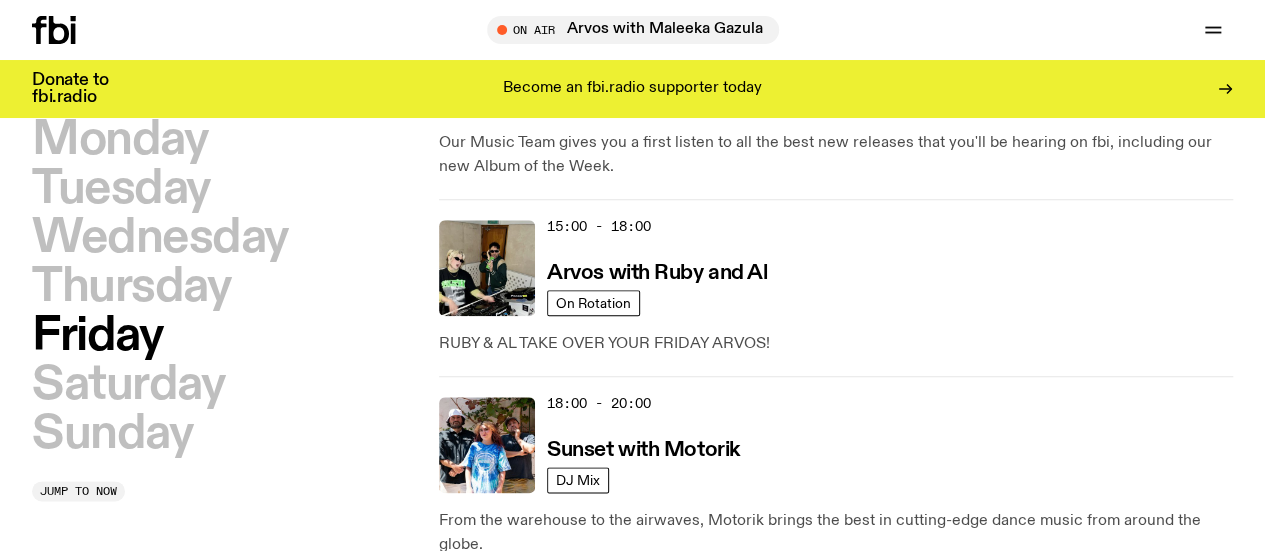 click on "MSG4000 travels across and beyond the 4000 miles of Silk Road, showcasing and blending experimental club music." at bounding box center [836, 911] 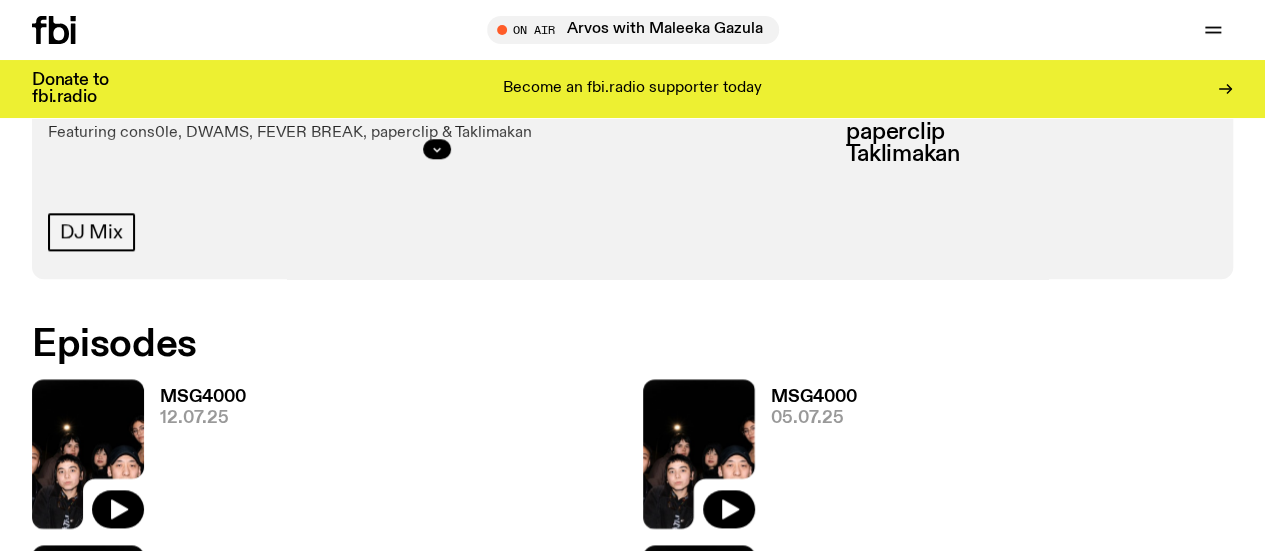 scroll, scrollTop: 985, scrollLeft: 0, axis: vertical 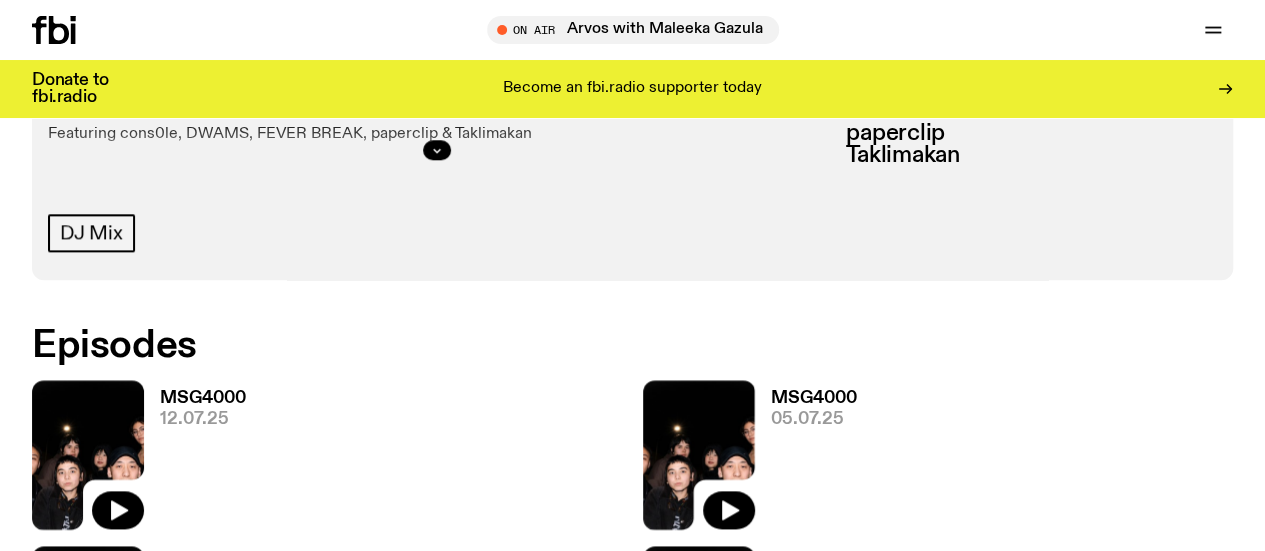 click 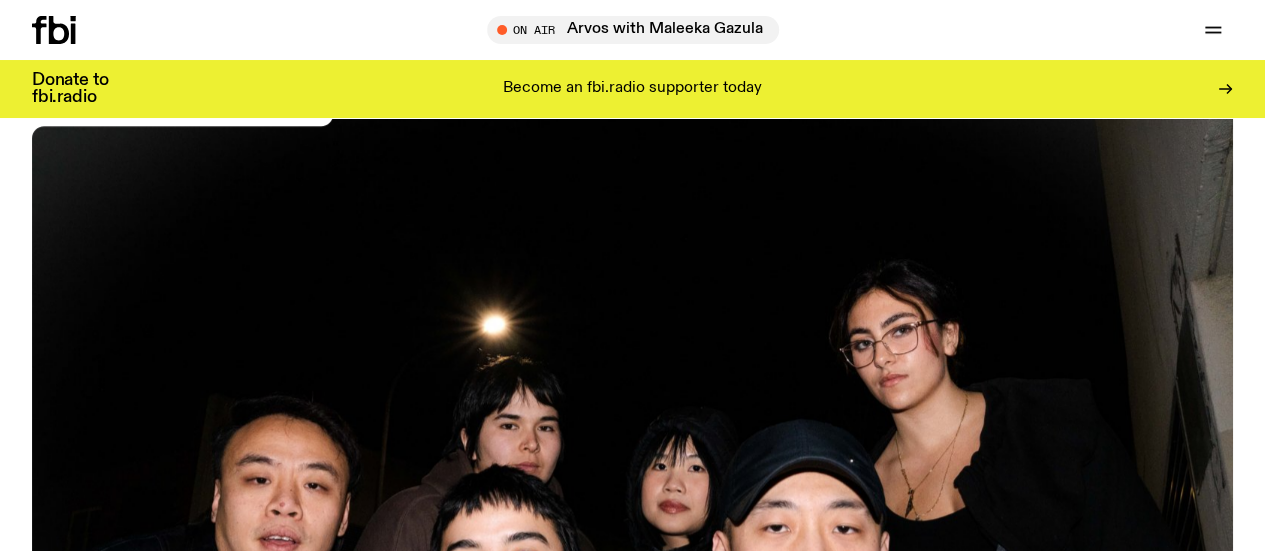scroll, scrollTop: 985, scrollLeft: 0, axis: vertical 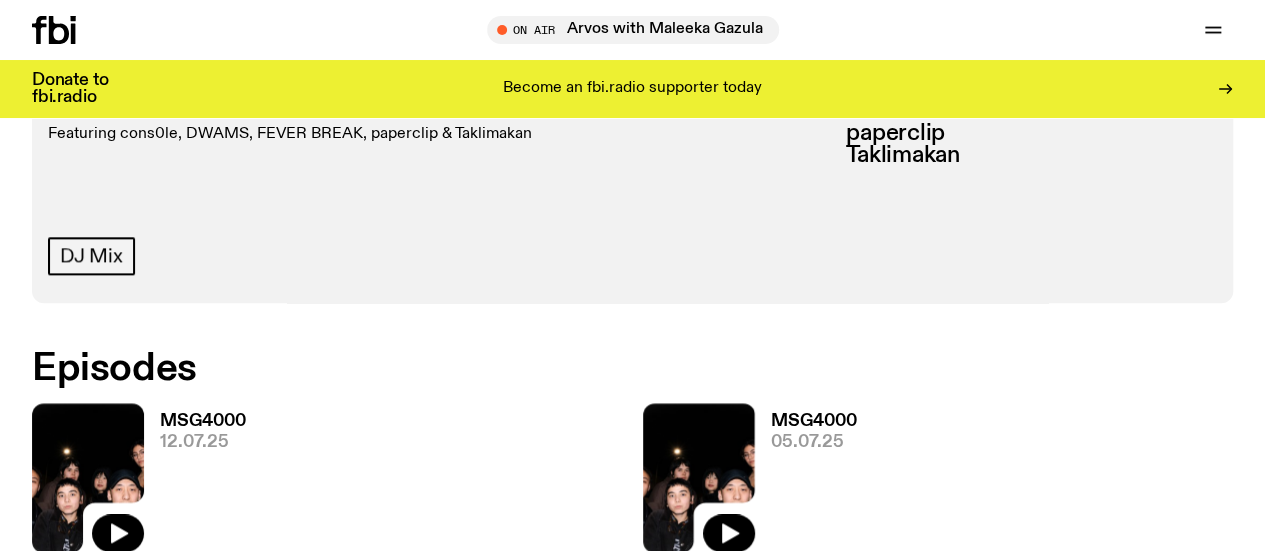 click on "79 episodes MSG4000 travels across and beyond the 4000 miles of Silk Road in showcasing experimental club music, genre bending and highlighting less represented ethnic influences of South and Central Asia. Featuring cons0le, DWAMS, FEVER BREAK, paperclip & Taklimakan DJ Mix" at bounding box center (429, 144) 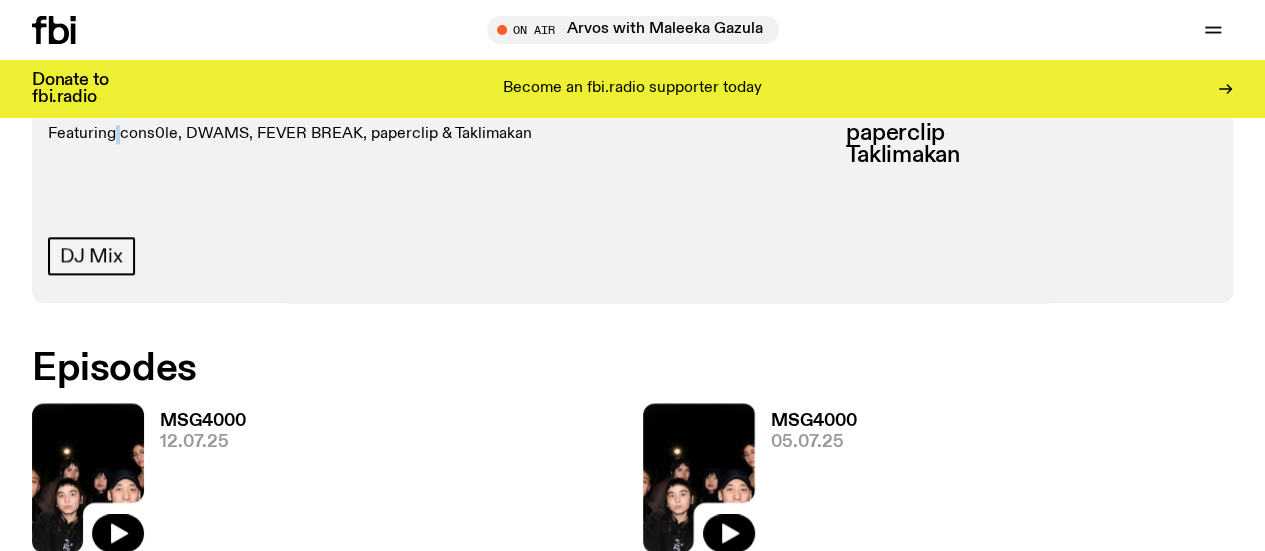 click on "Featuring cons0le, DWAMS, FEVER BREAK, paperclip & Taklimakan" 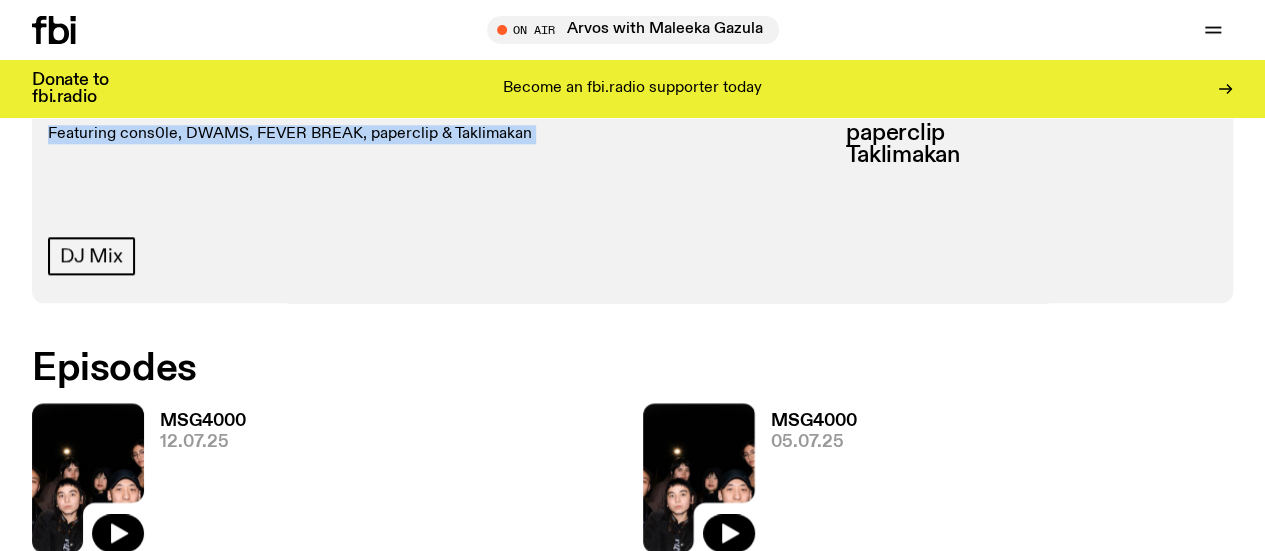drag, startPoint x: 928, startPoint y: 308, endPoint x: 982, endPoint y: 398, distance: 104.95713 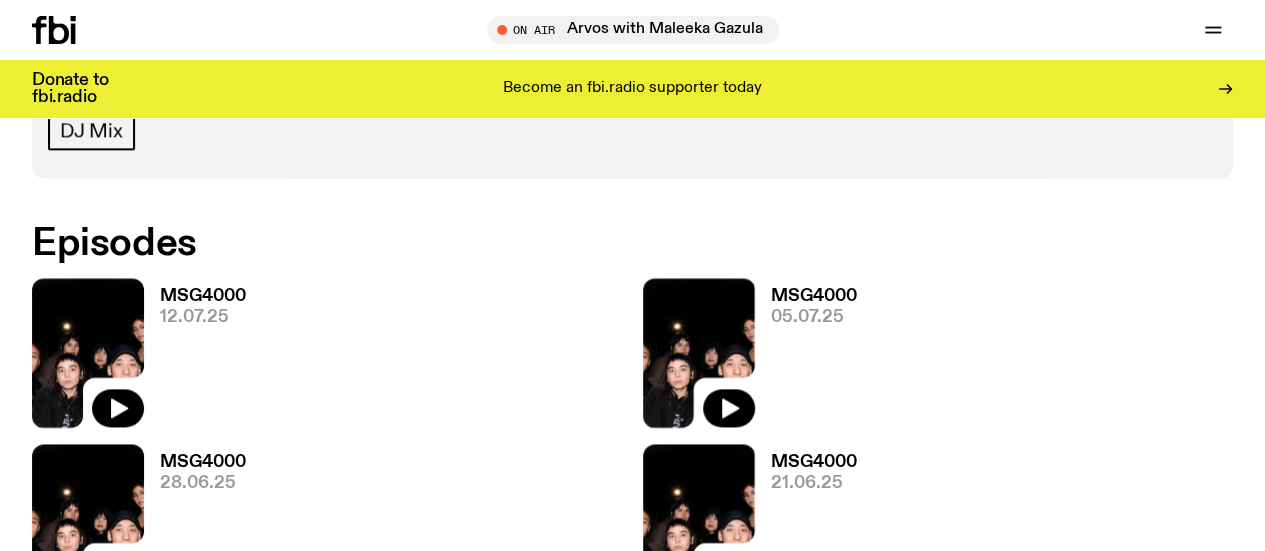 scroll, scrollTop: 1285, scrollLeft: 0, axis: vertical 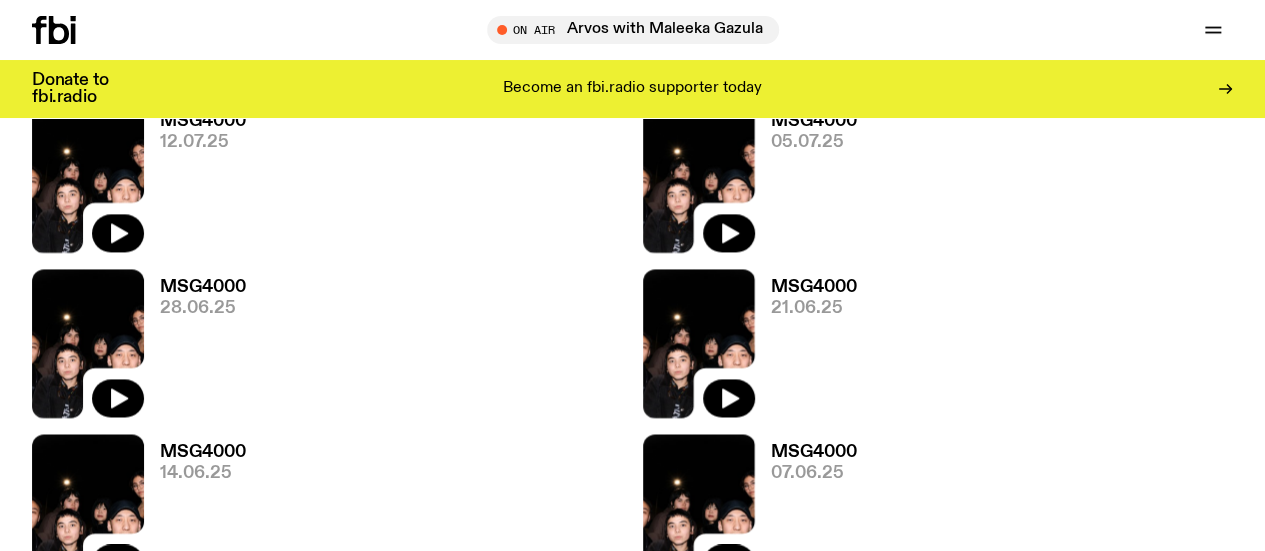 click 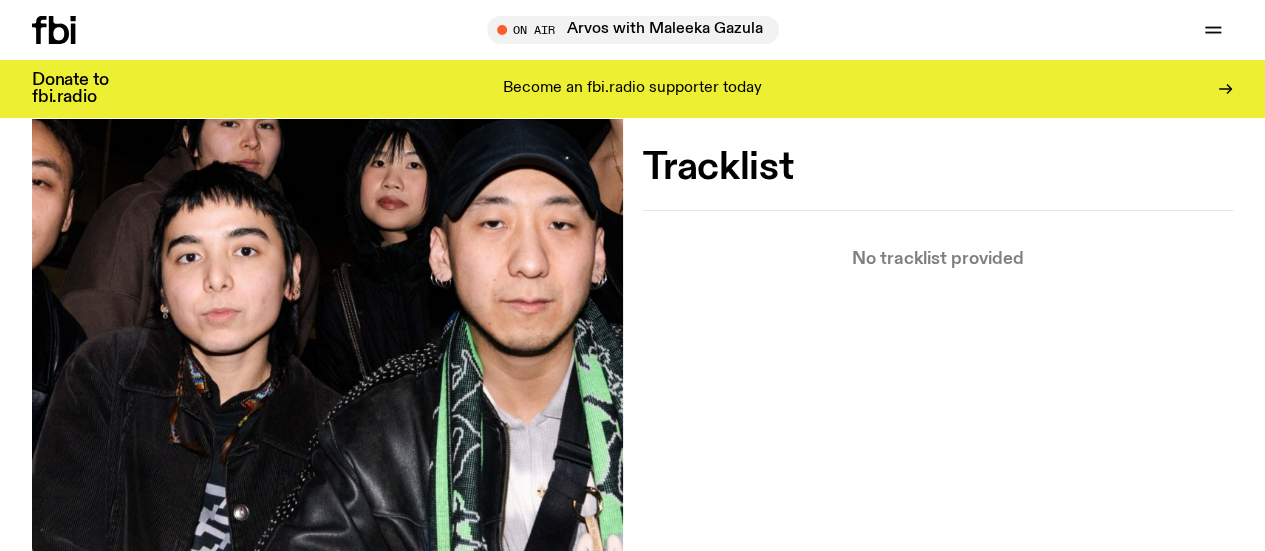 scroll, scrollTop: 585, scrollLeft: 0, axis: vertical 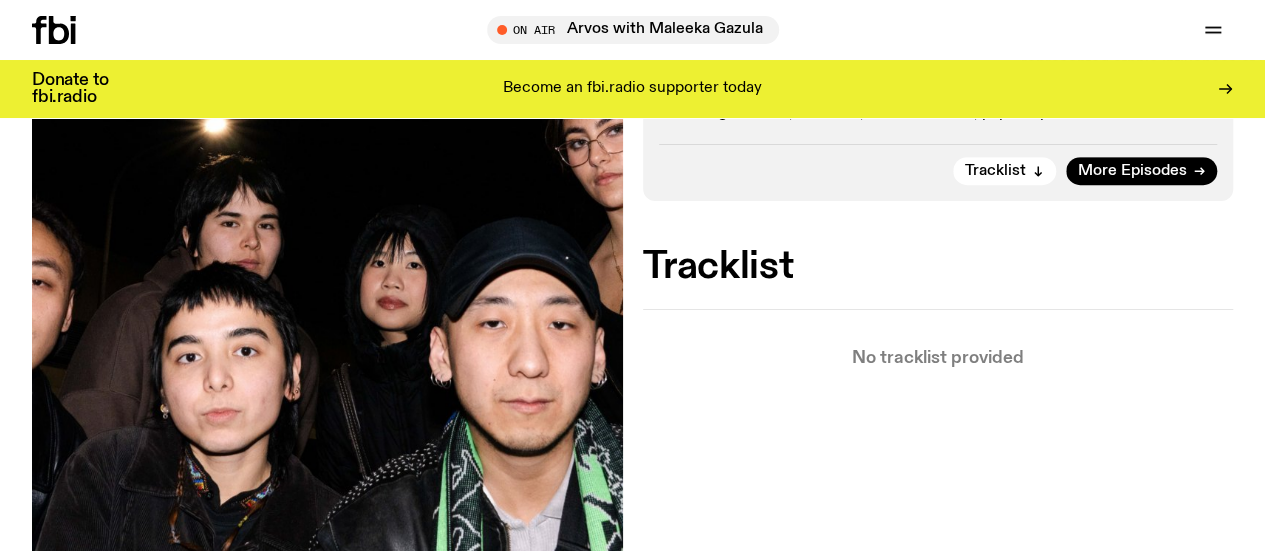 click on "More Episodes" at bounding box center (1132, 171) 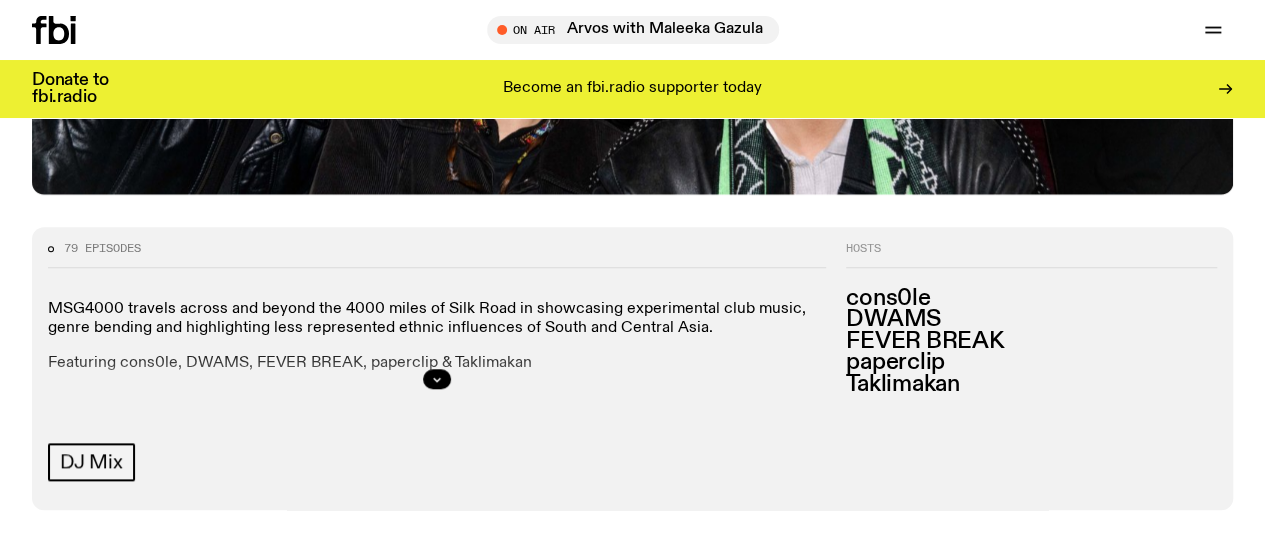scroll, scrollTop: 786, scrollLeft: 0, axis: vertical 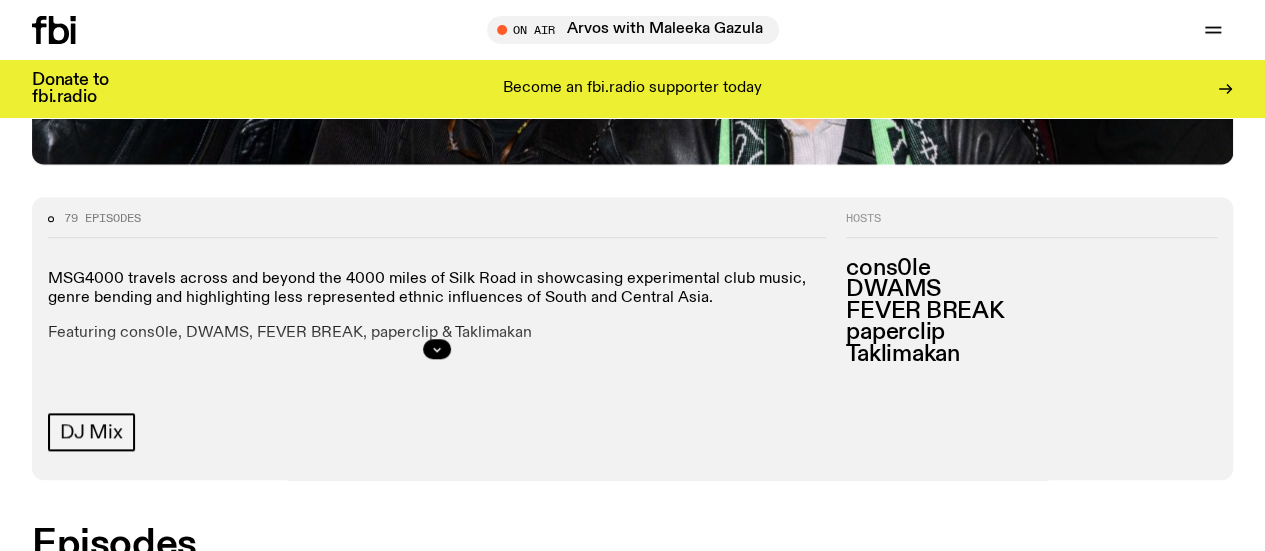 click 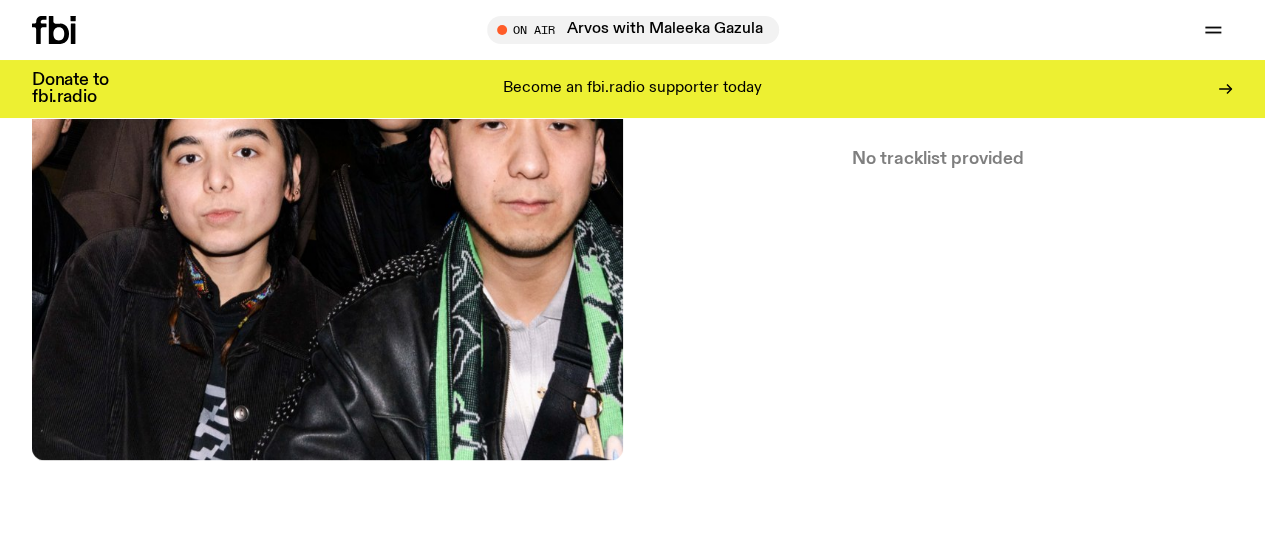scroll, scrollTop: 686, scrollLeft: 0, axis: vertical 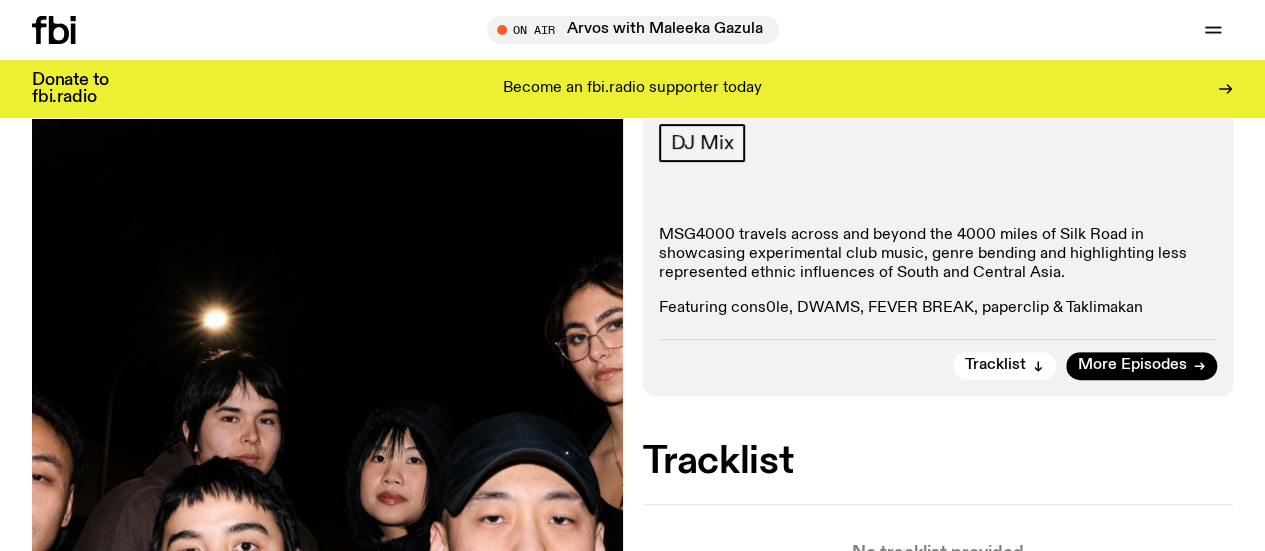 click on "More Episodes" at bounding box center [1141, 366] 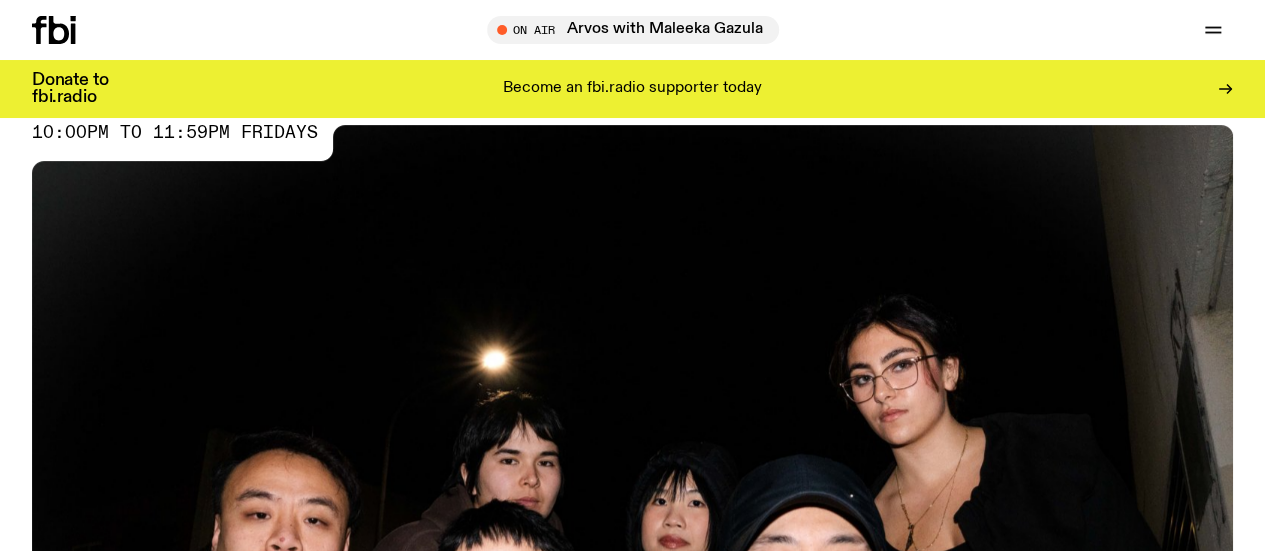 scroll, scrollTop: 286, scrollLeft: 0, axis: vertical 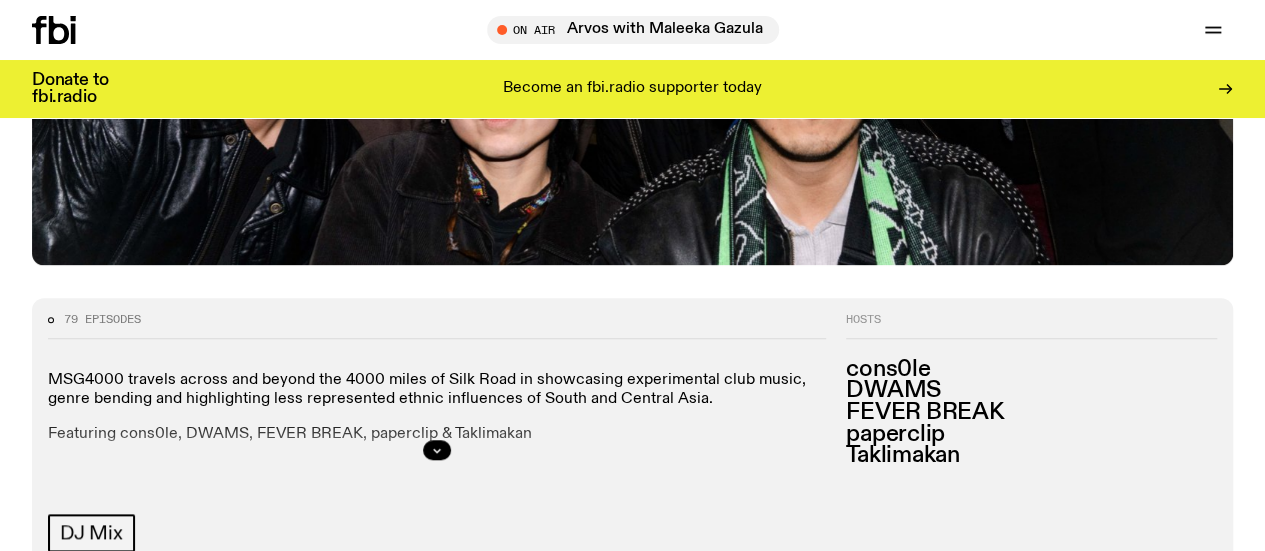 click at bounding box center [88, 754] 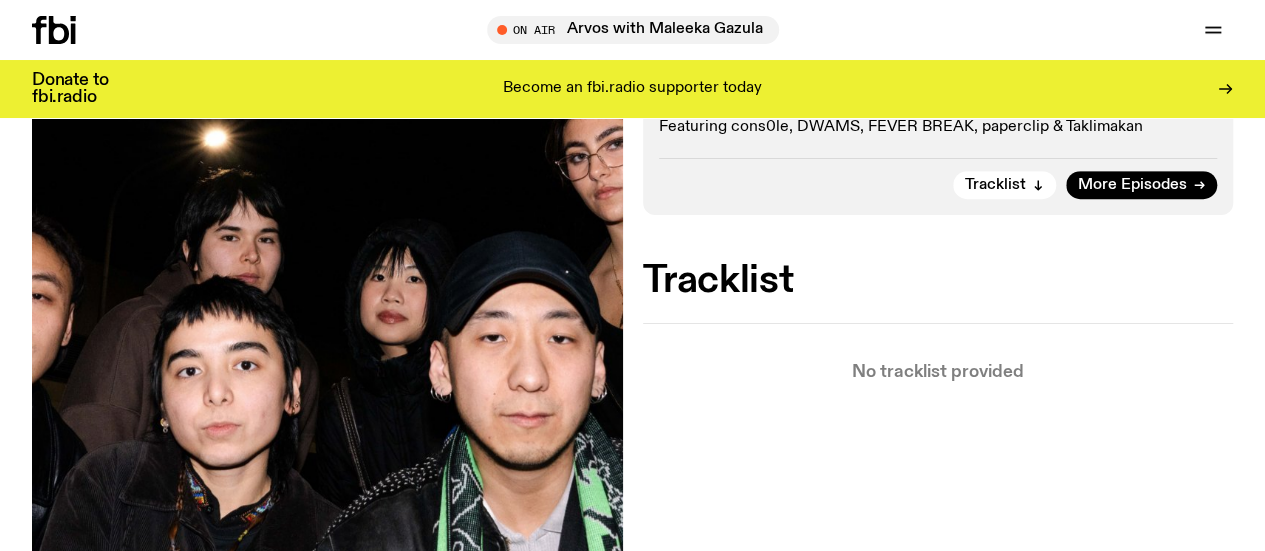scroll, scrollTop: 390, scrollLeft: 0, axis: vertical 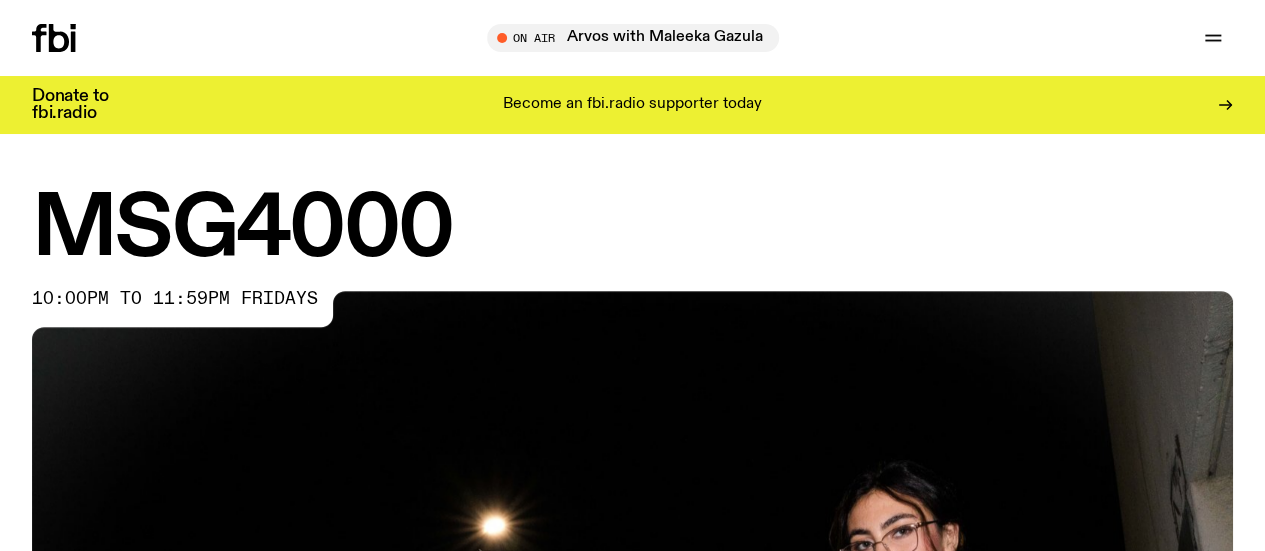 click on "Schedule" at bounding box center (0, 0) 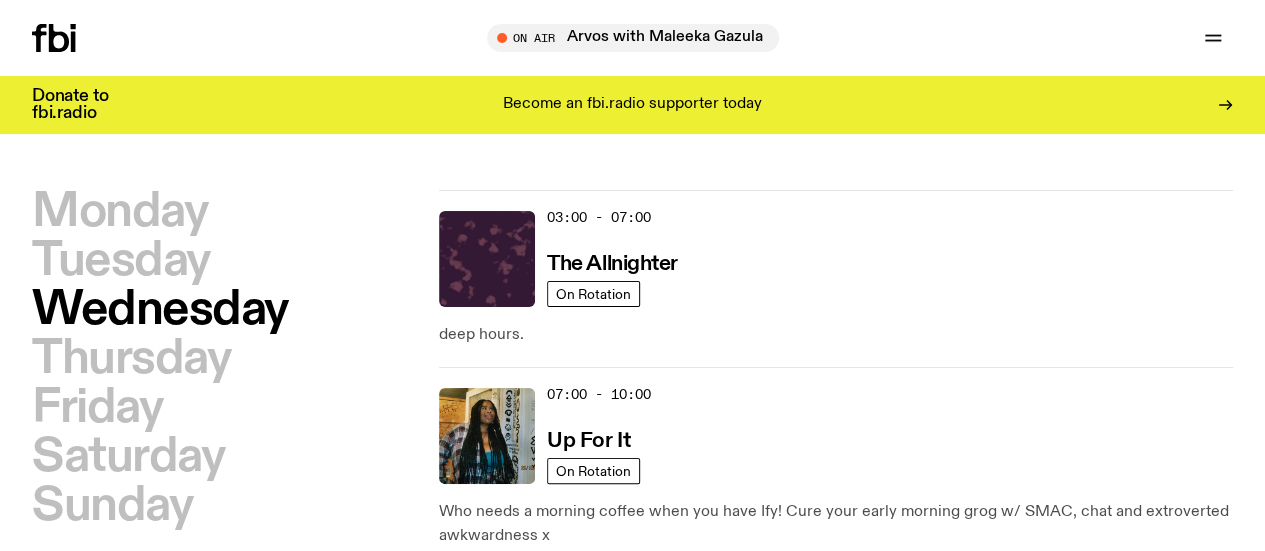 click on "Friday" at bounding box center [97, 408] 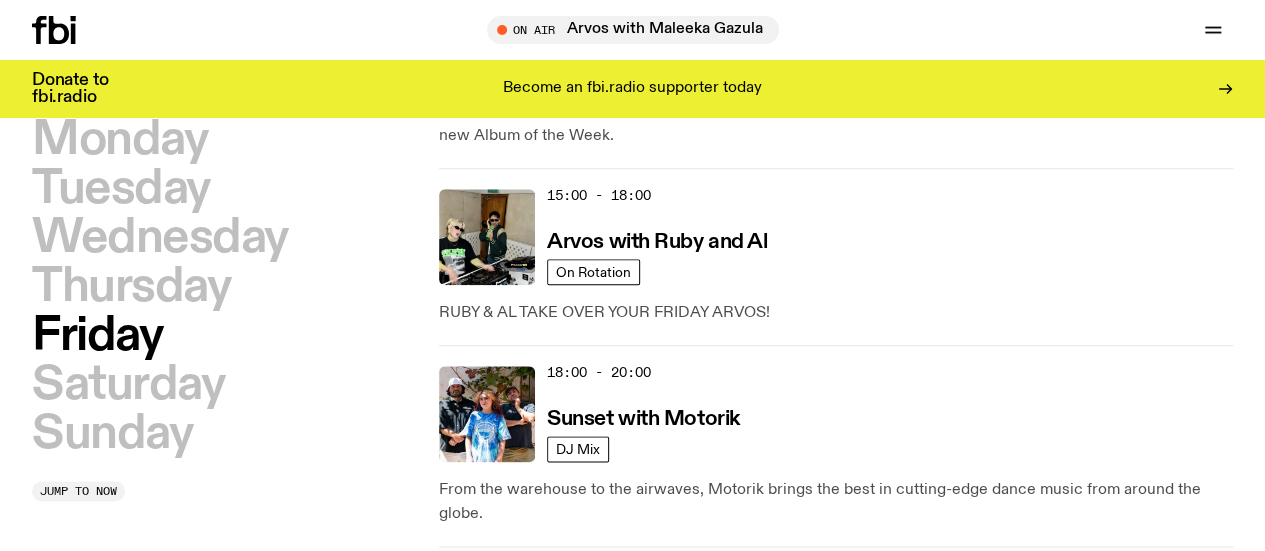 scroll, scrollTop: 956, scrollLeft: 0, axis: vertical 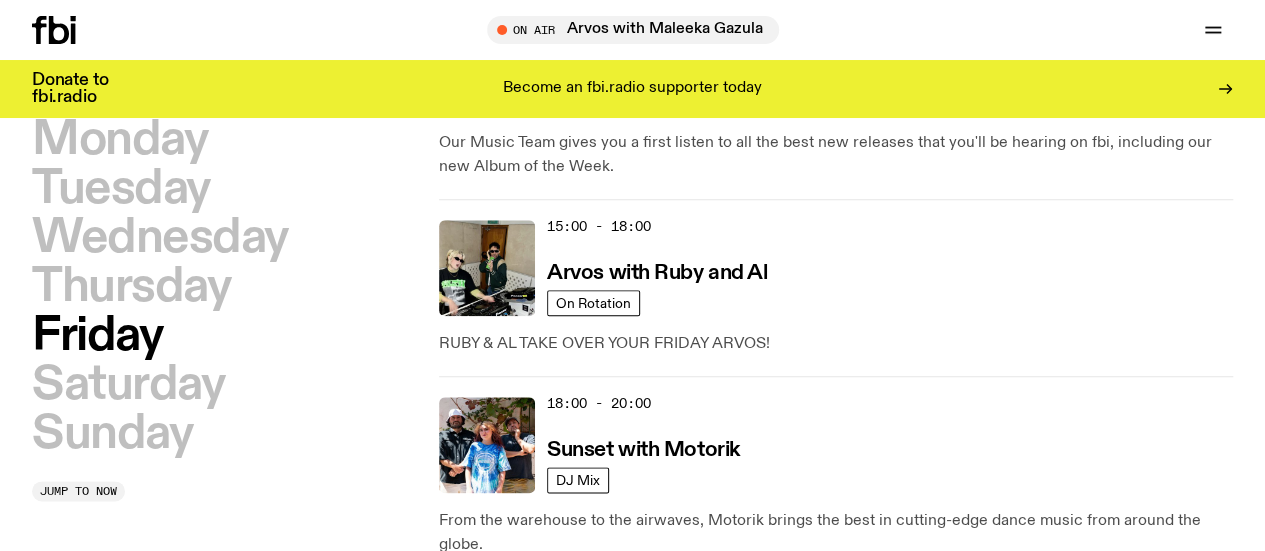 click on "MSG4000 travels across and beyond the 4000 miles of Silk Road, showcasing and blending experimental club music." at bounding box center (836, 903) 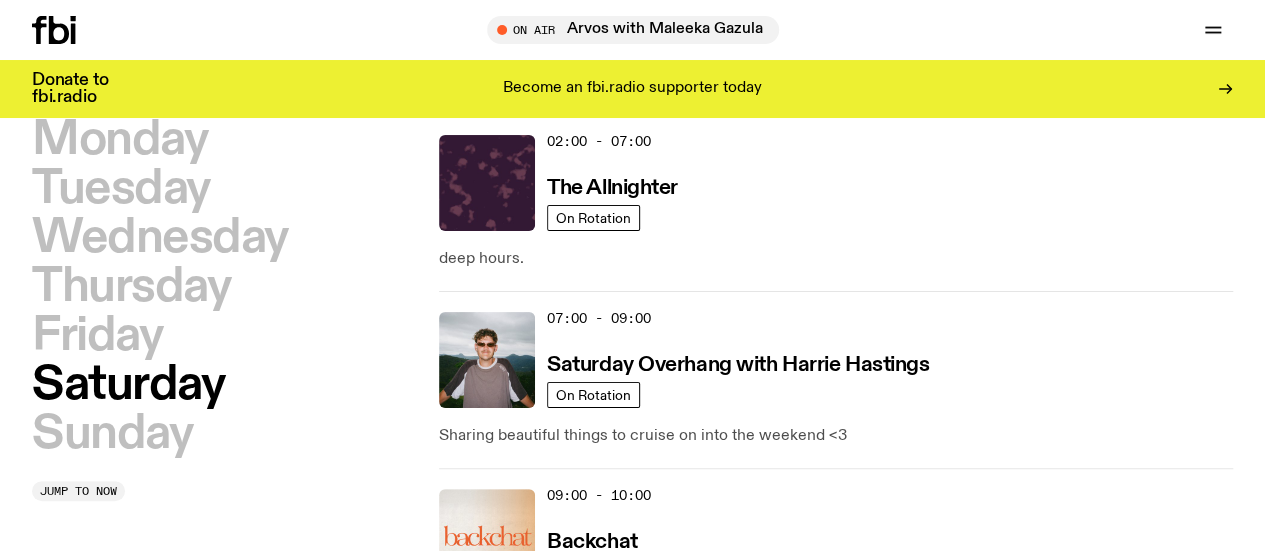 scroll, scrollTop: 56, scrollLeft: 0, axis: vertical 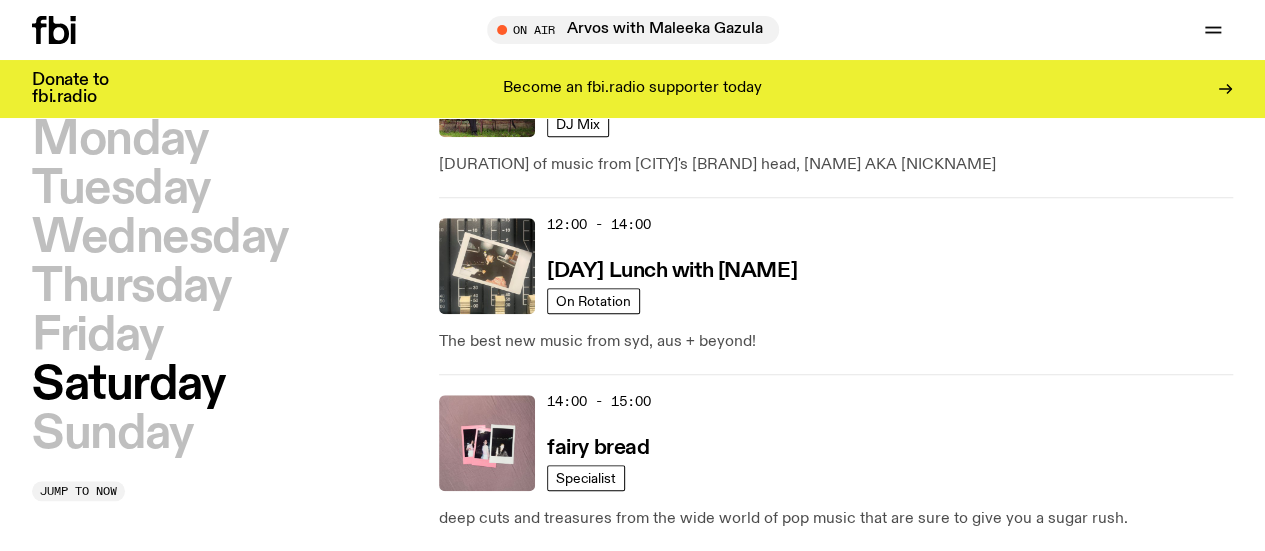 click on "Friday" at bounding box center [97, 336] 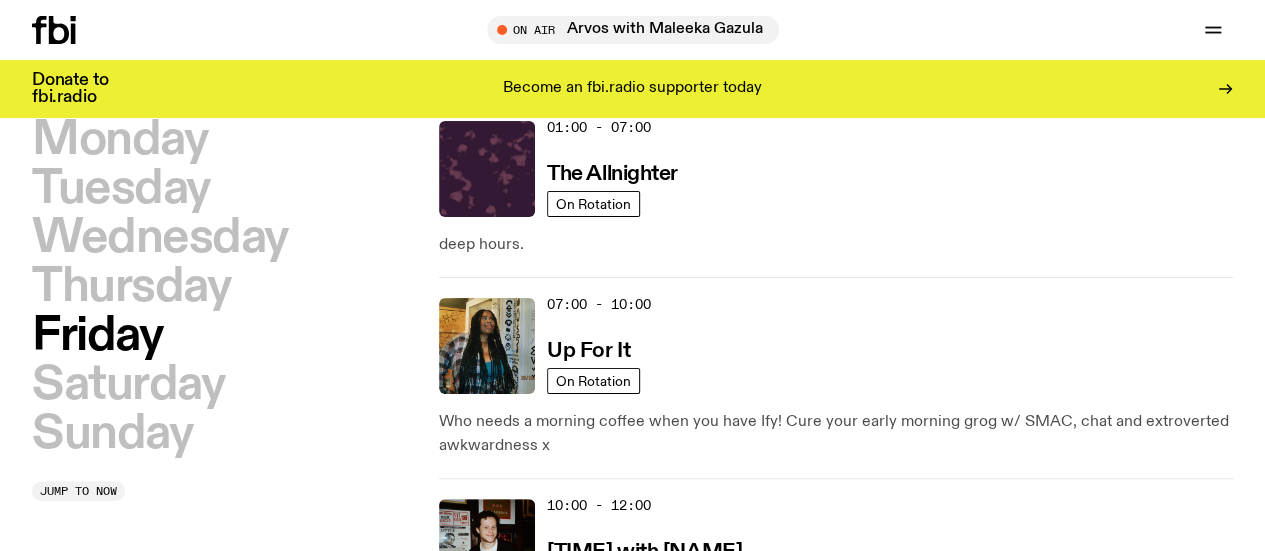 scroll, scrollTop: 56, scrollLeft: 0, axis: vertical 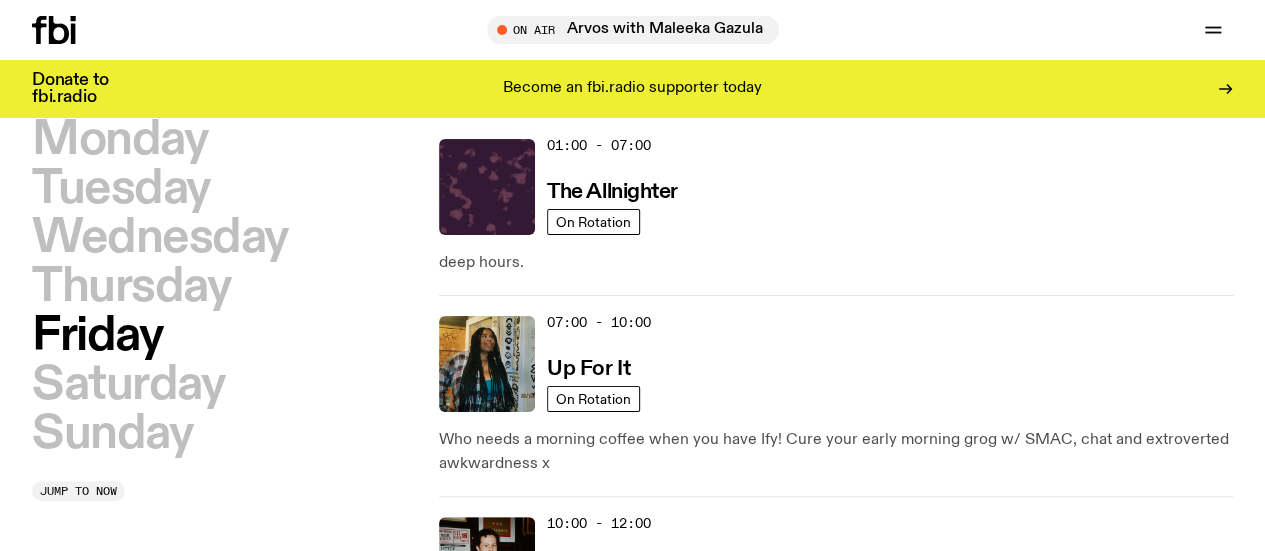click on "Saturday" at bounding box center (128, 385) 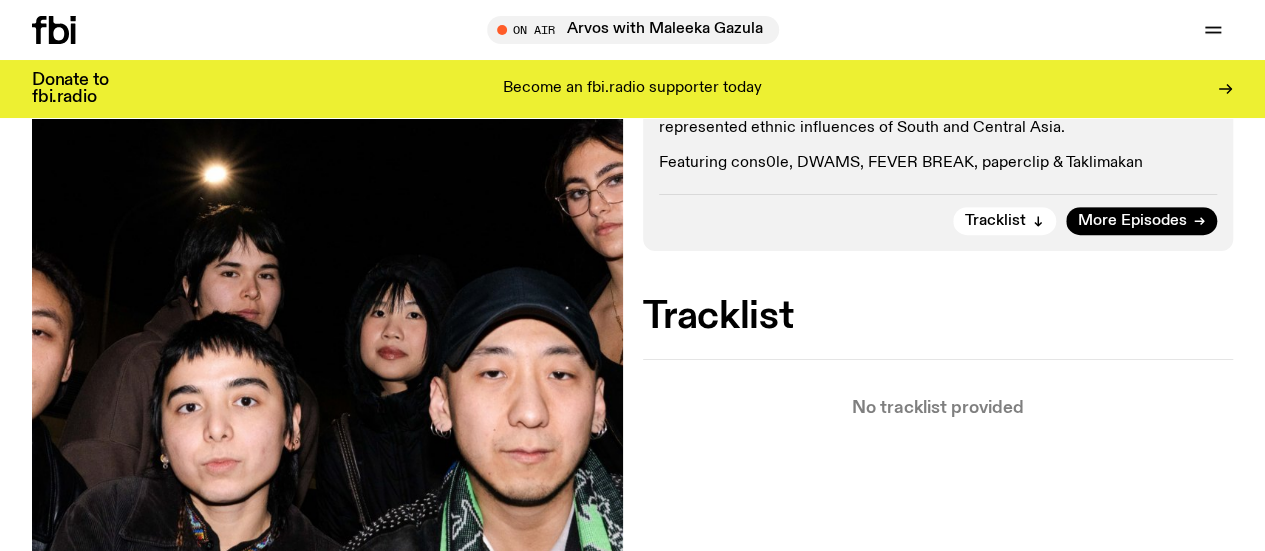scroll, scrollTop: 382, scrollLeft: 0, axis: vertical 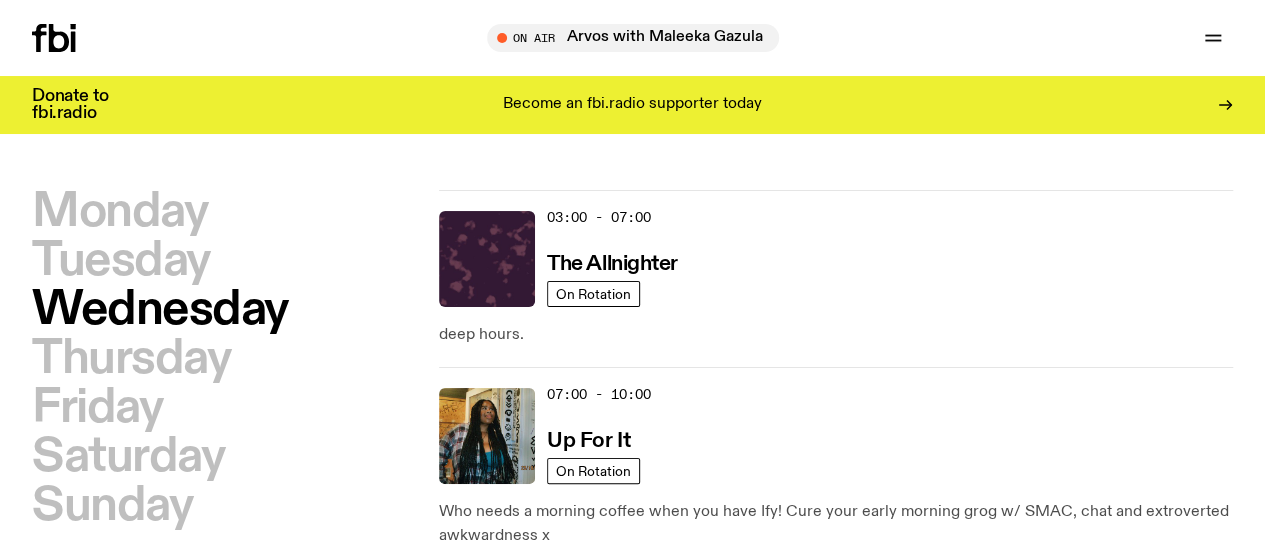 click on "Tuesday" at bounding box center (121, 261) 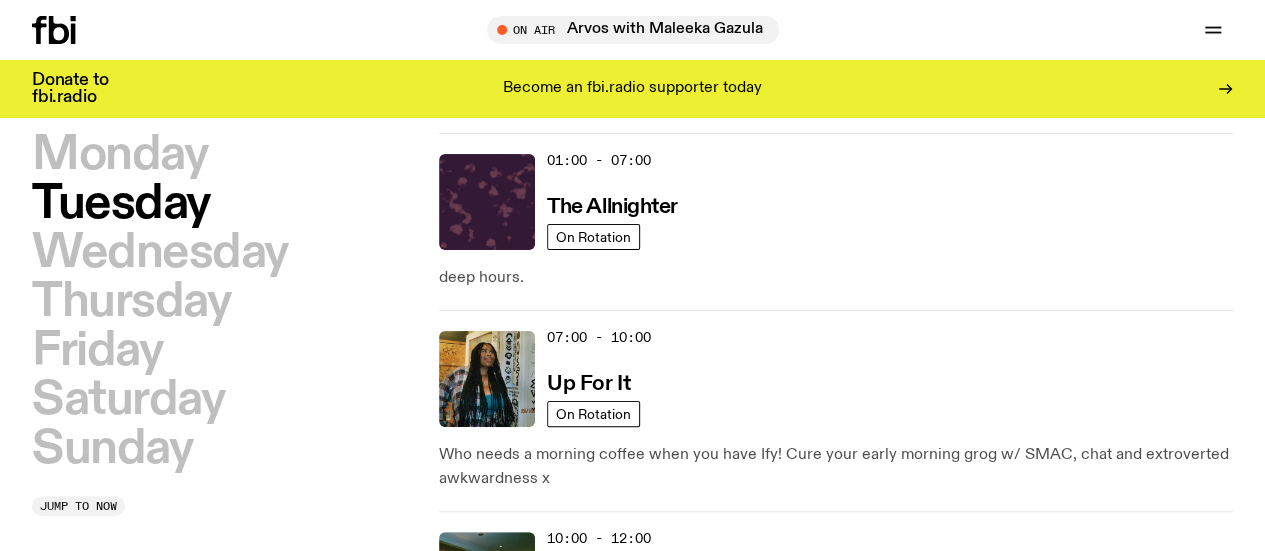 scroll, scrollTop: 56, scrollLeft: 0, axis: vertical 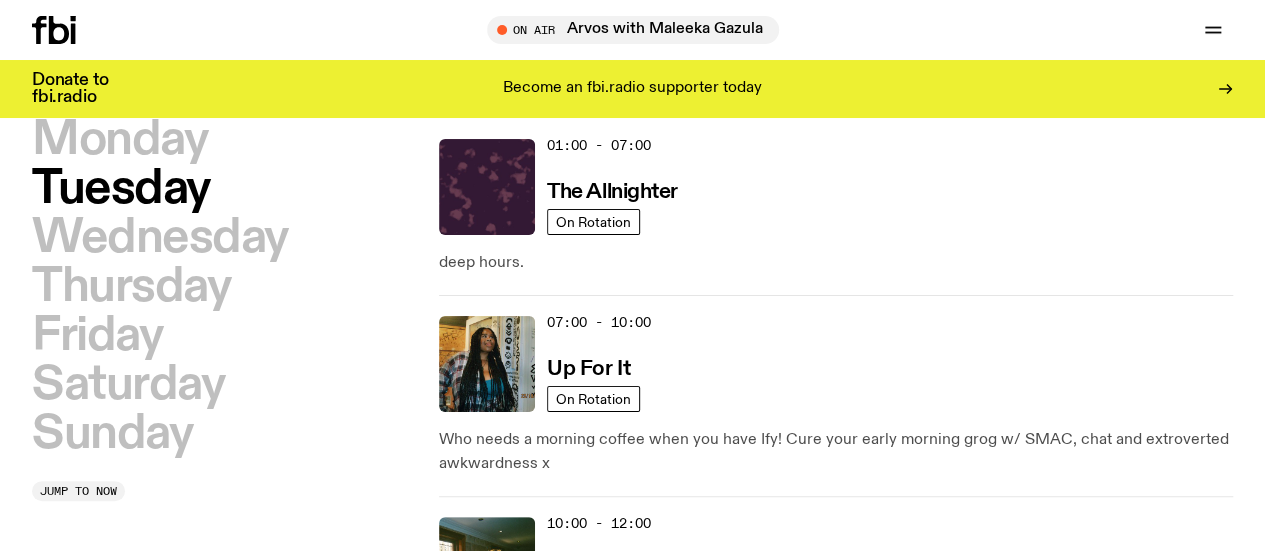click on "Wednesday" at bounding box center [160, 238] 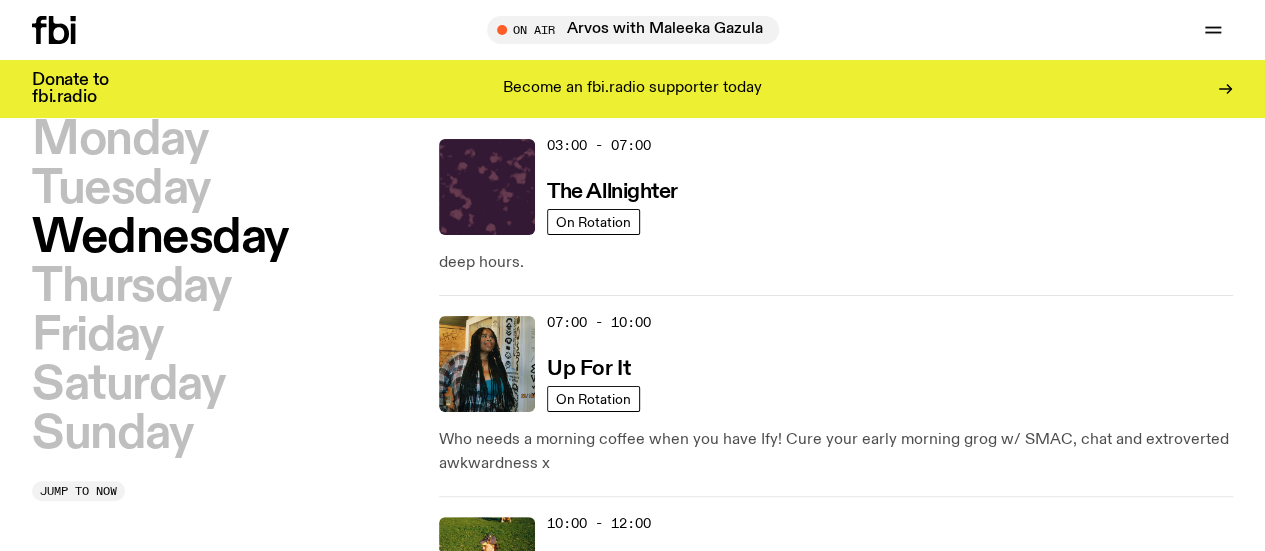 click on "Thursday" at bounding box center (131, 287) 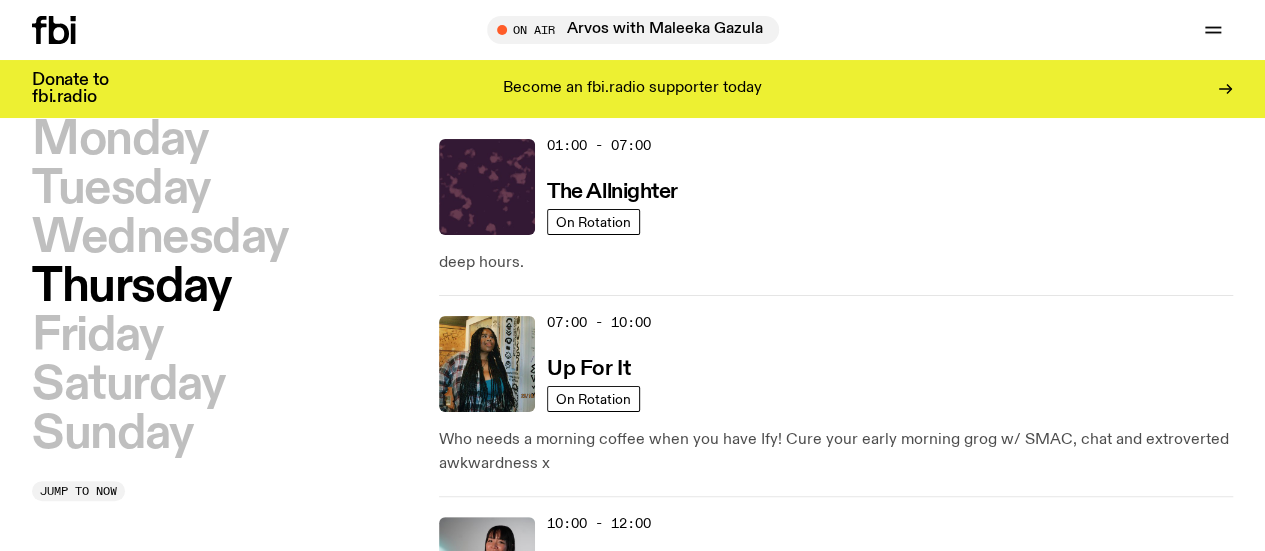 click on "Friday" at bounding box center (97, 336) 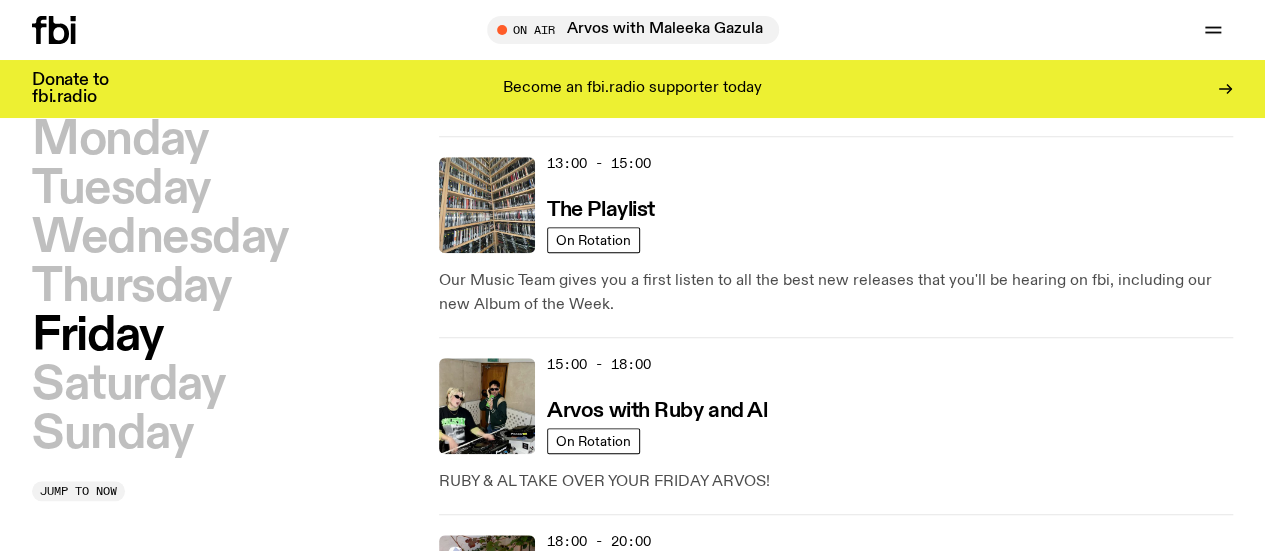 click on "Saturday" at bounding box center (128, 385) 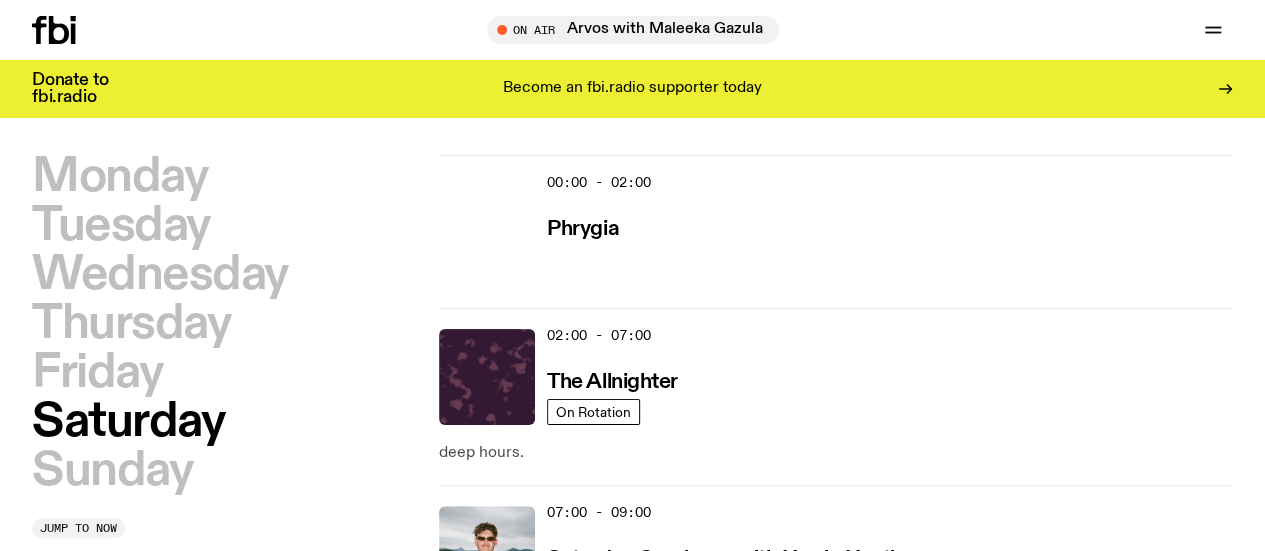 scroll, scrollTop: 0, scrollLeft: 0, axis: both 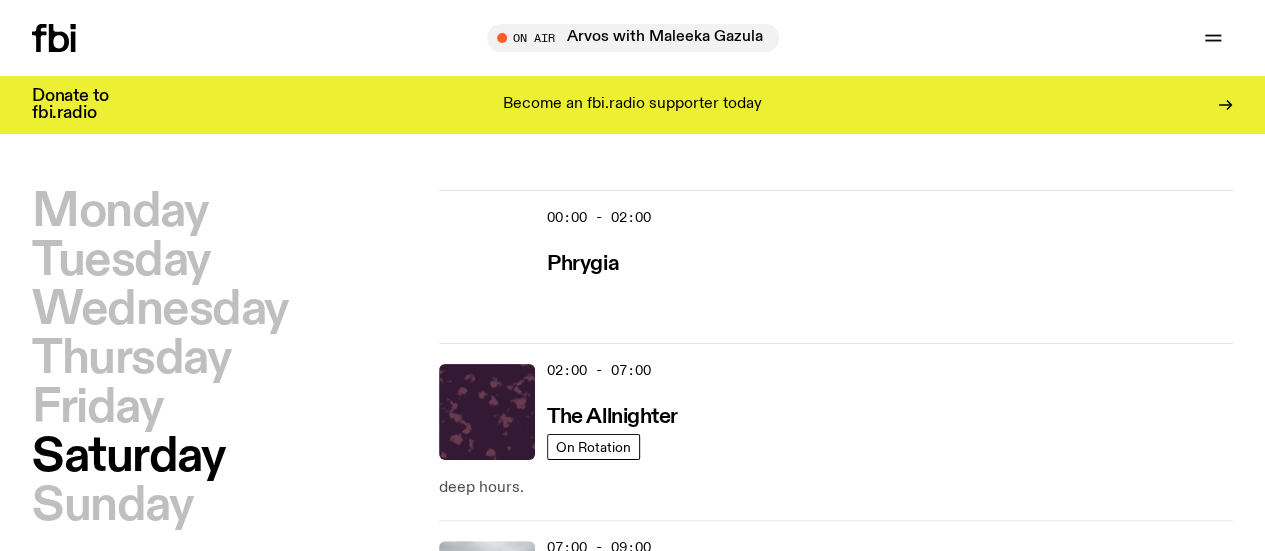 click on "Phrygia" at bounding box center (583, 264) 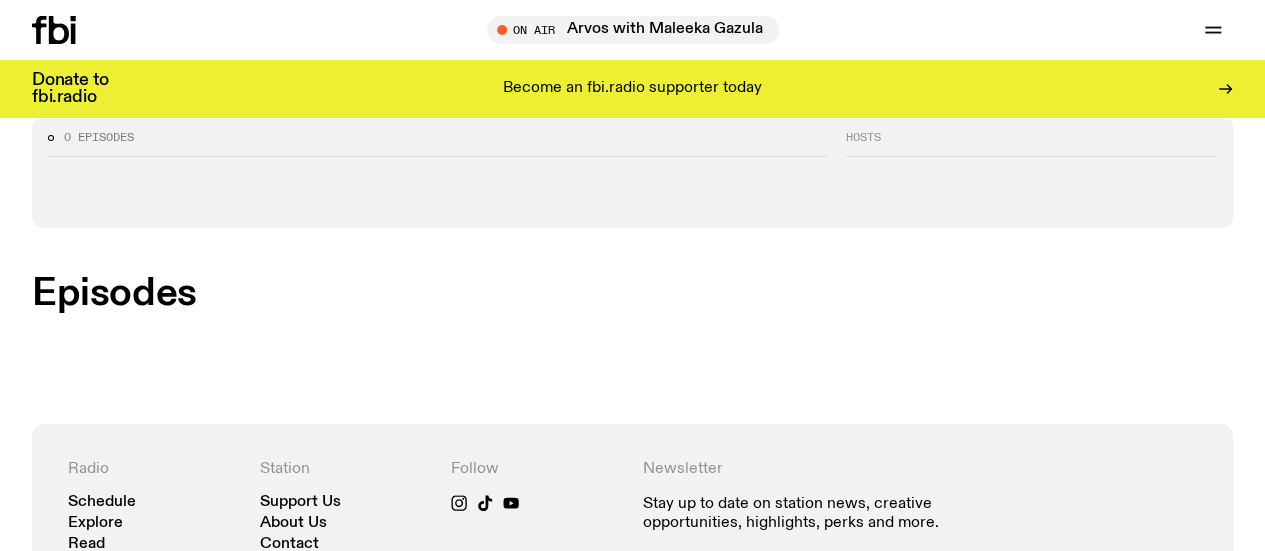 scroll, scrollTop: 191, scrollLeft: 0, axis: vertical 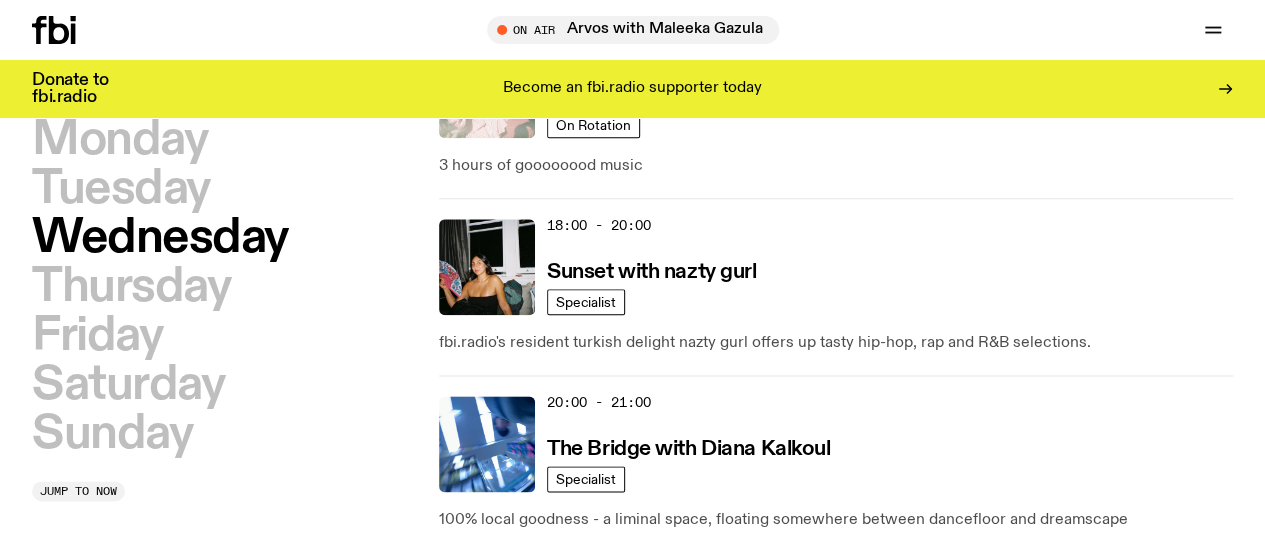 click on "Sunday" at bounding box center (112, 434) 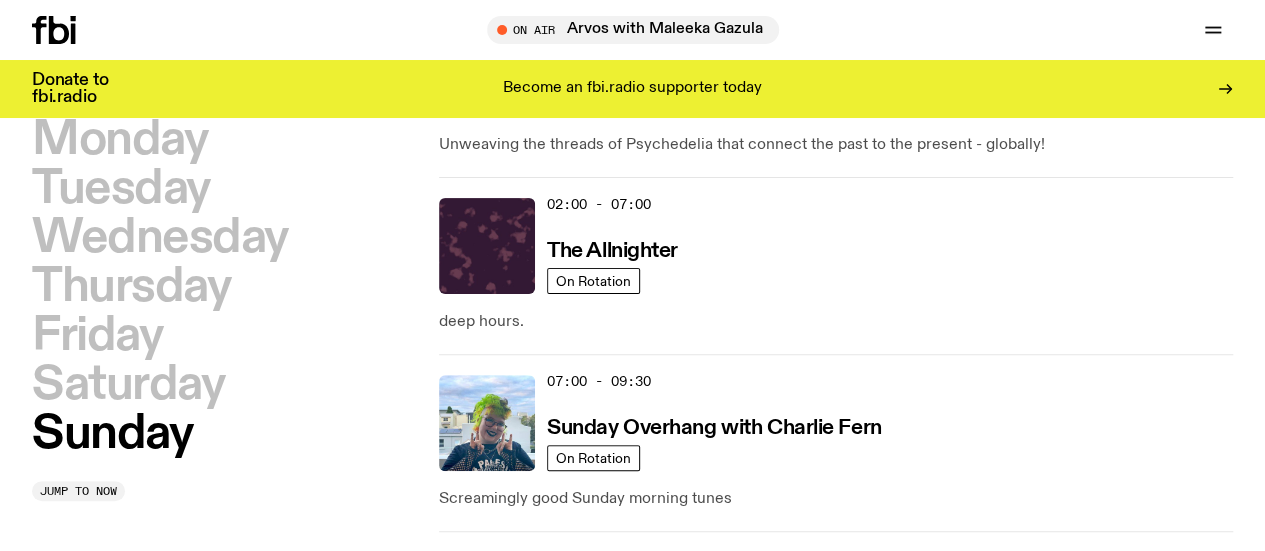 scroll, scrollTop: 56, scrollLeft: 0, axis: vertical 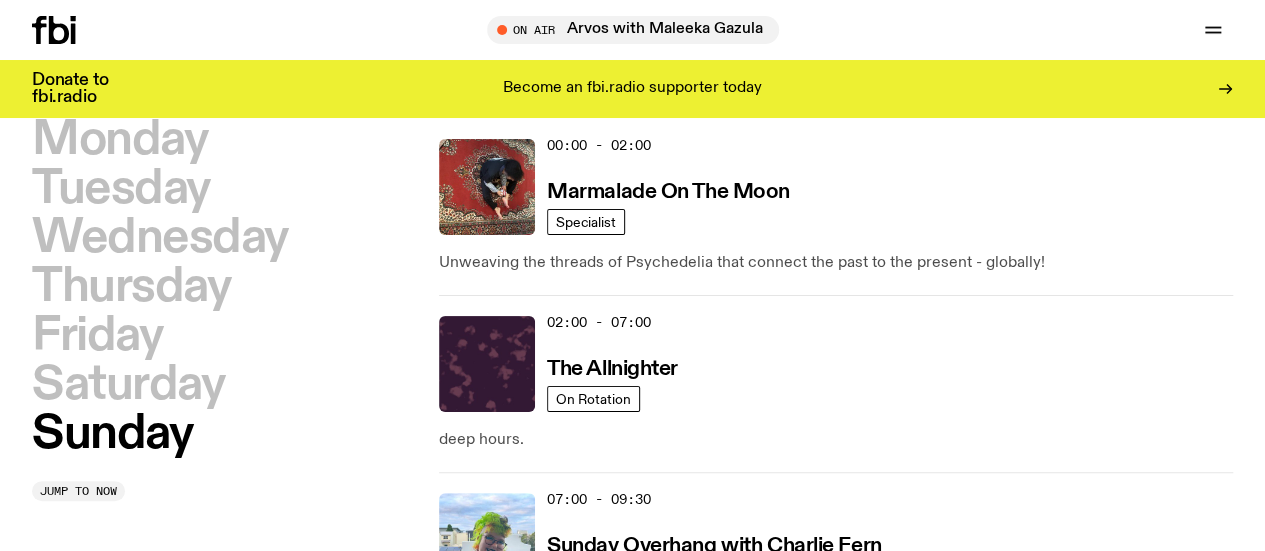 click on "Saturday" at bounding box center [128, 385] 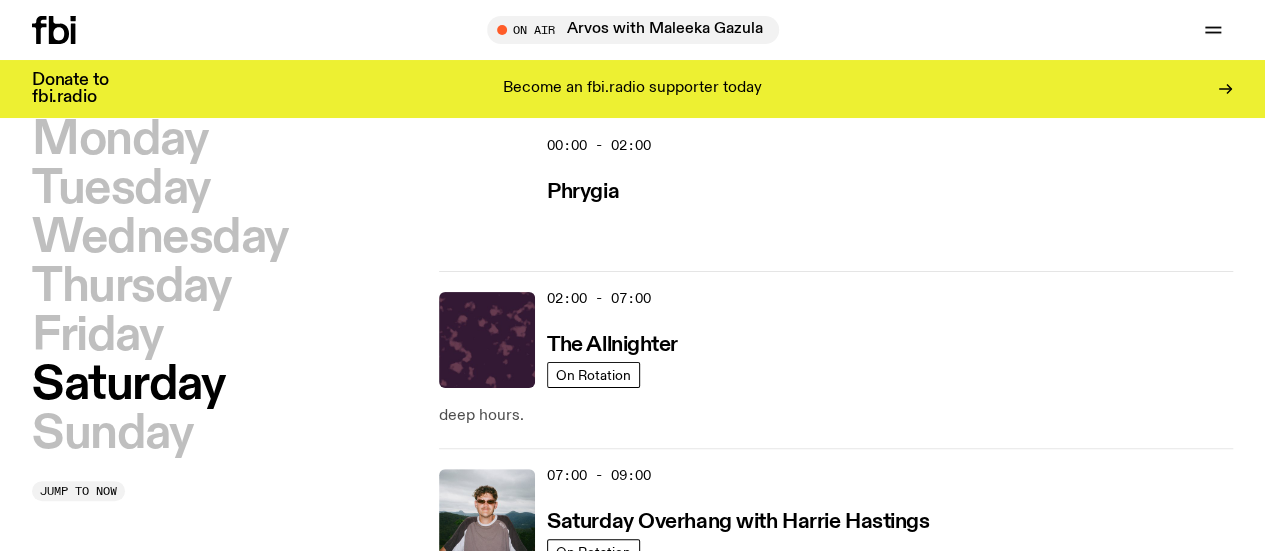 click on "Phrygia" at bounding box center (583, 192) 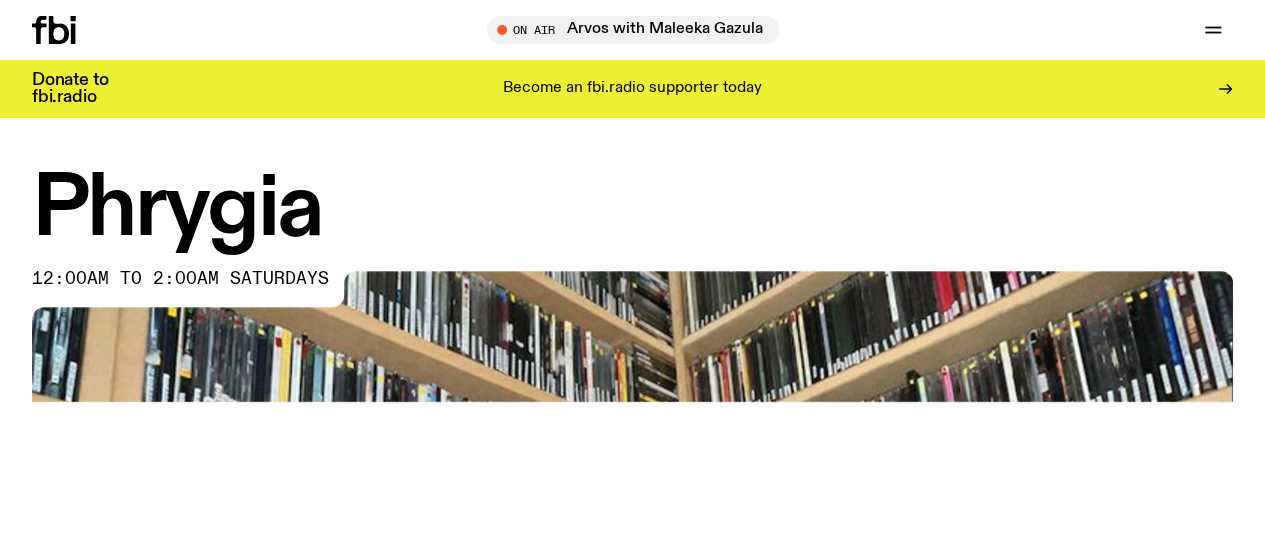 scroll, scrollTop: 0, scrollLeft: 0, axis: both 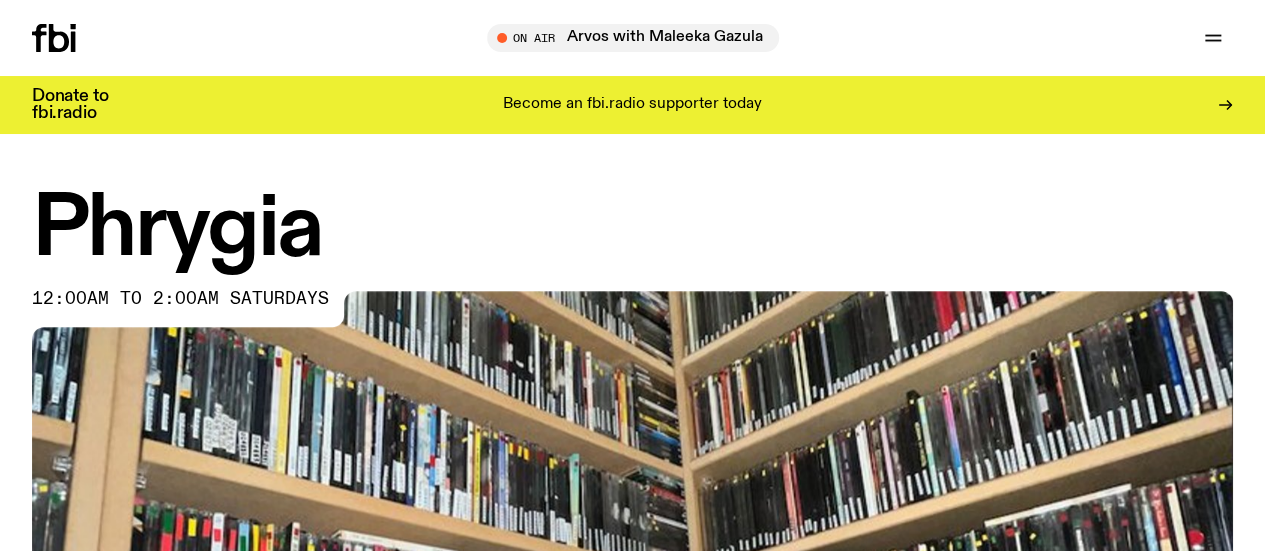 click on "Schedule Explore Read Volunteer Newsletter" at bounding box center (255, 38) 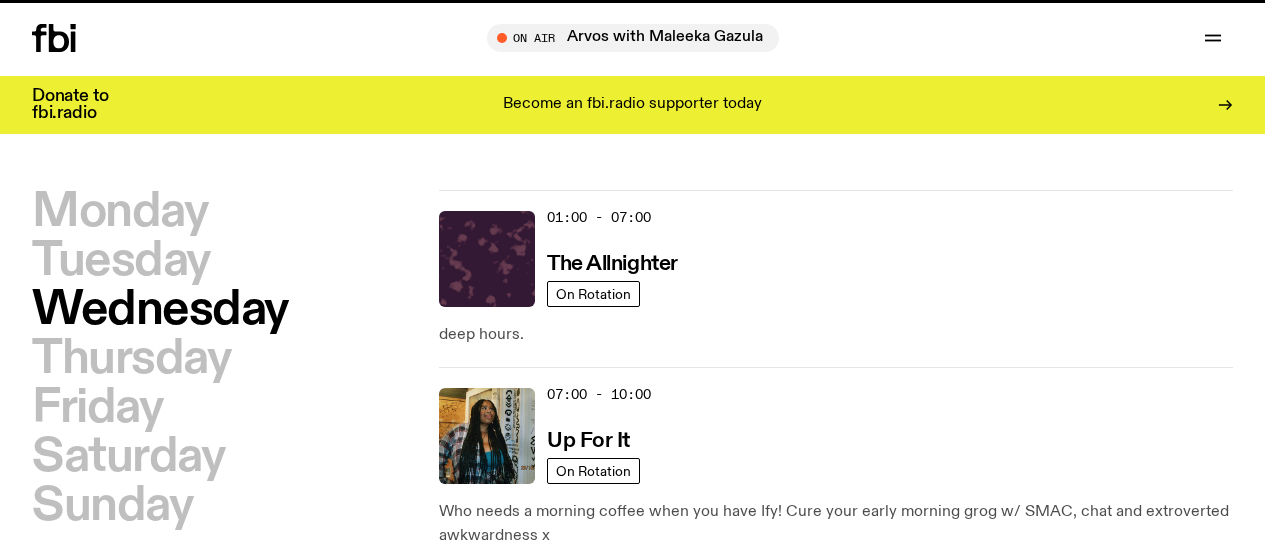 scroll, scrollTop: 0, scrollLeft: 0, axis: both 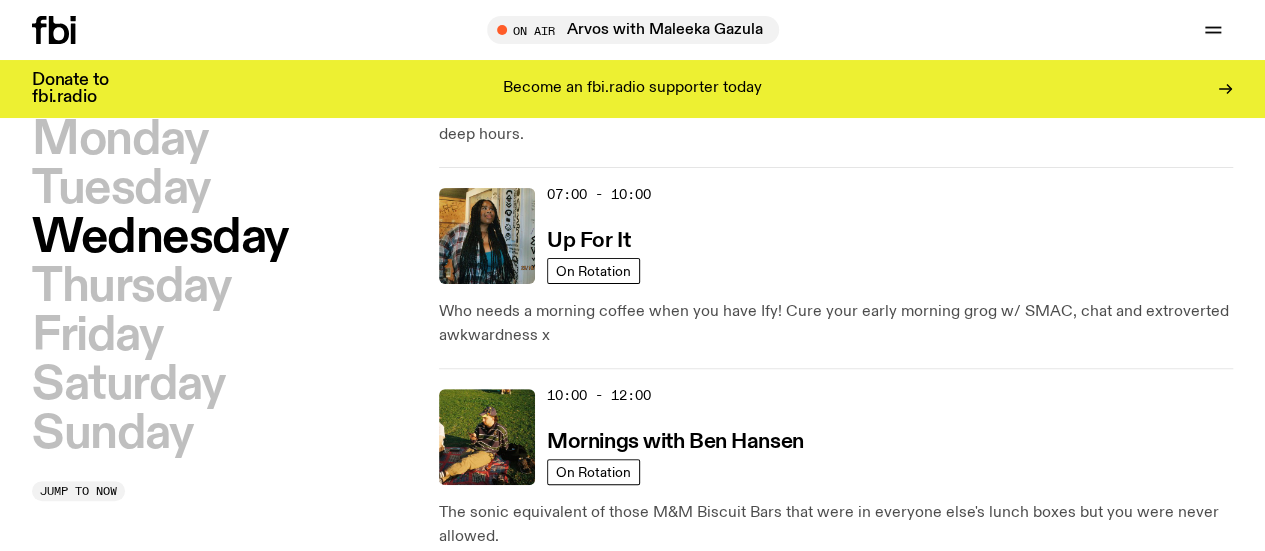 click on "Sunday" at bounding box center [112, 434] 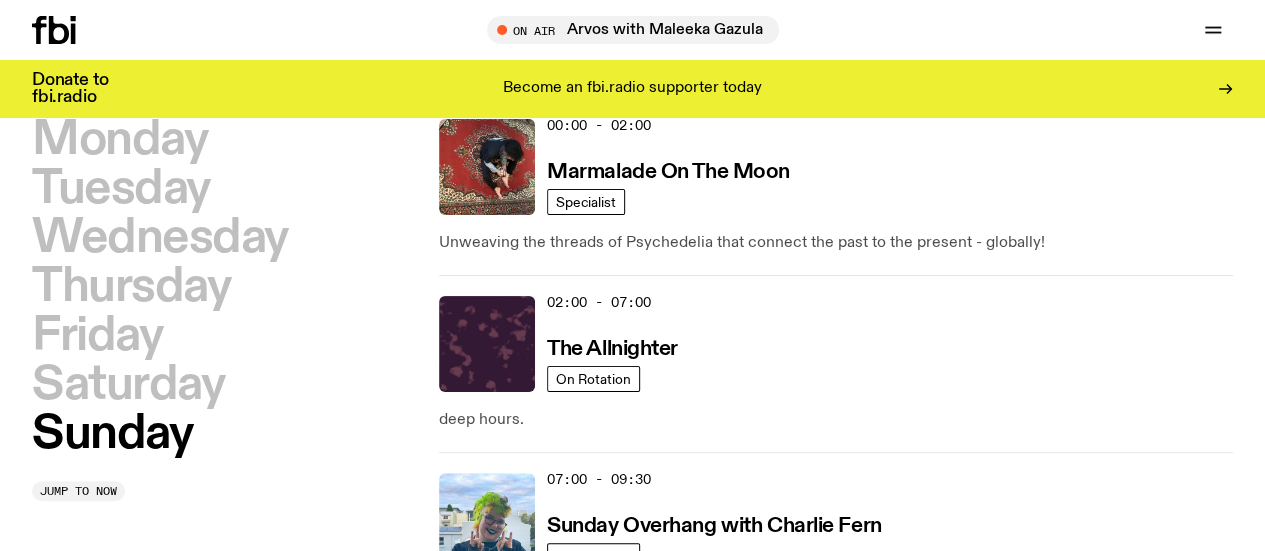 scroll, scrollTop: 56, scrollLeft: 0, axis: vertical 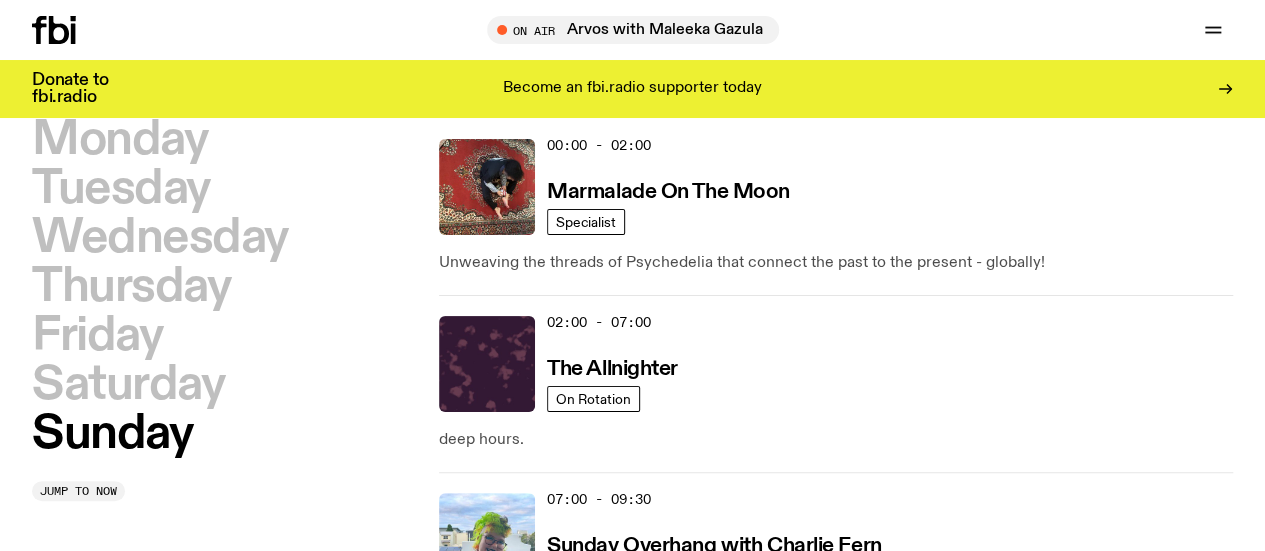 click on "Saturday" at bounding box center [128, 385] 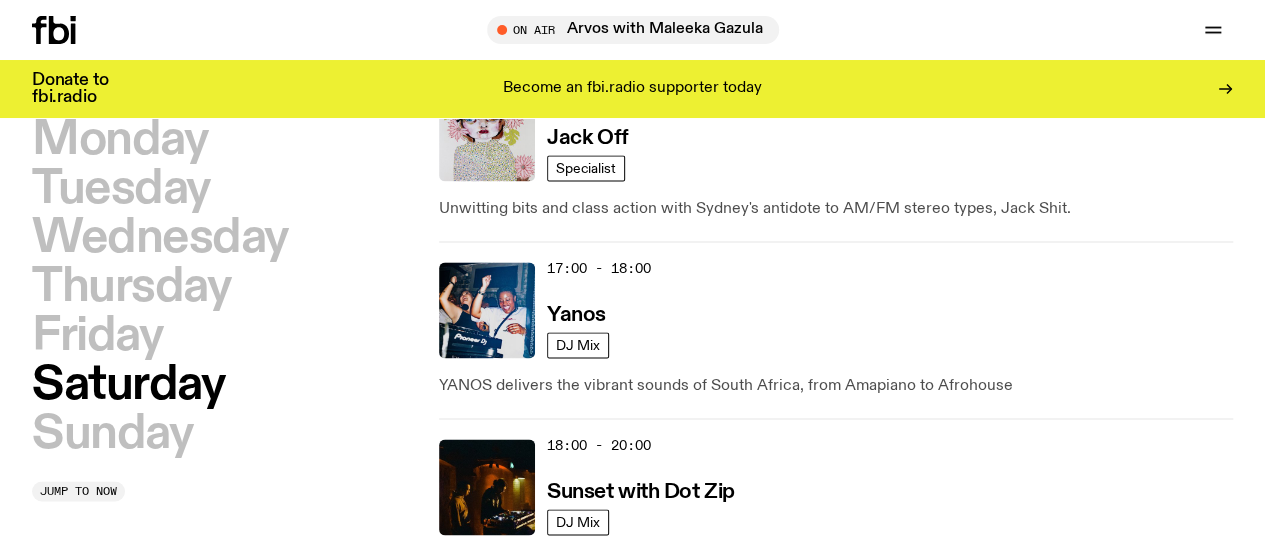scroll, scrollTop: 1256, scrollLeft: 0, axis: vertical 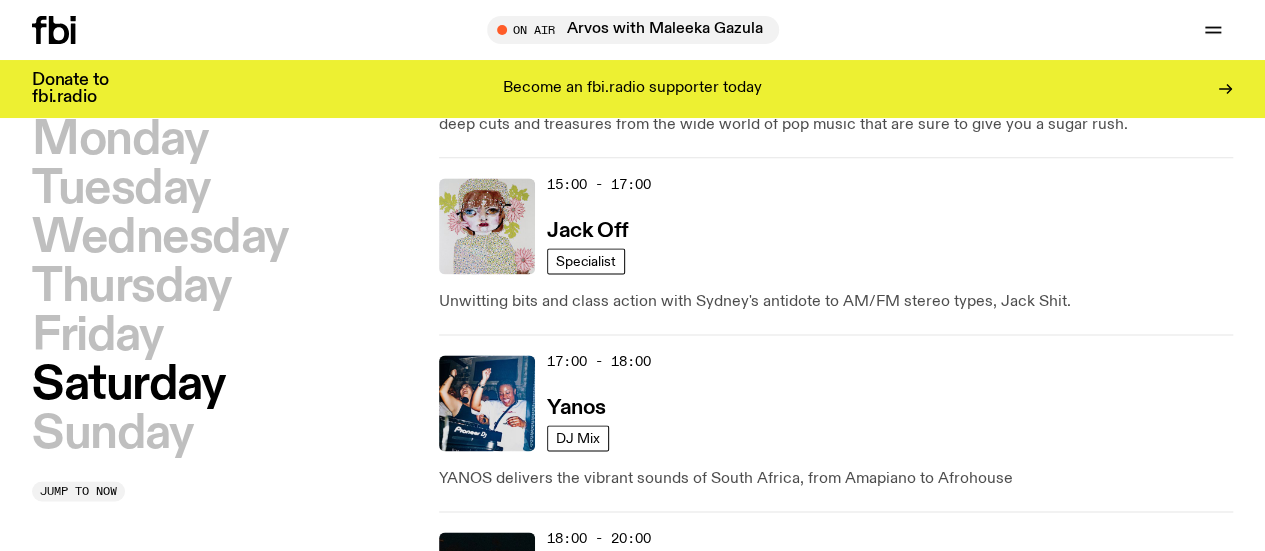 click on "Sunset with Dot Zip" at bounding box center [641, 583] 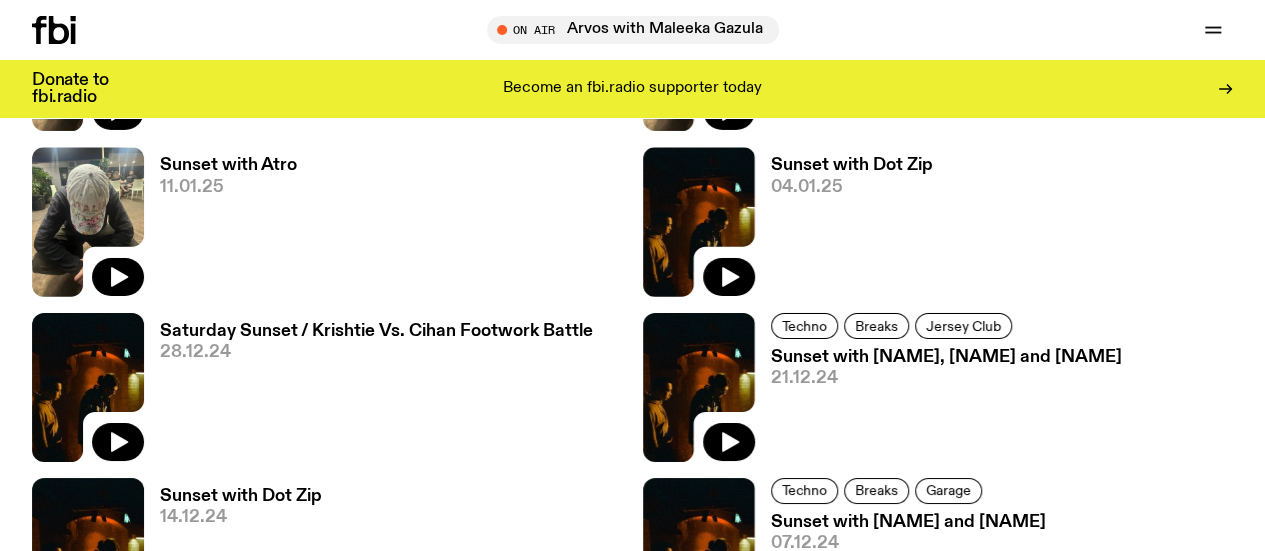 scroll, scrollTop: 3190, scrollLeft: 0, axis: vertical 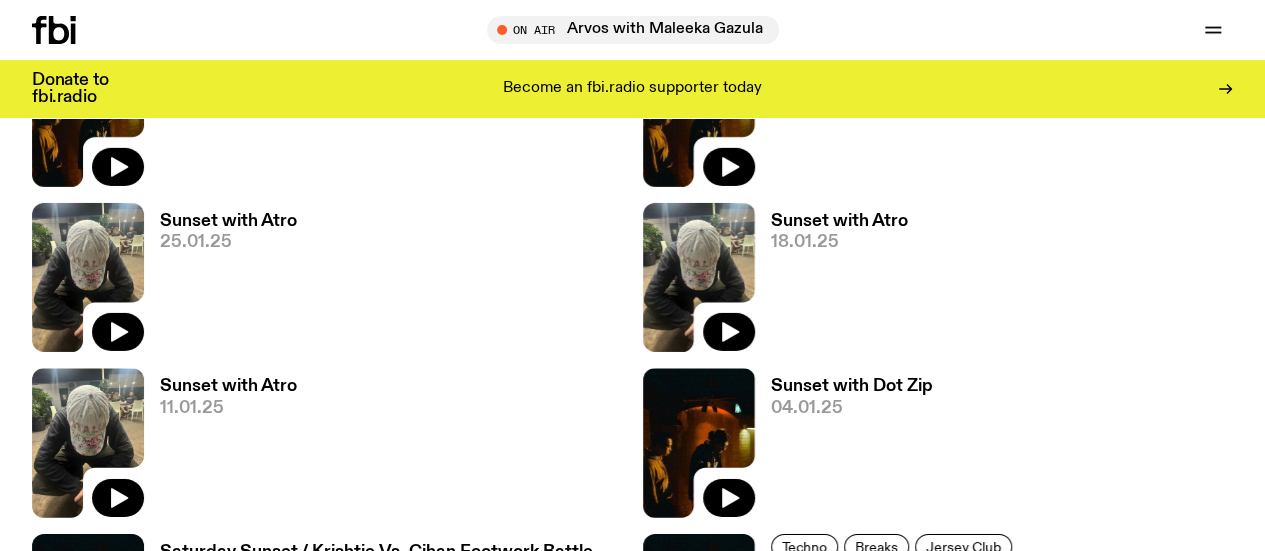drag, startPoint x: 870, startPoint y: 359, endPoint x: 910, endPoint y: 513, distance: 159.11003 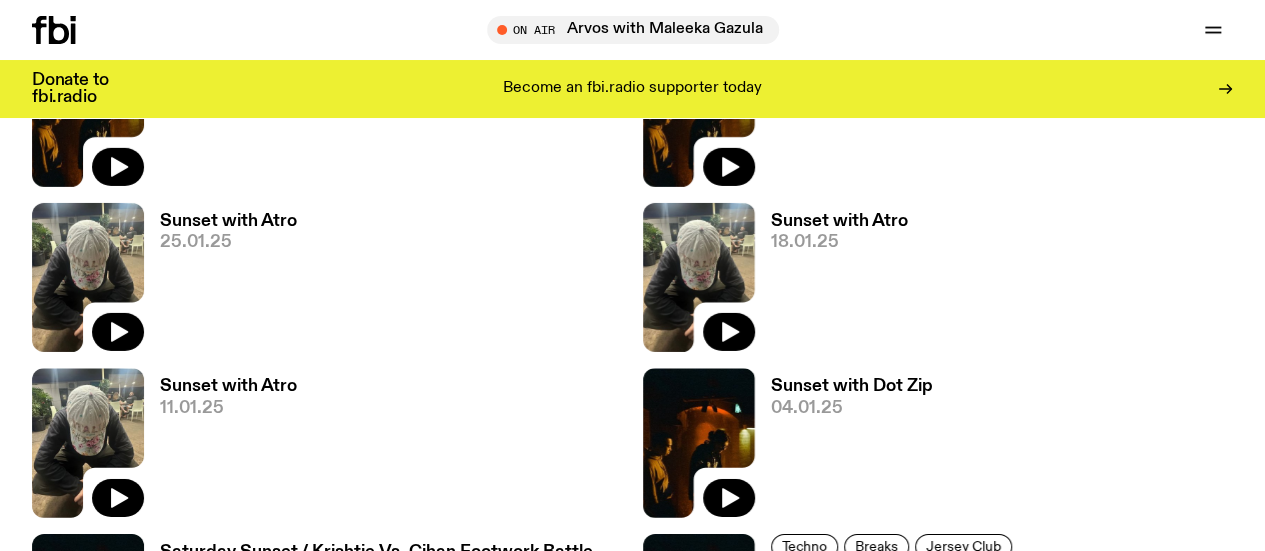 click 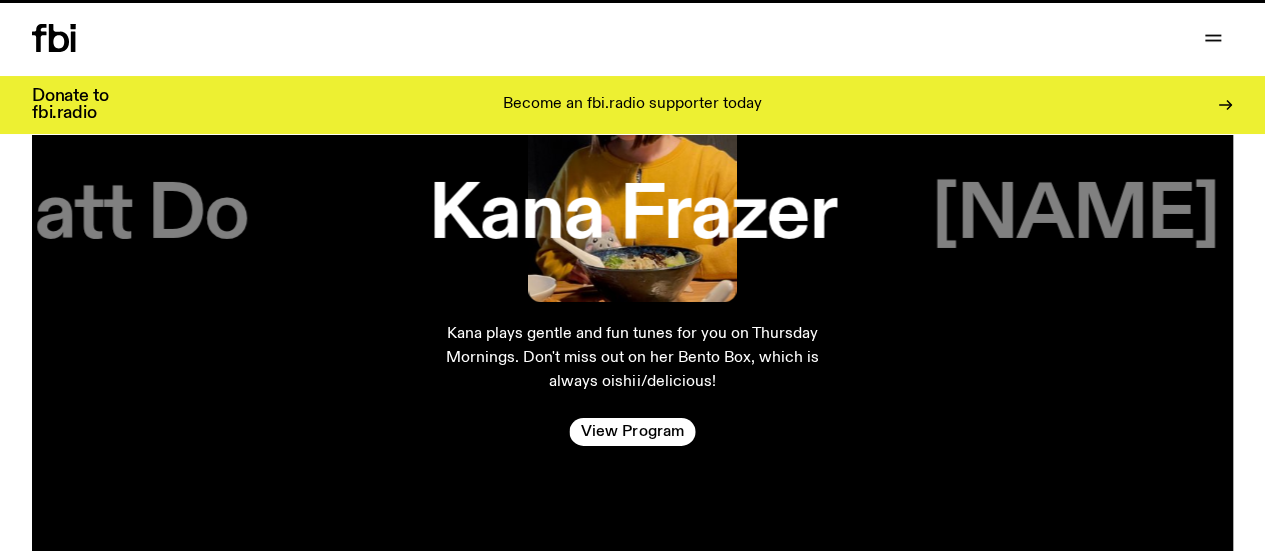 scroll, scrollTop: 0, scrollLeft: 0, axis: both 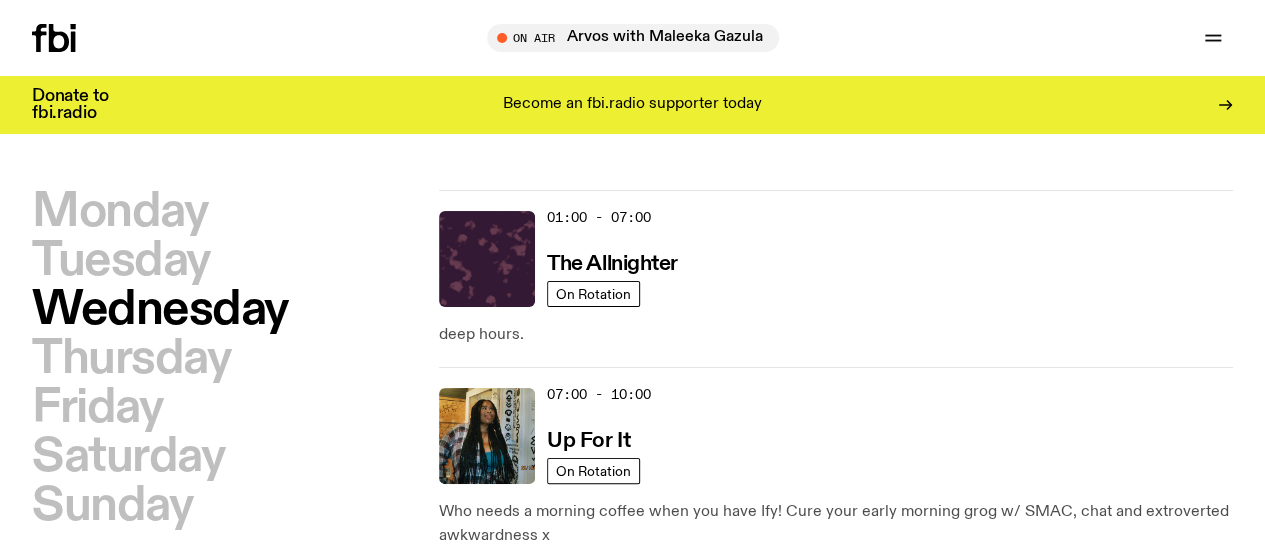 click on "Saturday" at bounding box center [128, 457] 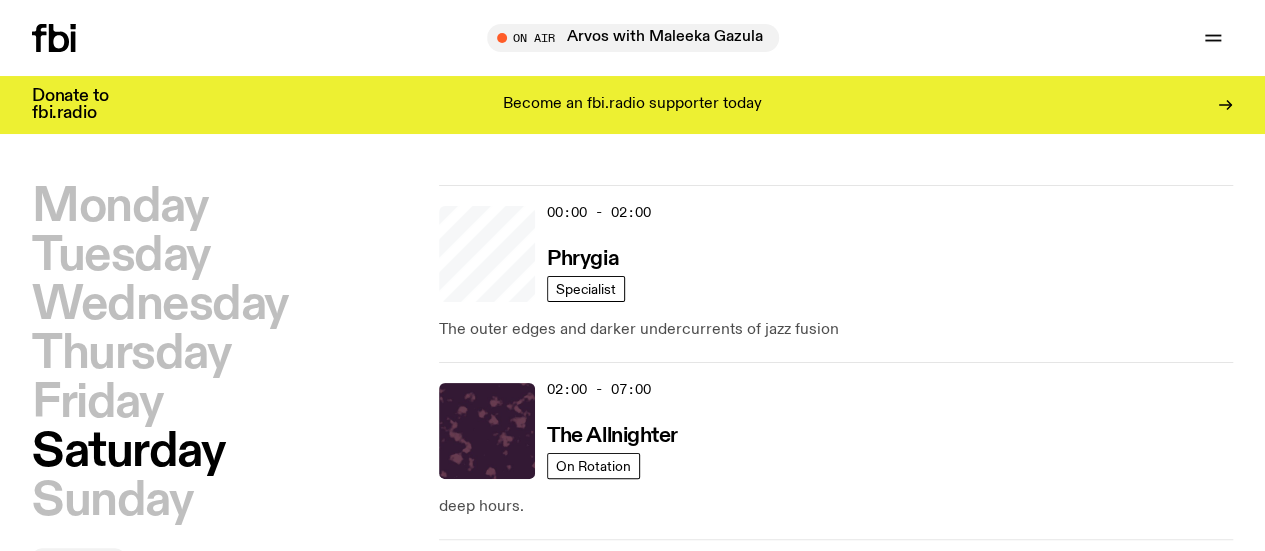 scroll, scrollTop: 56, scrollLeft: 0, axis: vertical 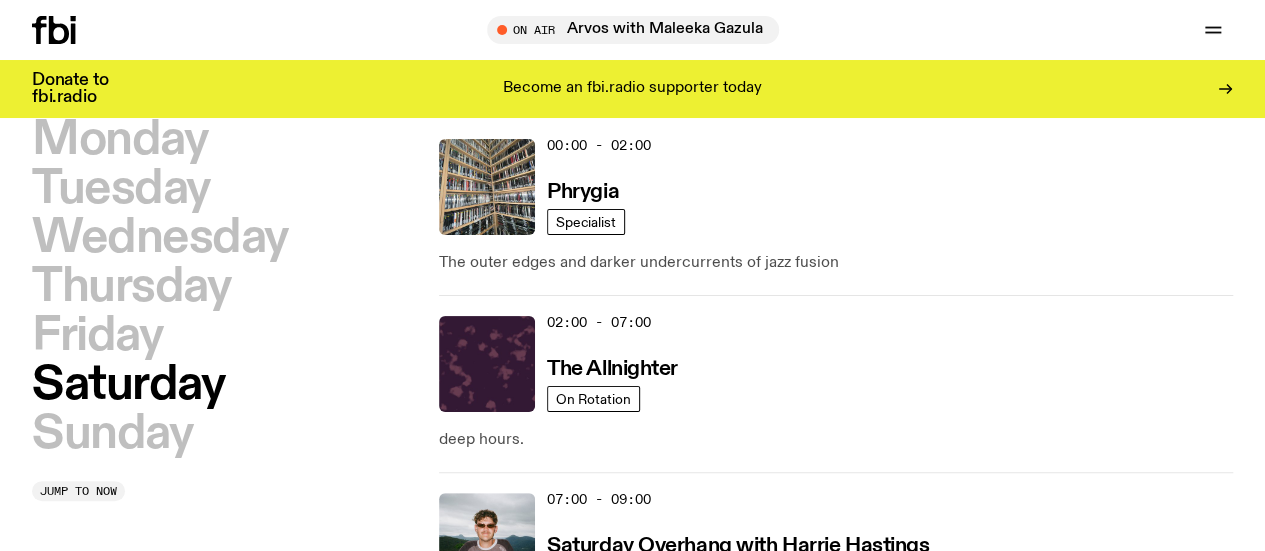 click on "Saturday" at bounding box center [128, 385] 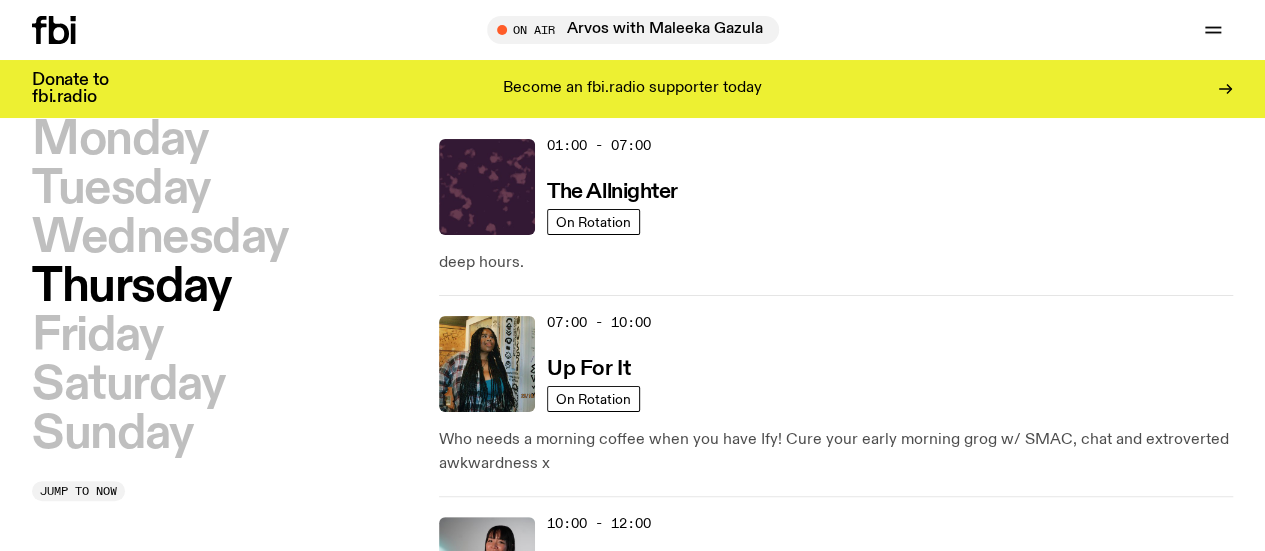 click on "Friday" at bounding box center (97, 336) 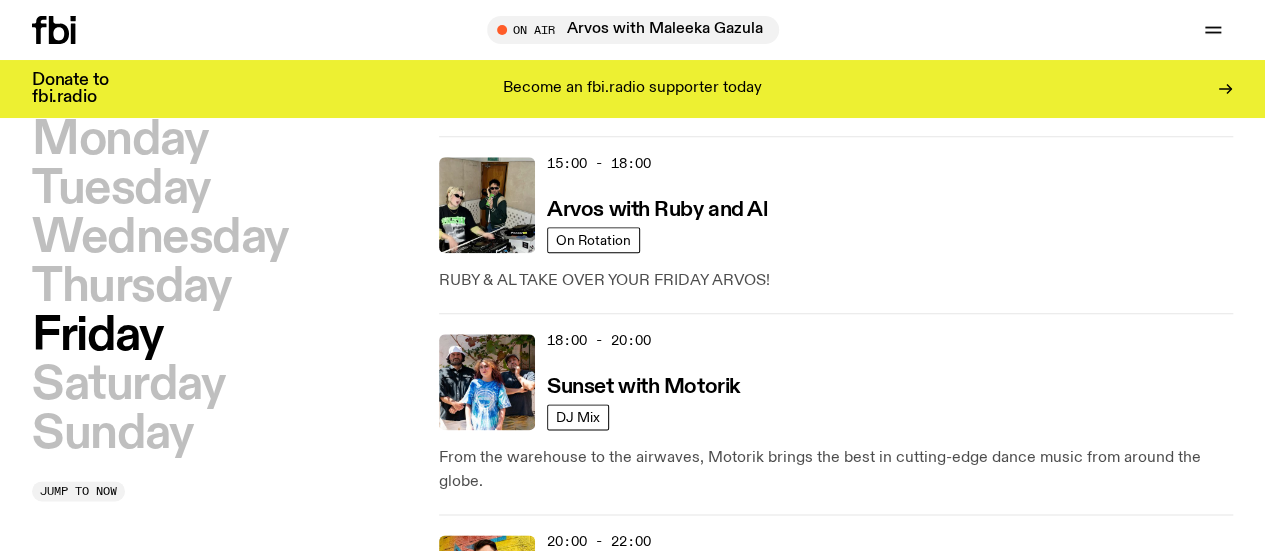scroll, scrollTop: 1018, scrollLeft: 0, axis: vertical 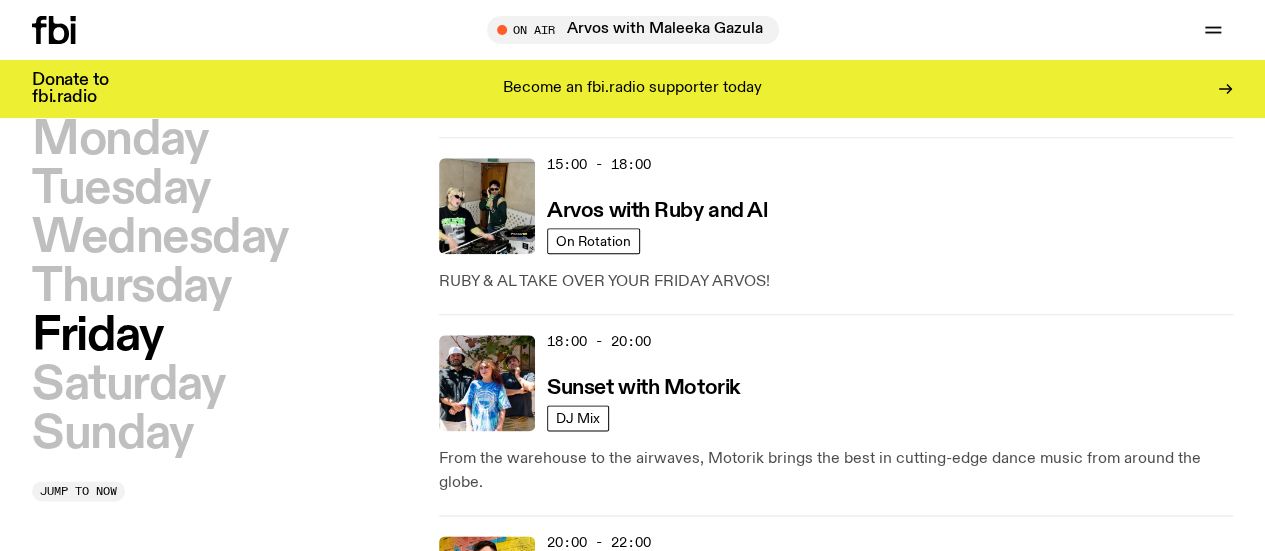click on "MSG4000" at bounding box center (599, 766) 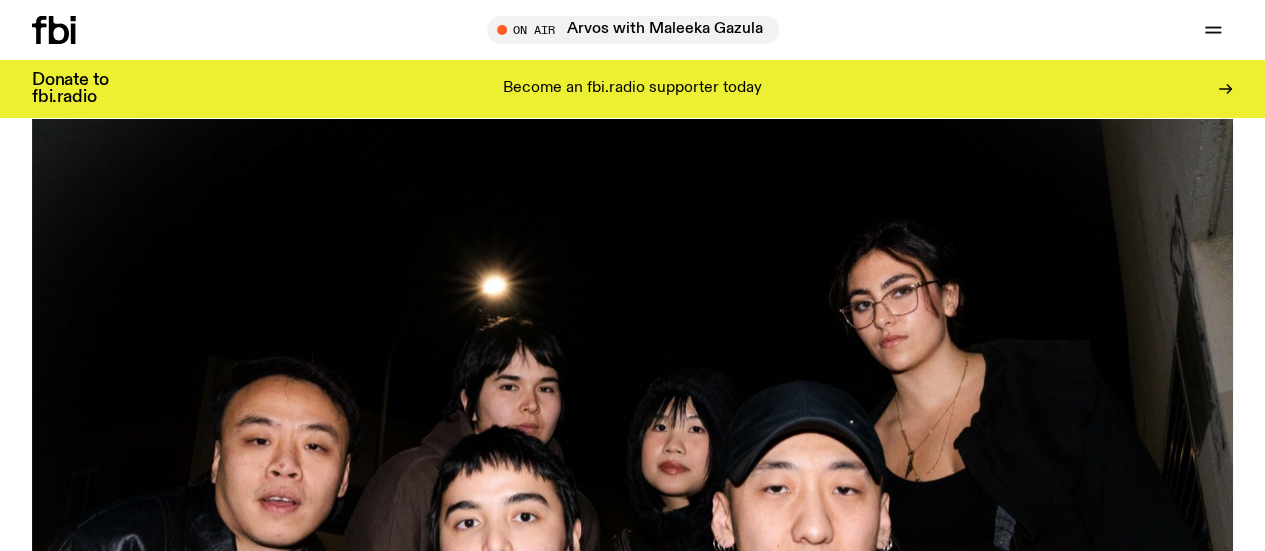 scroll, scrollTop: 384, scrollLeft: 0, axis: vertical 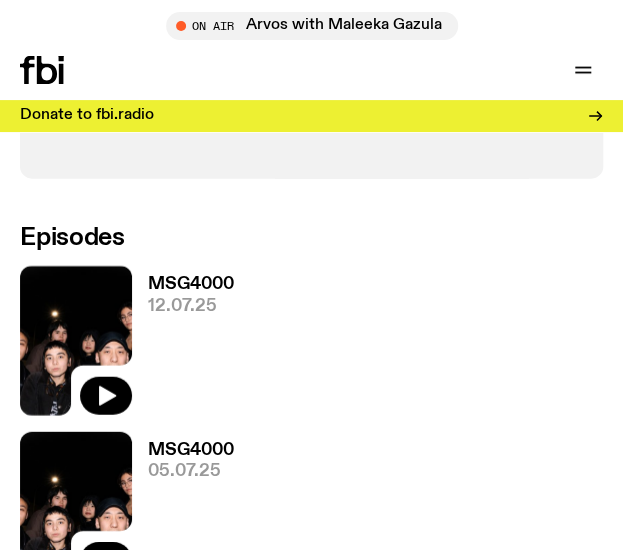 click 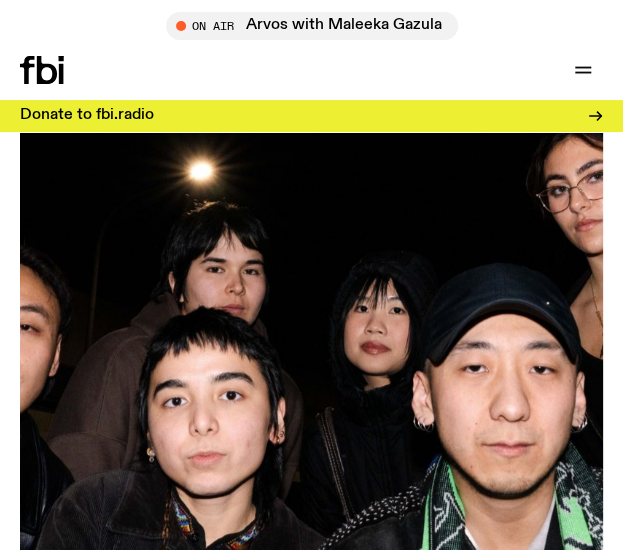 scroll, scrollTop: 300, scrollLeft: 0, axis: vertical 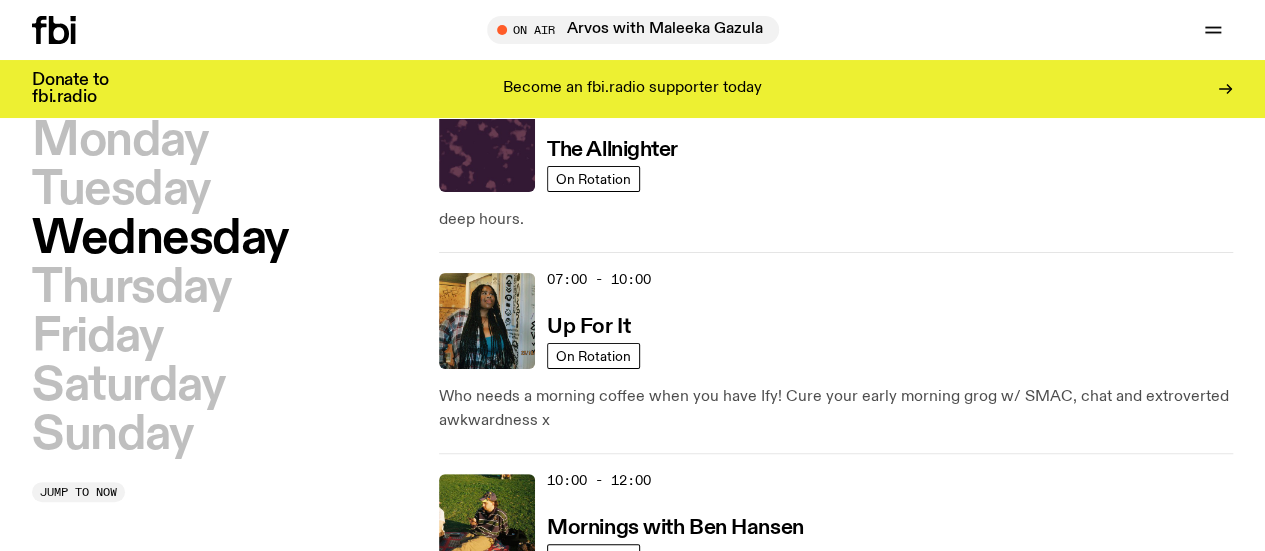 click on "Sunday" at bounding box center (112, 435) 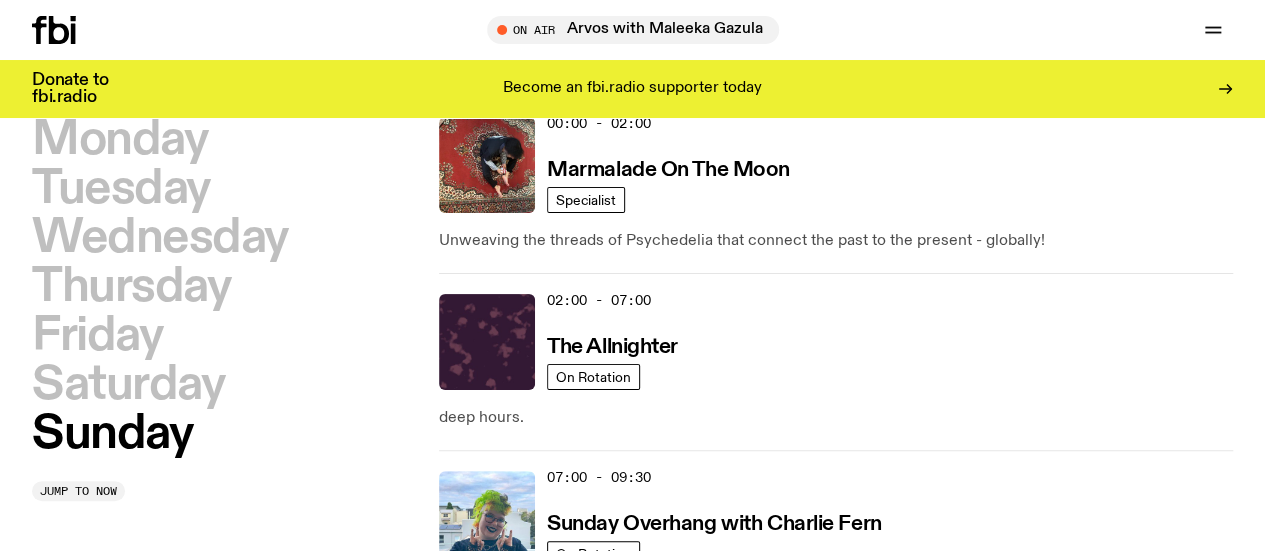 scroll, scrollTop: 56, scrollLeft: 0, axis: vertical 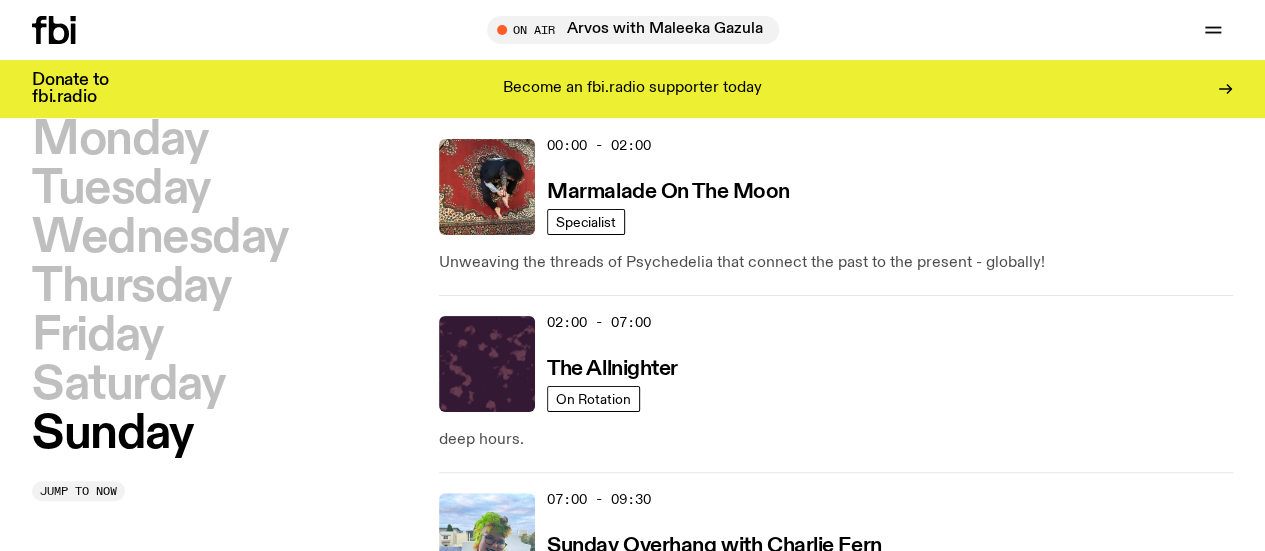 click on "Saturday" at bounding box center (128, 385) 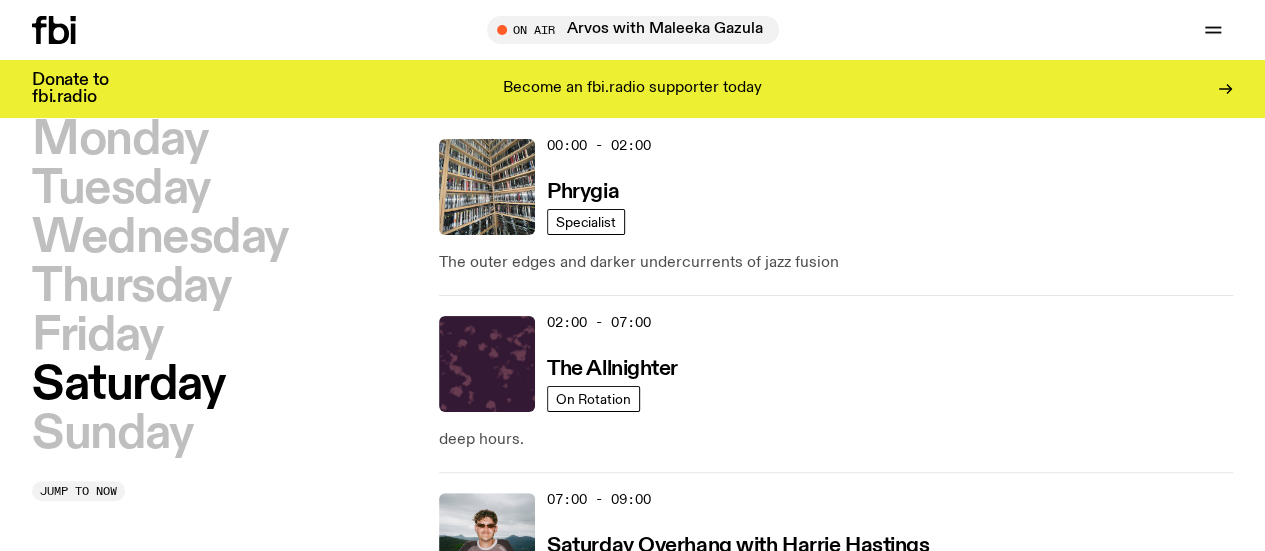 click on "Friday" at bounding box center [97, 336] 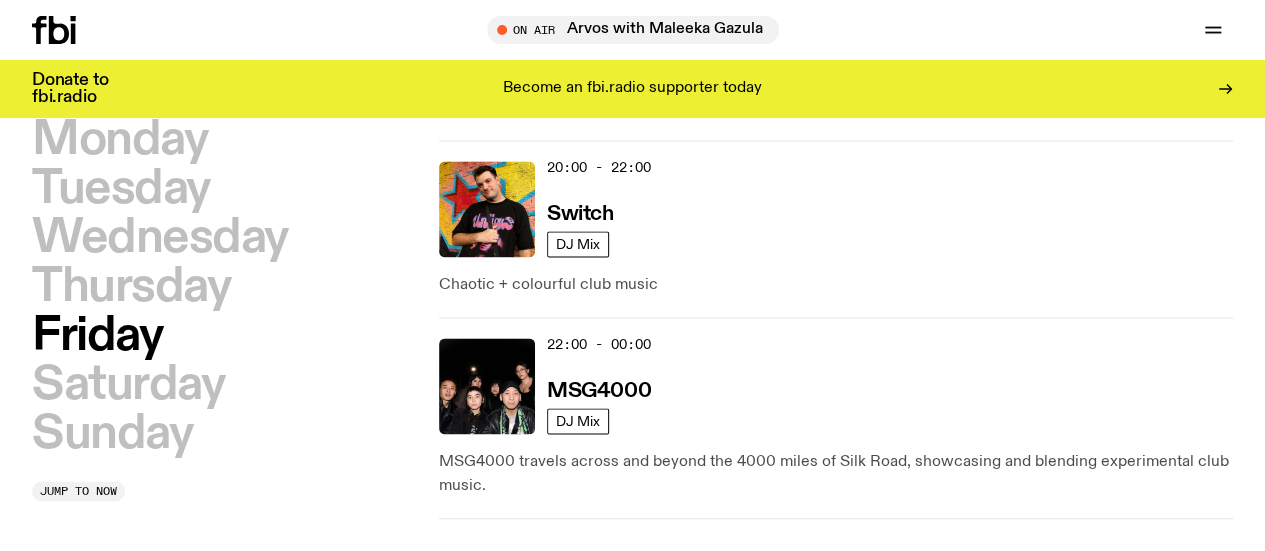 scroll, scrollTop: 1156, scrollLeft: 0, axis: vertical 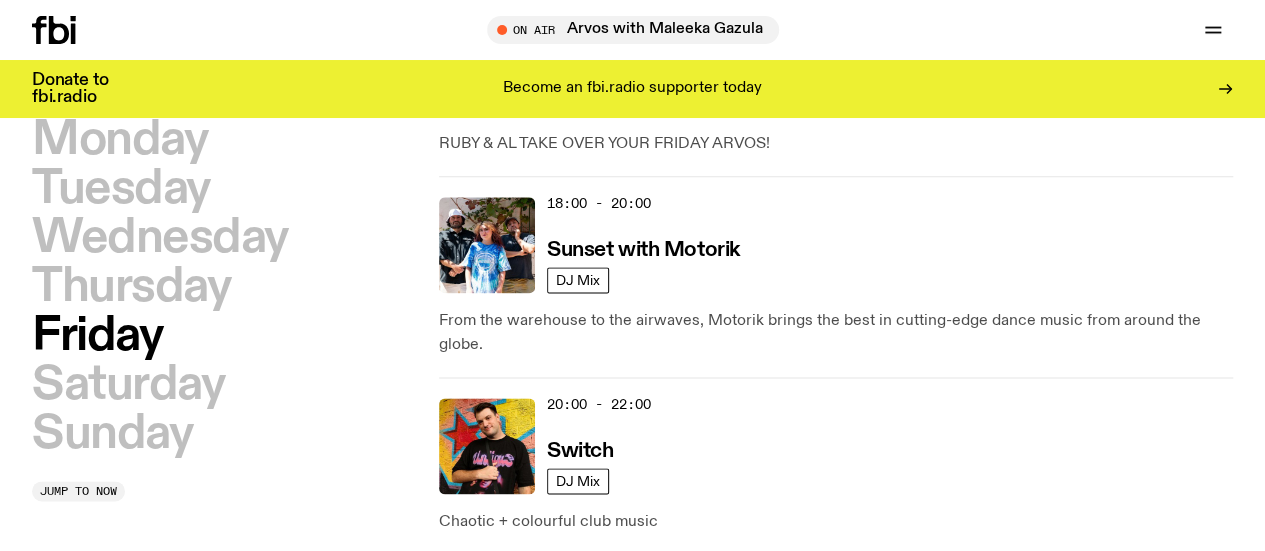 click 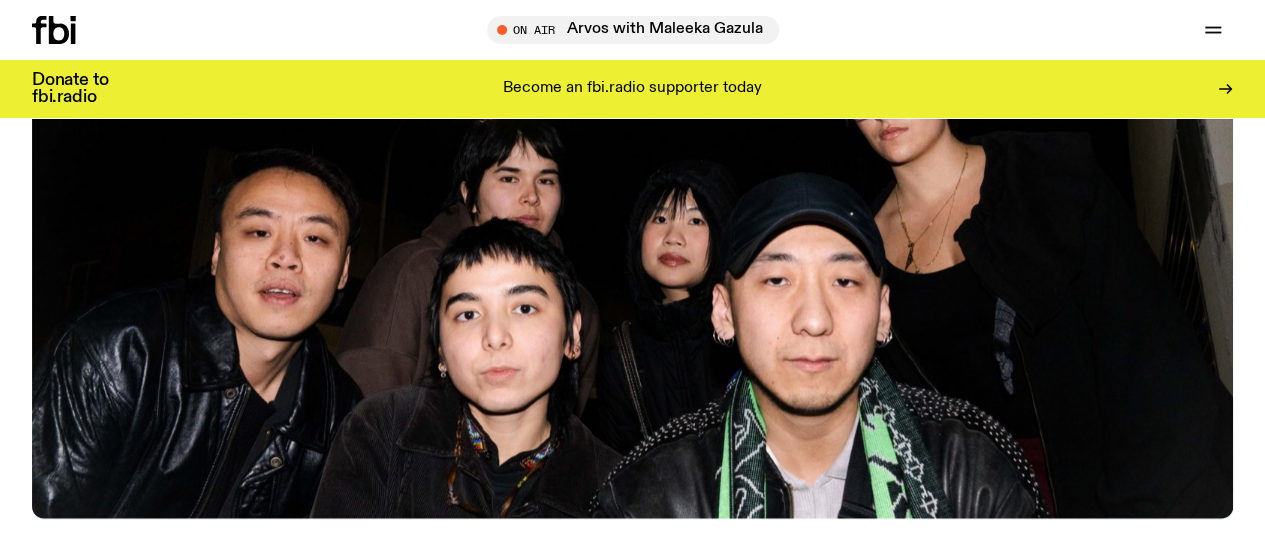 scroll, scrollTop: 691, scrollLeft: 0, axis: vertical 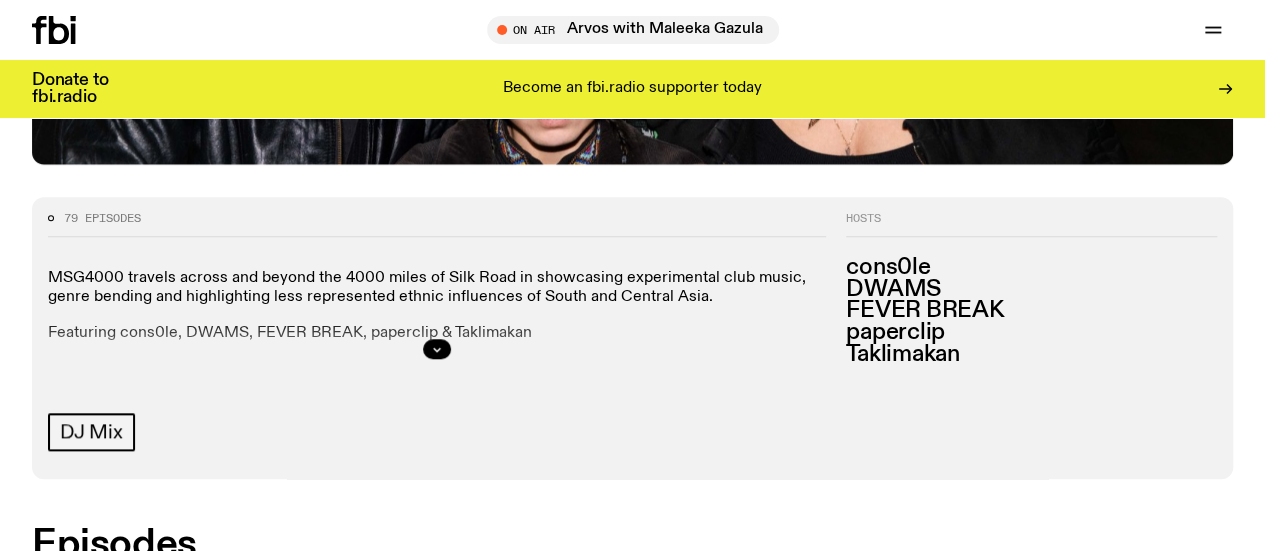 click at bounding box center (88, 653) 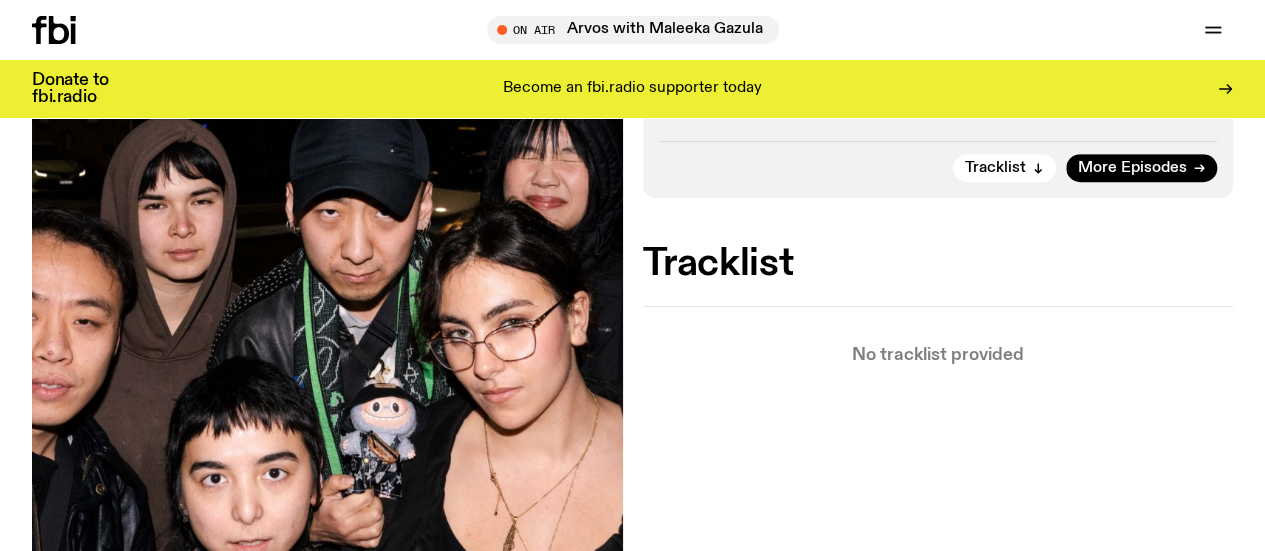 scroll, scrollTop: 487, scrollLeft: 0, axis: vertical 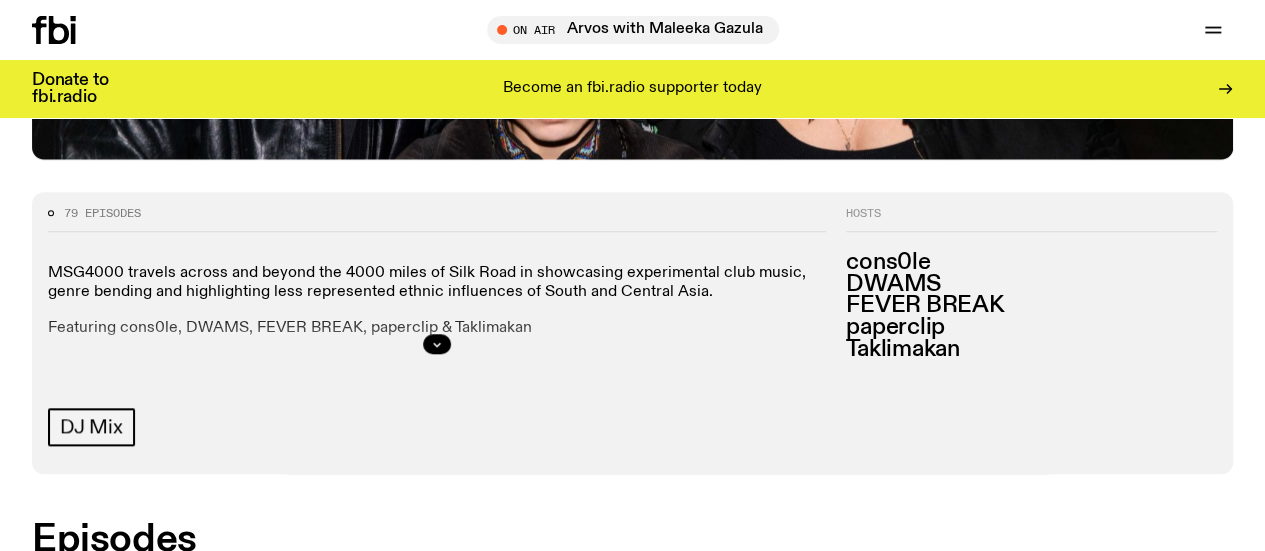 click 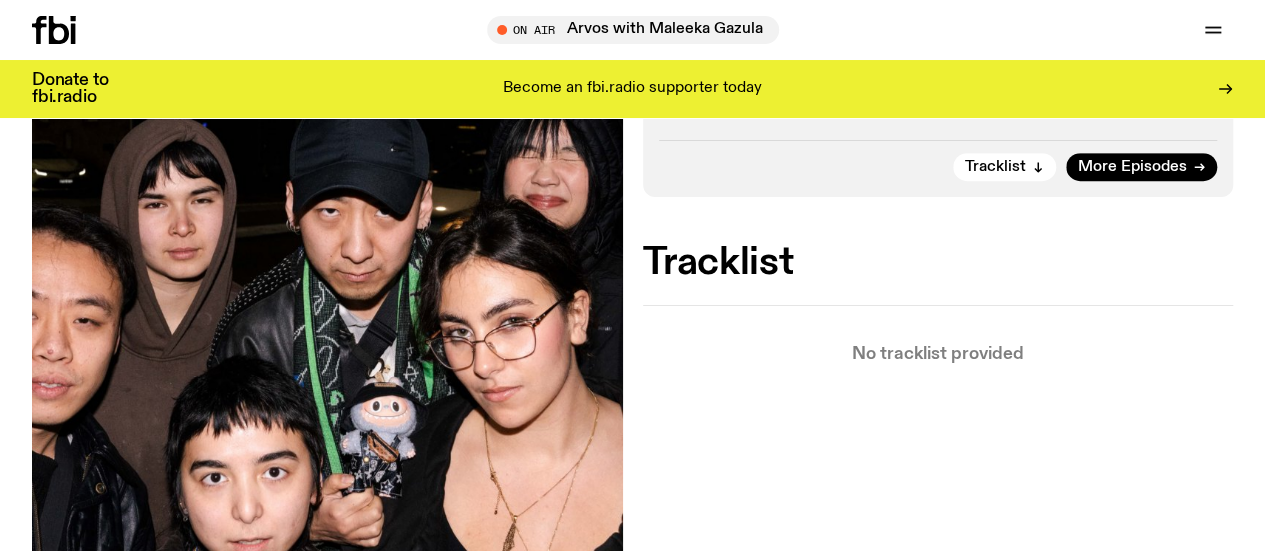 scroll, scrollTop: 486, scrollLeft: 0, axis: vertical 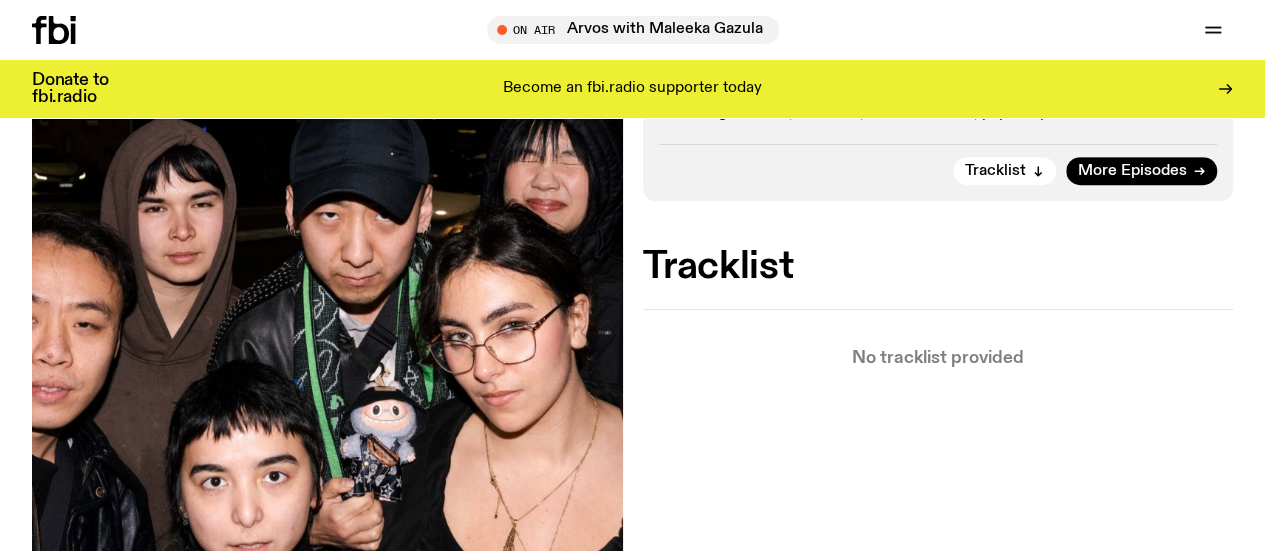 click on "More Episodes" at bounding box center (1132, 171) 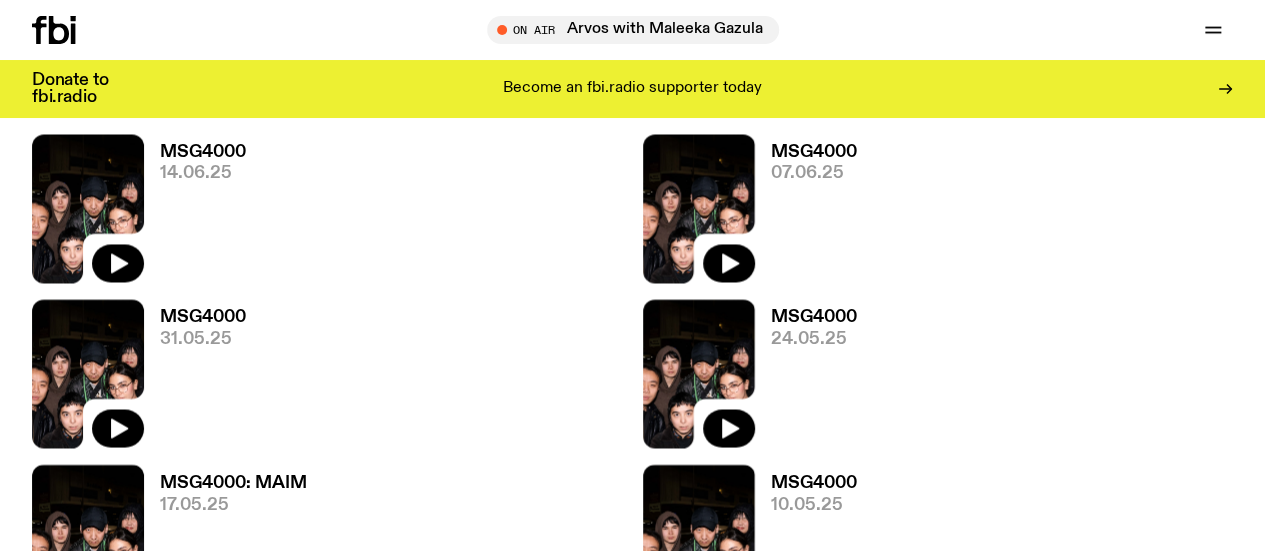 scroll, scrollTop: 1553, scrollLeft: 0, axis: vertical 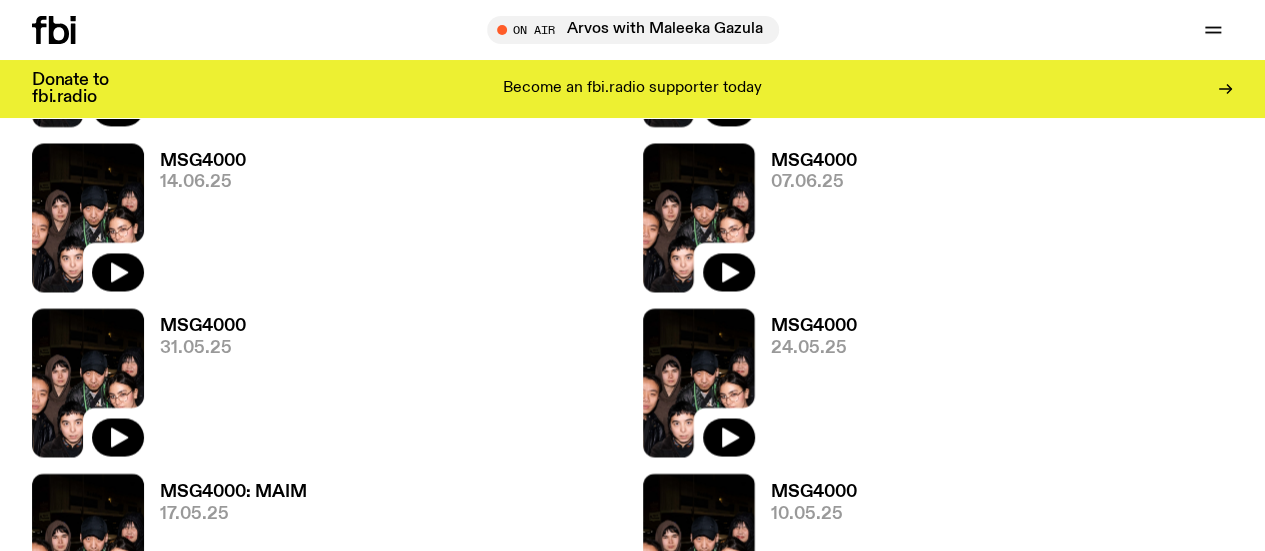 click 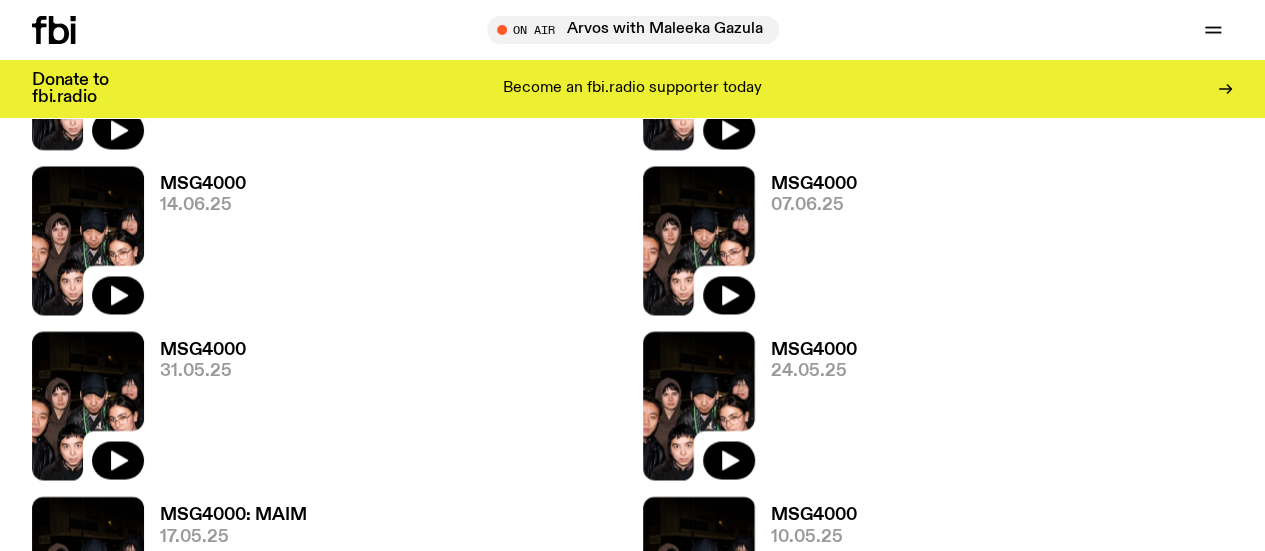 click on "MSG4000 travels across and beyond the 4000 miles of Silk Road in showcasing experimental club music, genre bending and highlighting less represented ethnic influences of South and Central Asia." 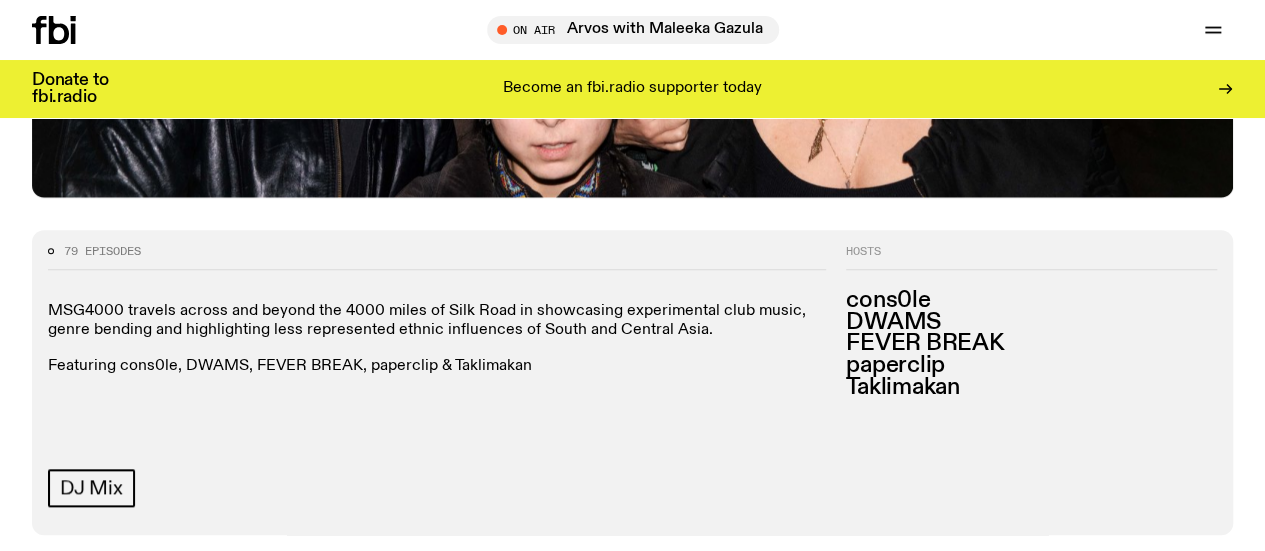 scroll, scrollTop: 1153, scrollLeft: 0, axis: vertical 